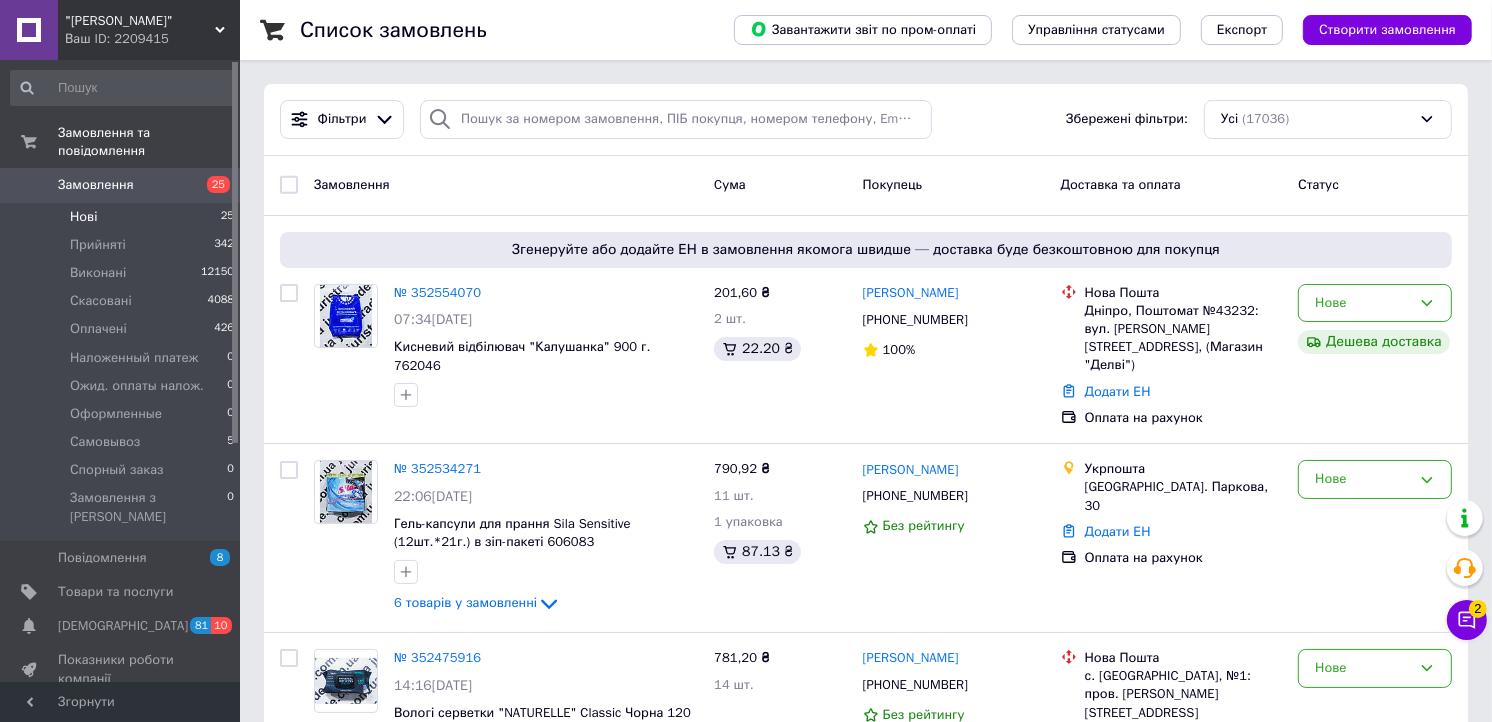 scroll, scrollTop: 1444, scrollLeft: 0, axis: vertical 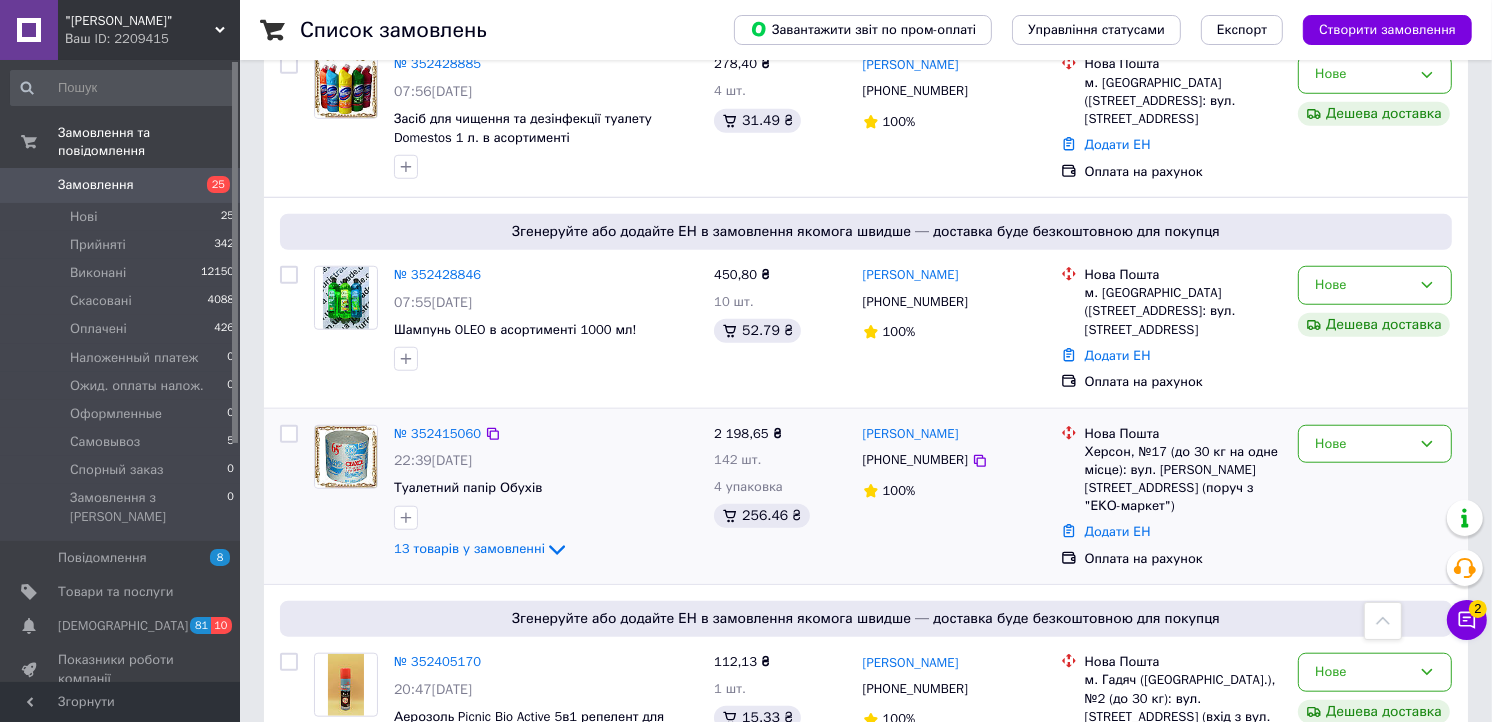 drag, startPoint x: 963, startPoint y: 368, endPoint x: 972, endPoint y: 382, distance: 16.643316 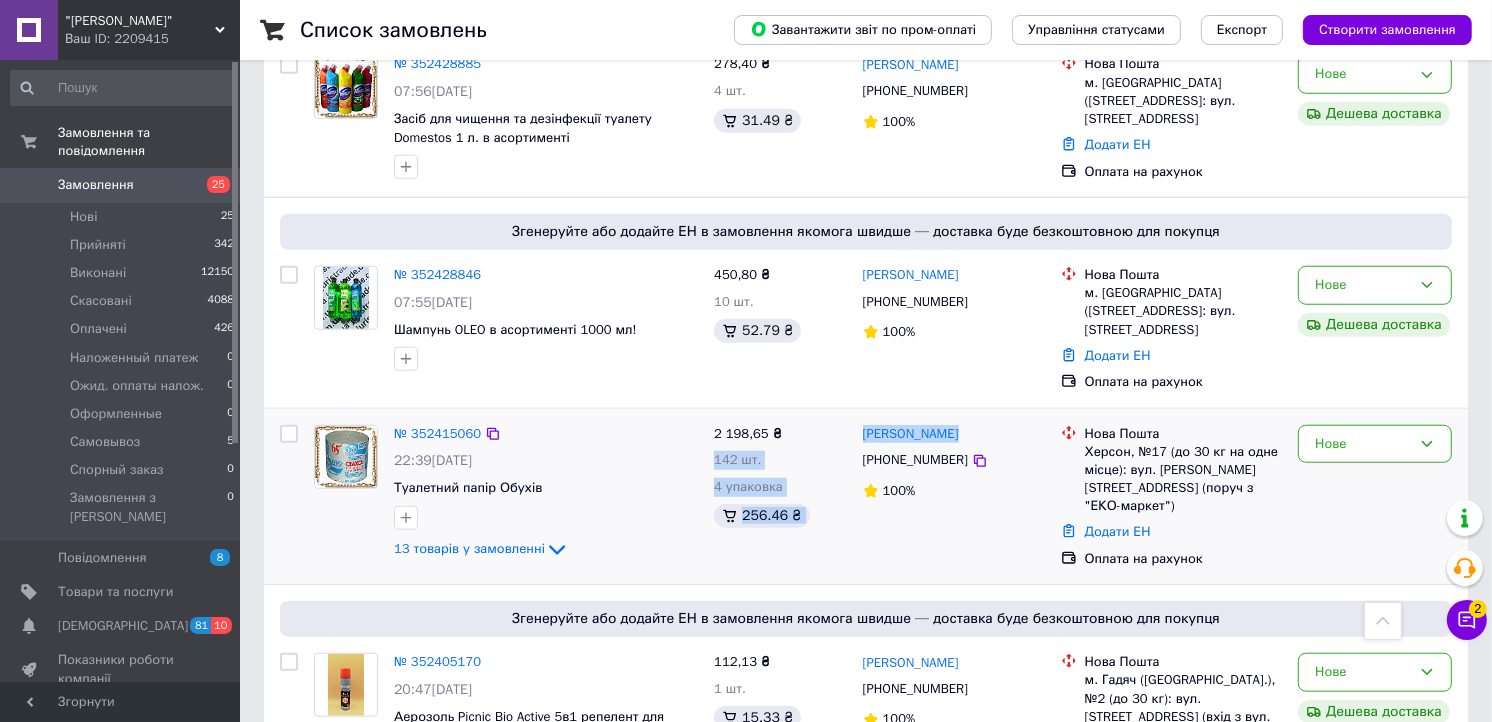 click on "[PERSON_NAME] [PHONE_NUMBER] 100%" at bounding box center [954, 497] 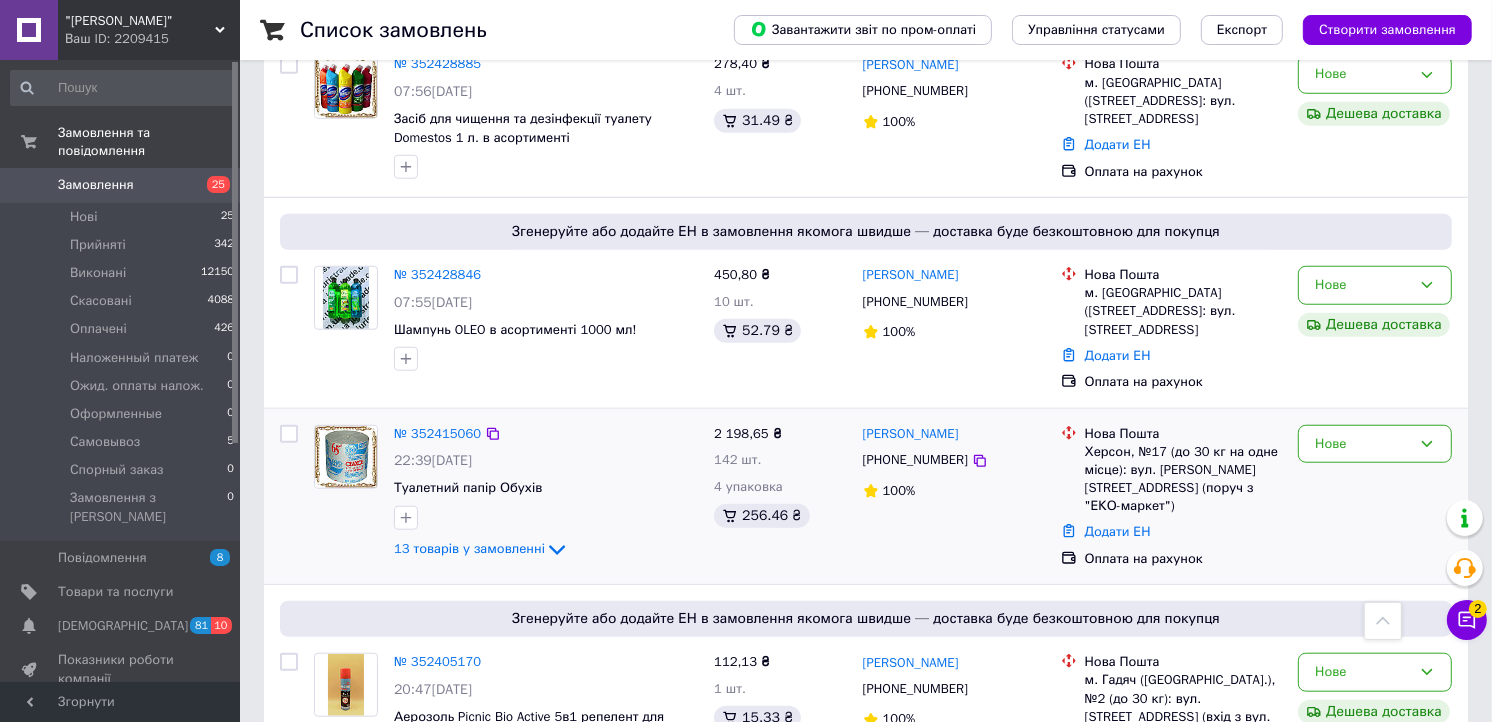 click on "[PERSON_NAME] [PHONE_NUMBER] 100%" at bounding box center (954, 497) 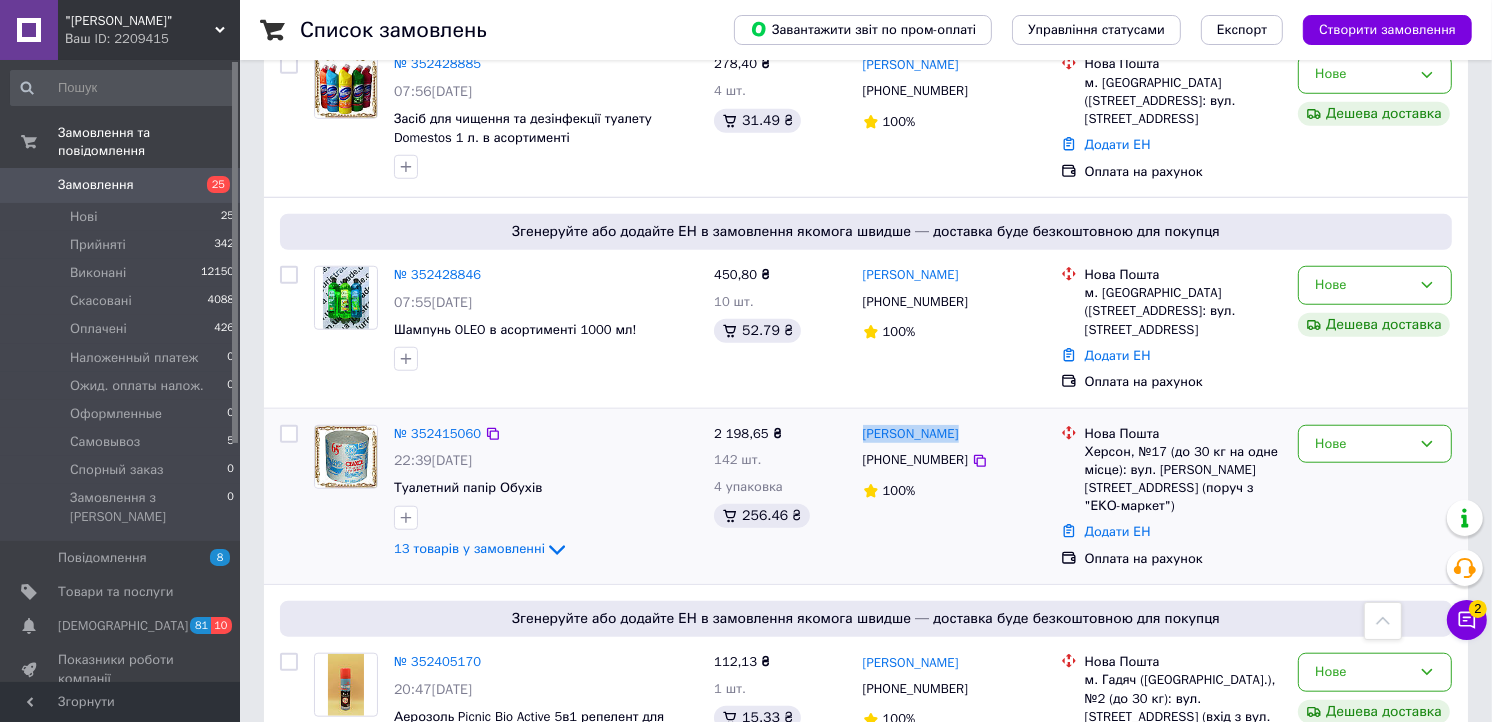 drag, startPoint x: 962, startPoint y: 368, endPoint x: 861, endPoint y: 372, distance: 101.07918 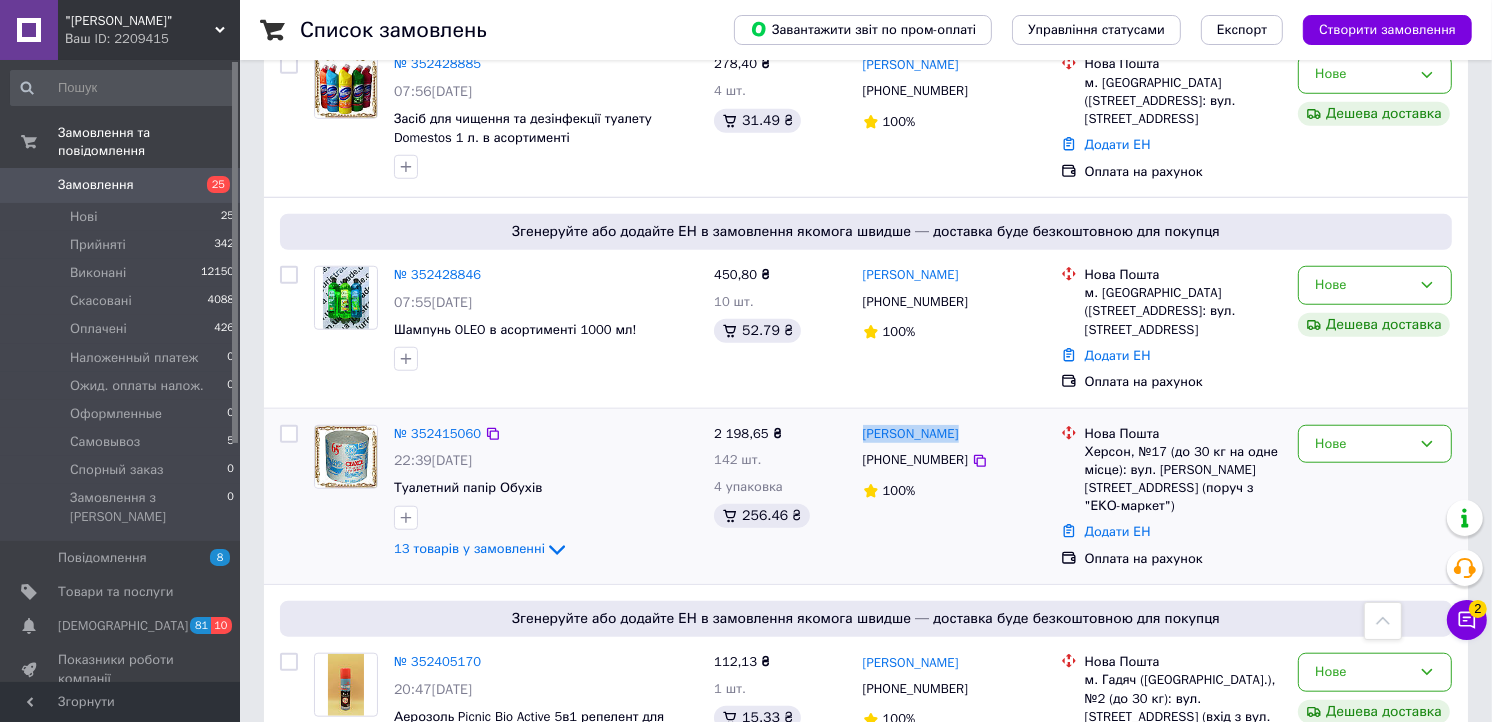 click on "[PERSON_NAME]" at bounding box center [954, 434] 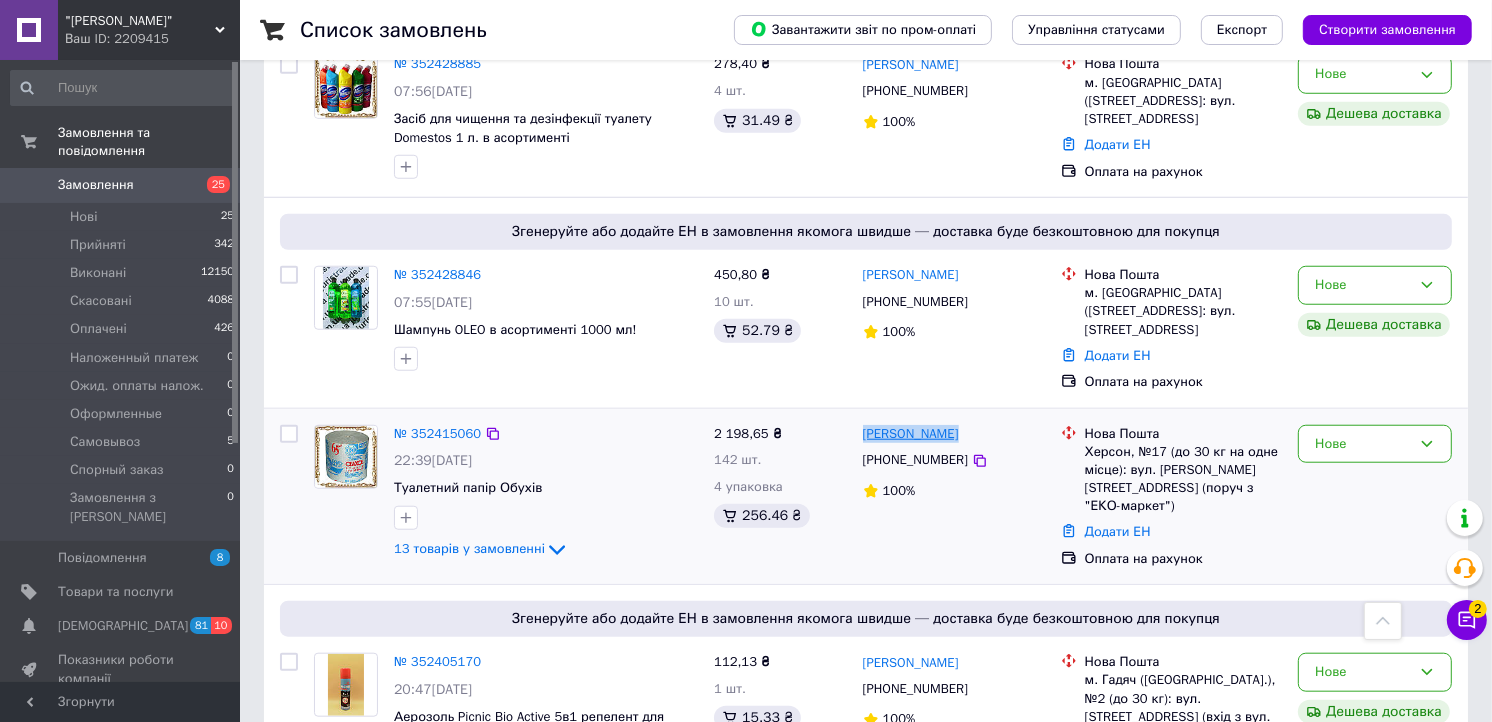 copy on "[PERSON_NAME]" 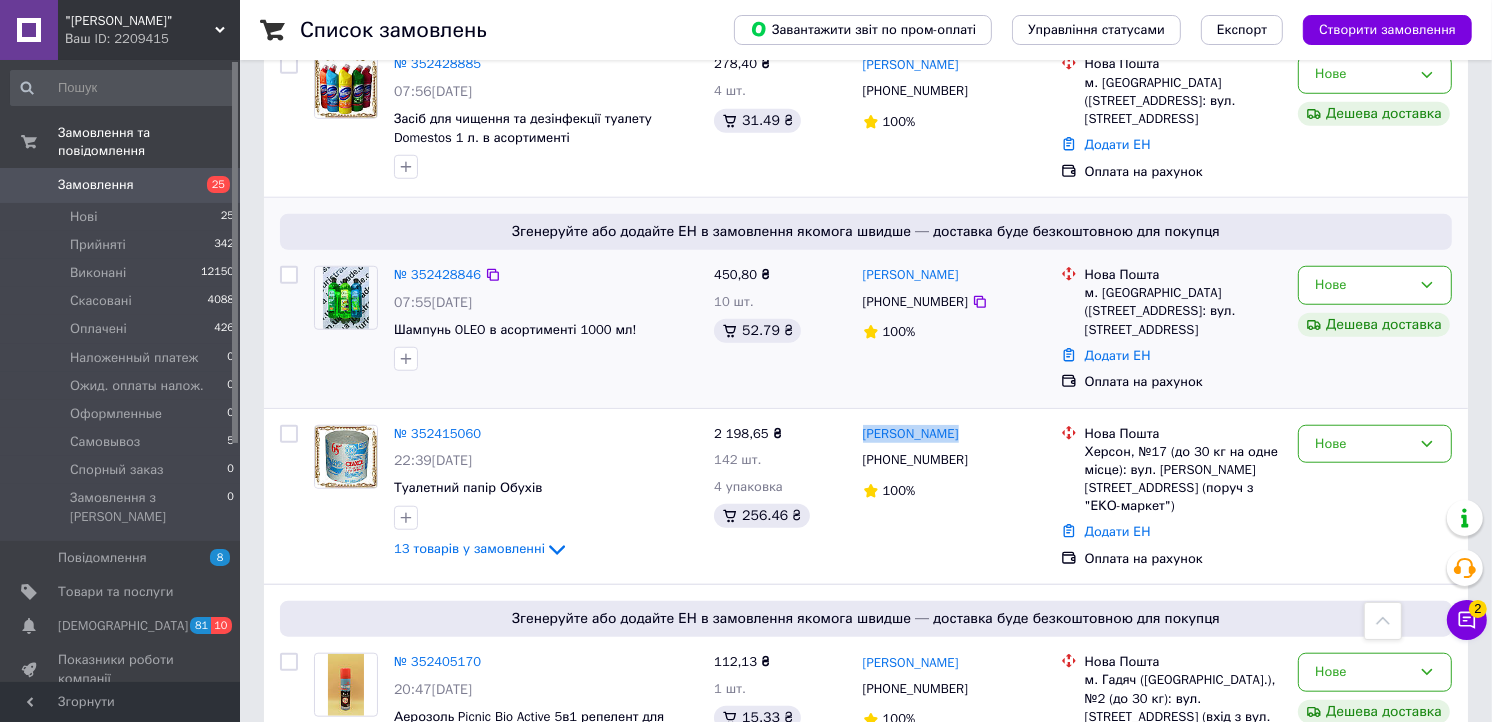 drag, startPoint x: 1181, startPoint y: 433, endPoint x: 493, endPoint y: 341, distance: 694.1239 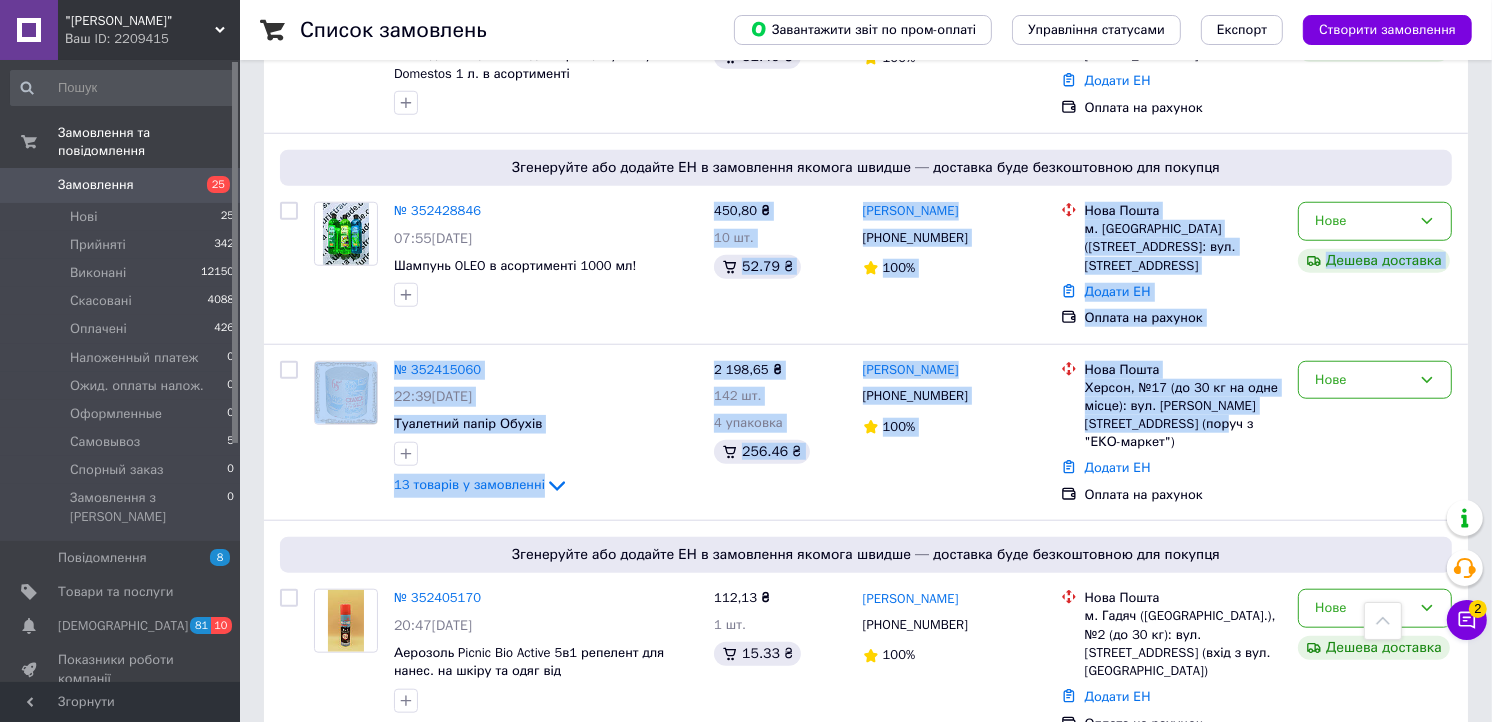 scroll, scrollTop: 1555, scrollLeft: 0, axis: vertical 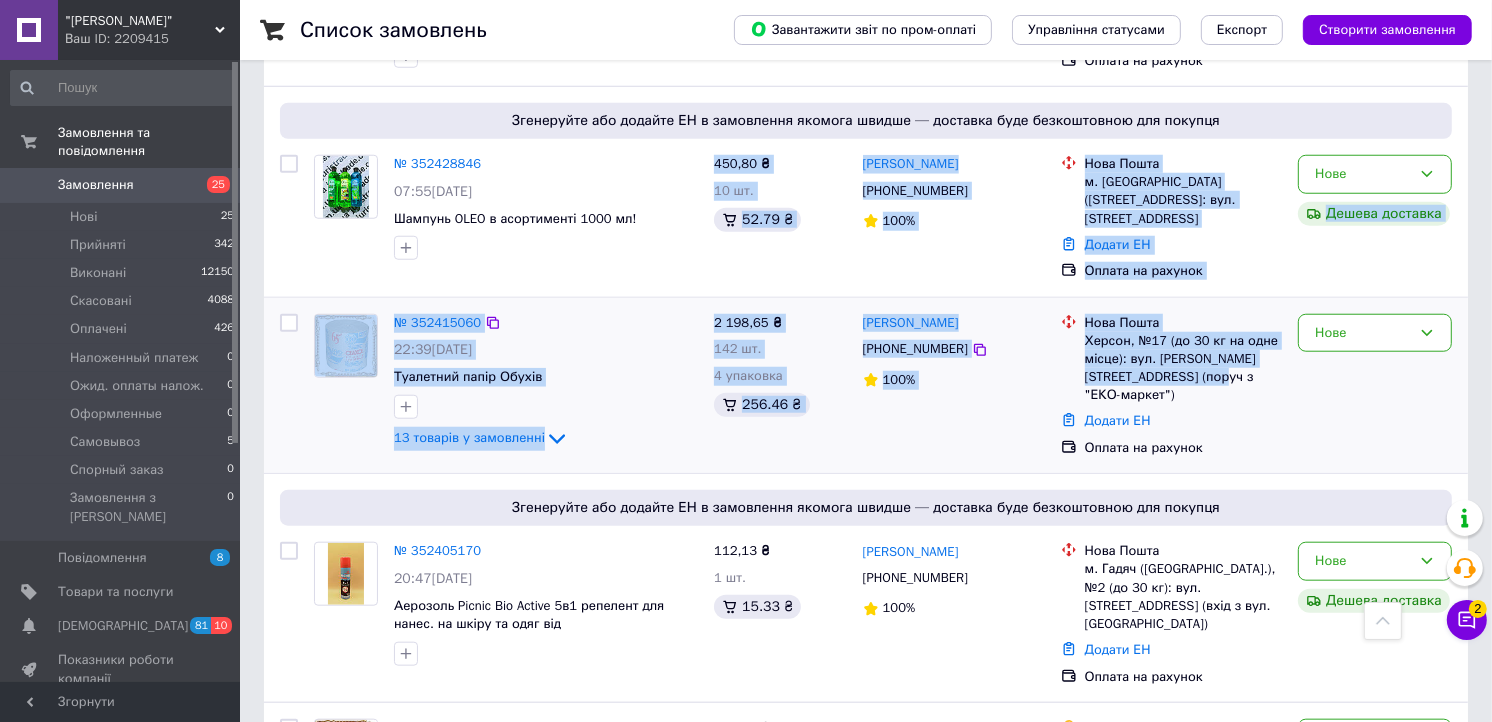 click on "[PERSON_NAME] [PHONE_NUMBER] 100%" at bounding box center [954, 386] 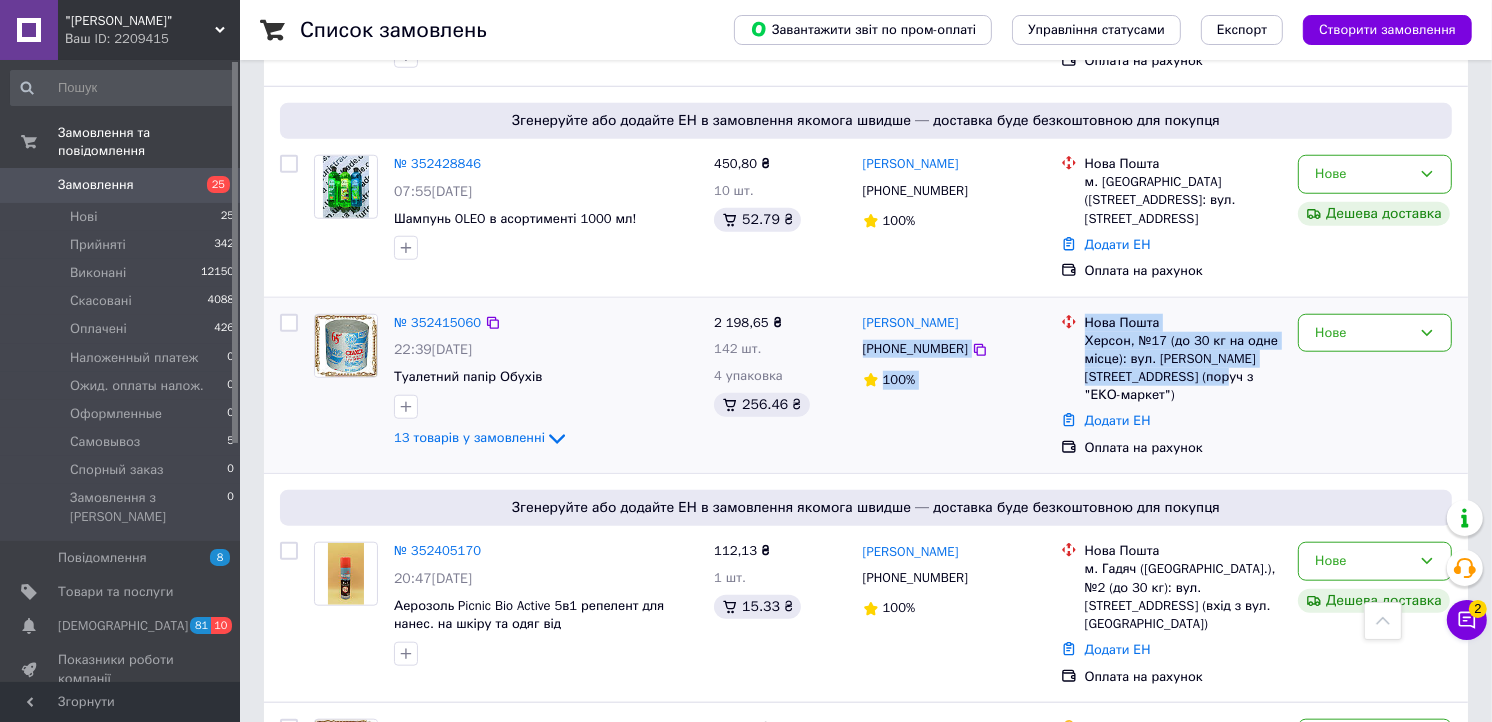 drag, startPoint x: 1091, startPoint y: 305, endPoint x: 1055, endPoint y: 267, distance: 52.34501 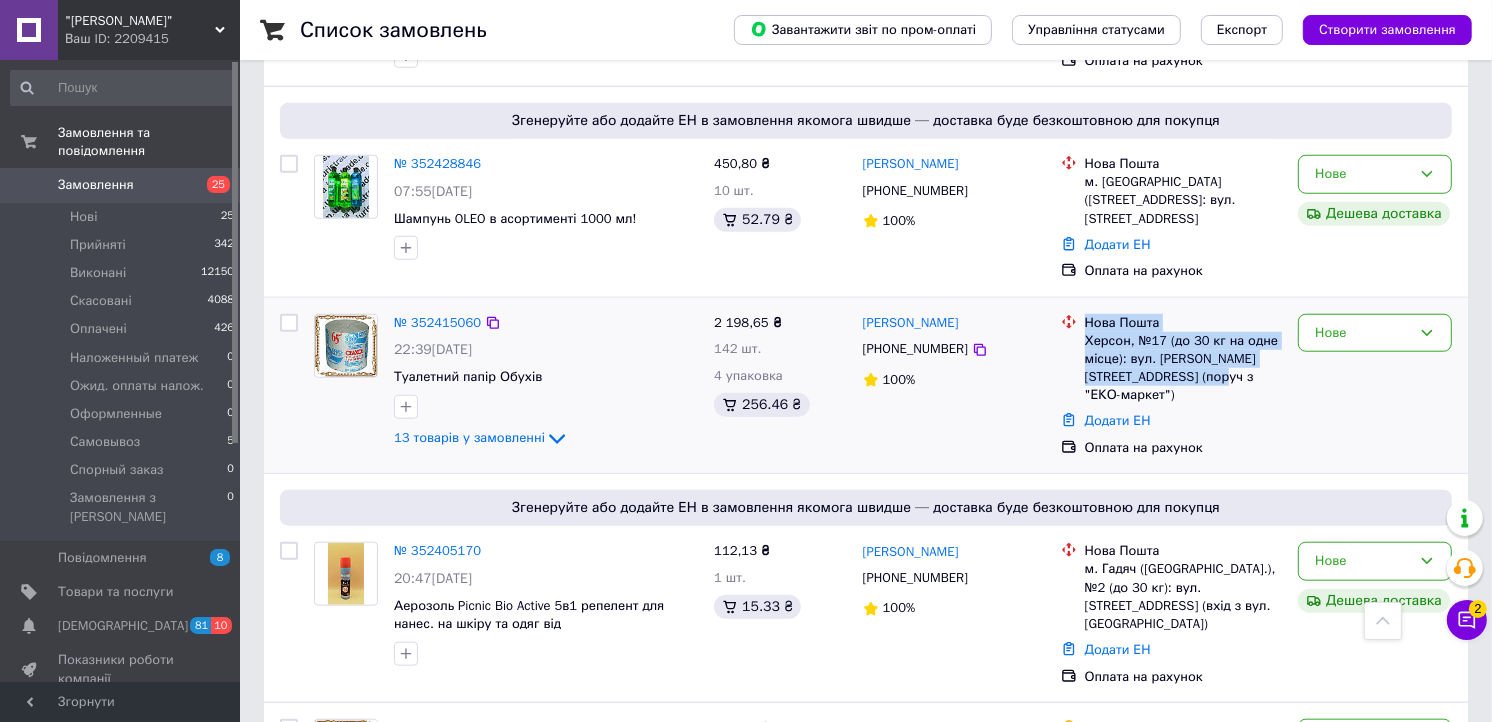 drag, startPoint x: 1055, startPoint y: 267, endPoint x: 1134, endPoint y: 296, distance: 84.15462 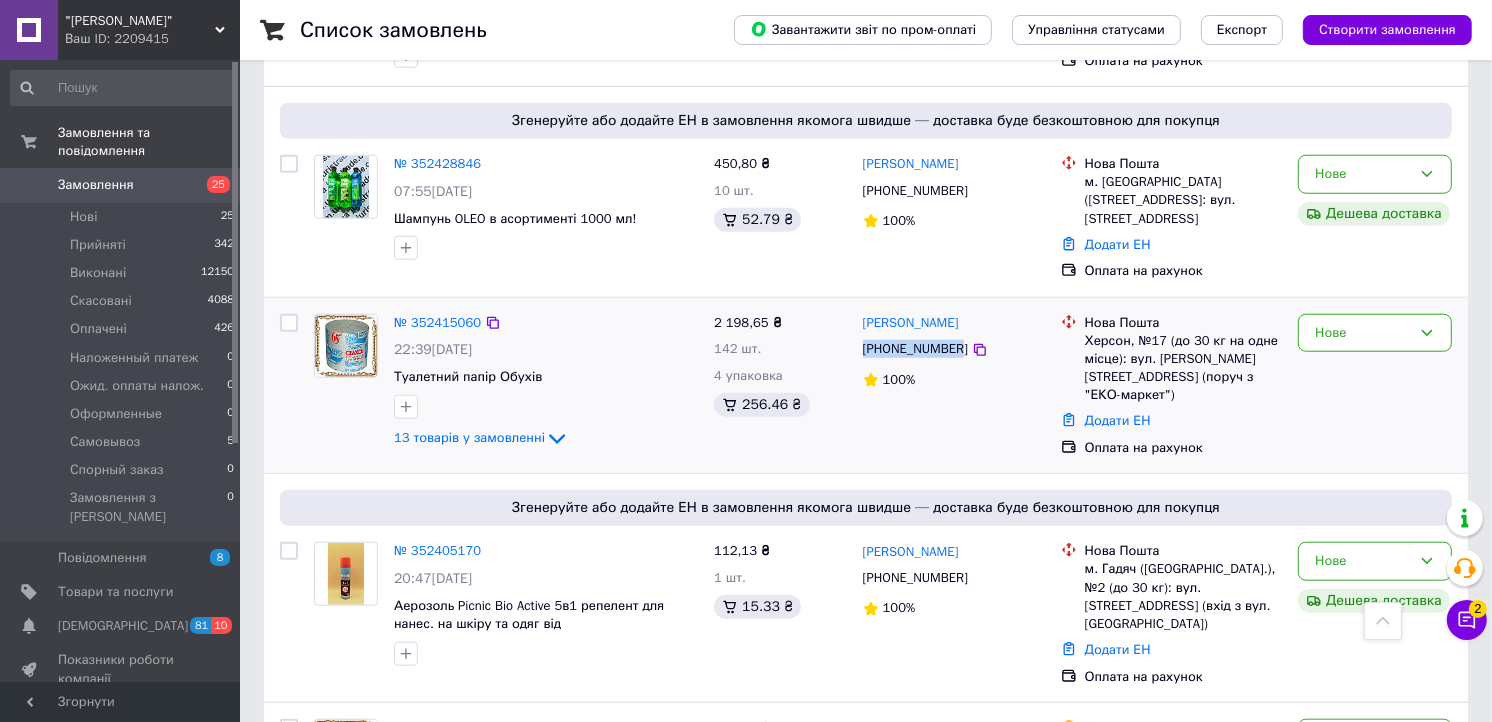 drag, startPoint x: 955, startPoint y: 291, endPoint x: 865, endPoint y: 286, distance: 90.13878 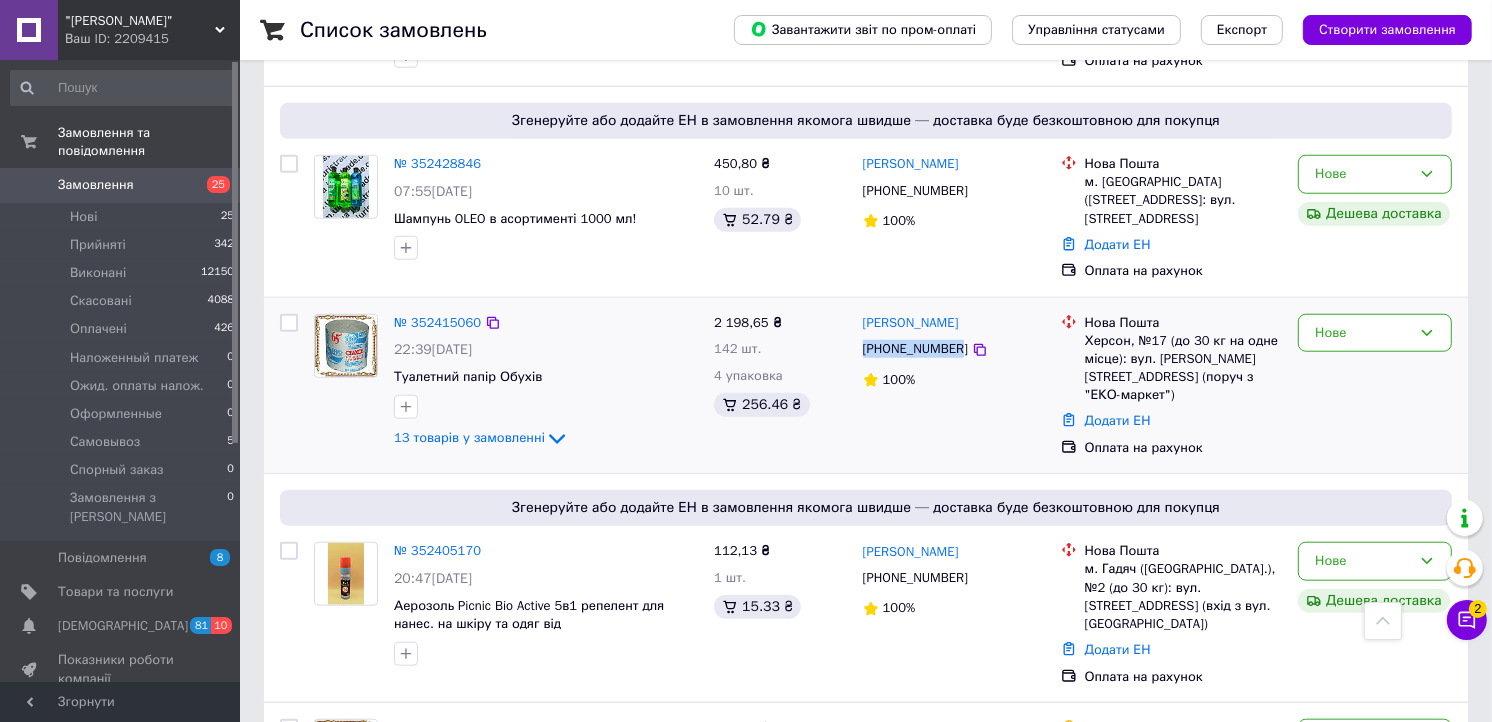 click on "[PHONE_NUMBER]" at bounding box center (915, 349) 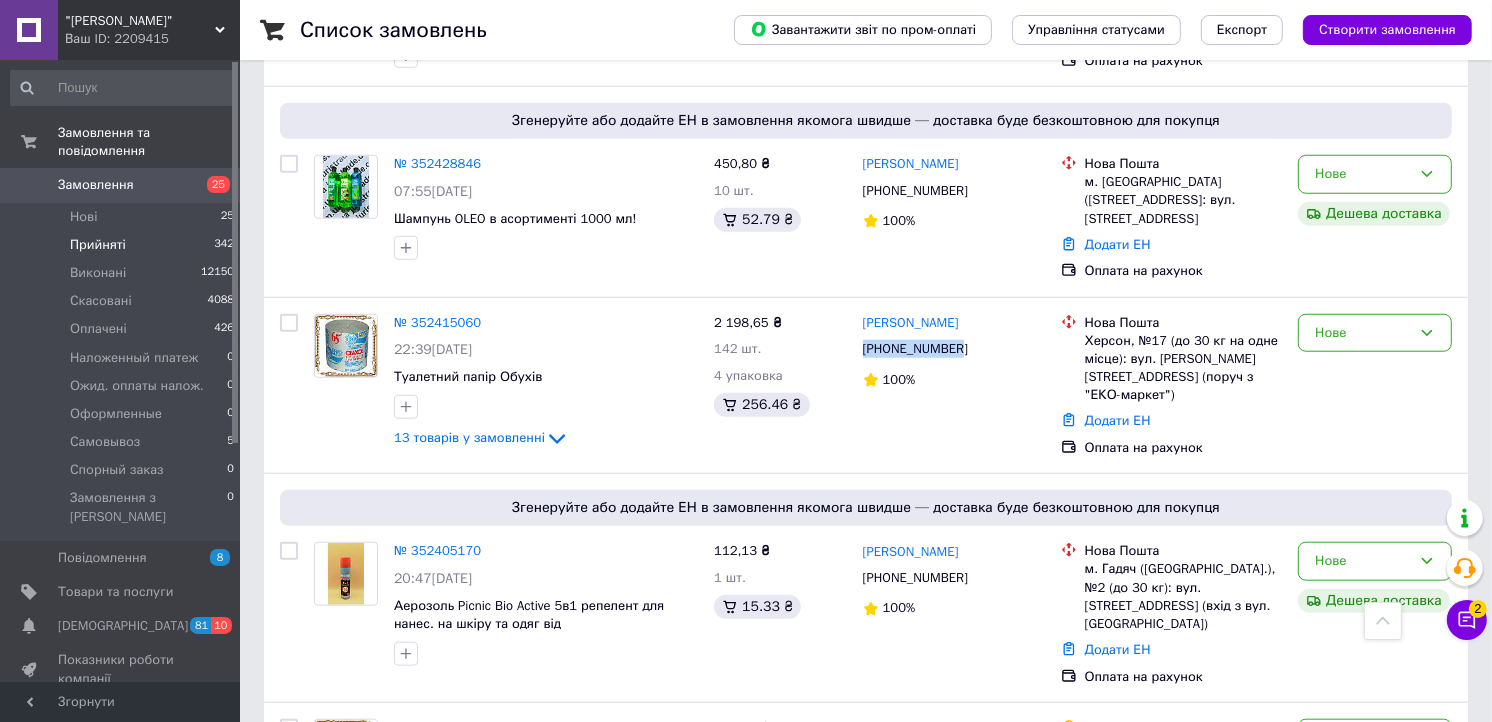 drag, startPoint x: 444, startPoint y: 263, endPoint x: 36, endPoint y: 224, distance: 409.85974 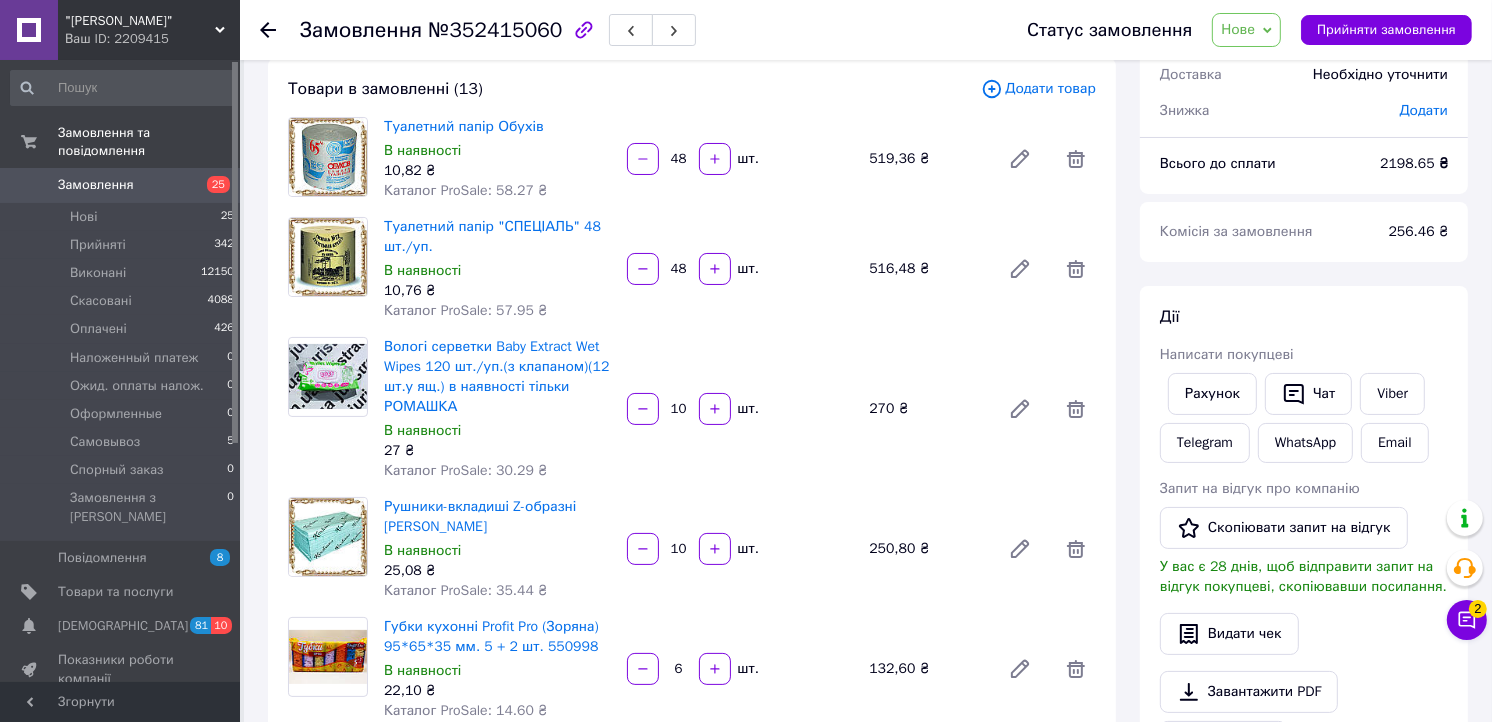 scroll, scrollTop: 0, scrollLeft: 0, axis: both 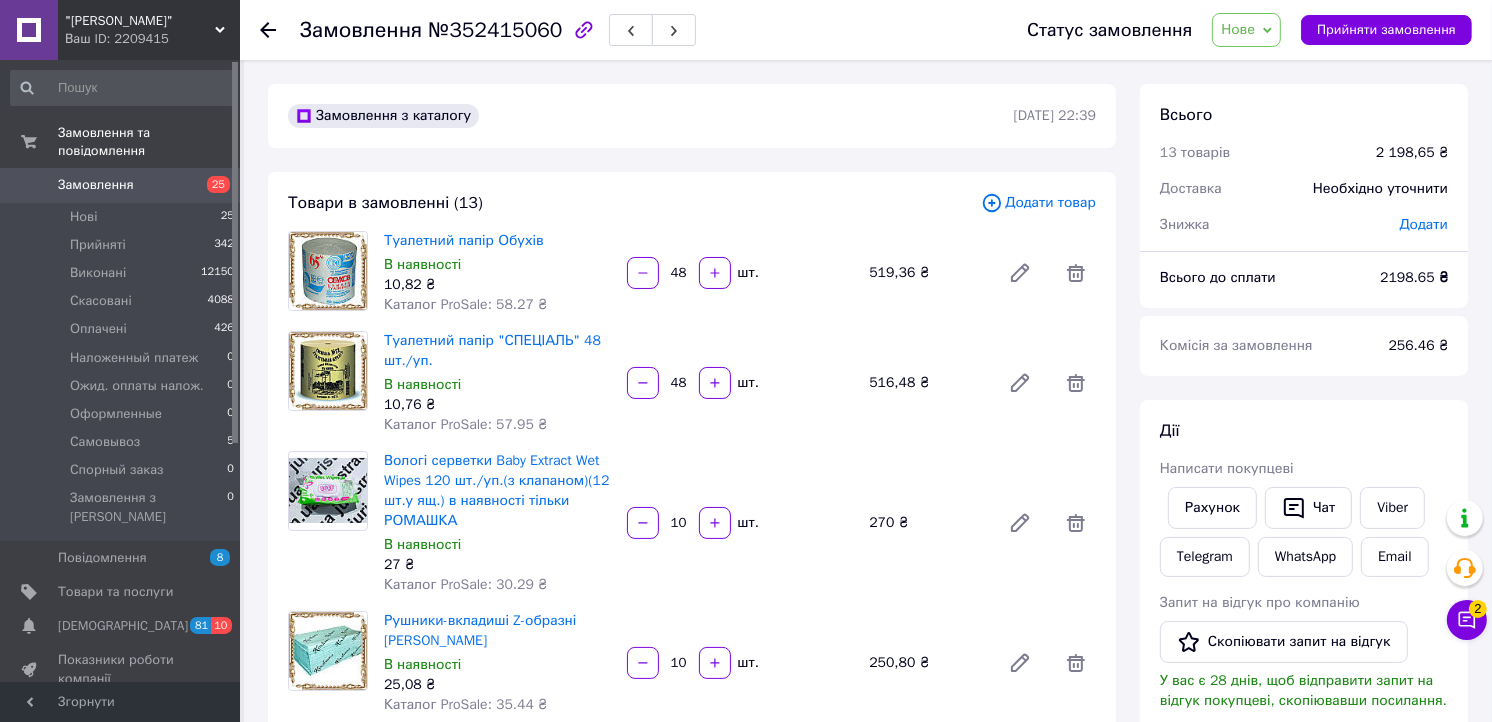 click 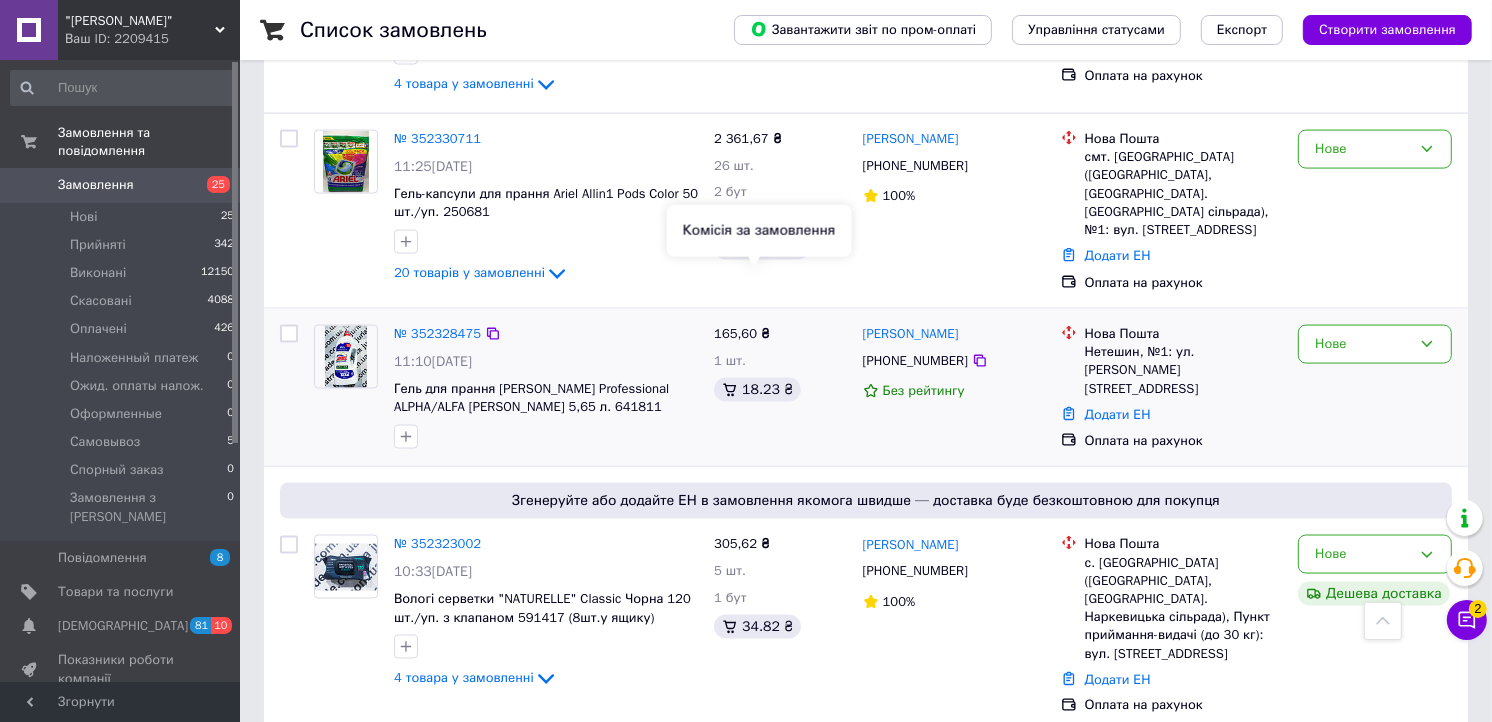 scroll, scrollTop: 2444, scrollLeft: 0, axis: vertical 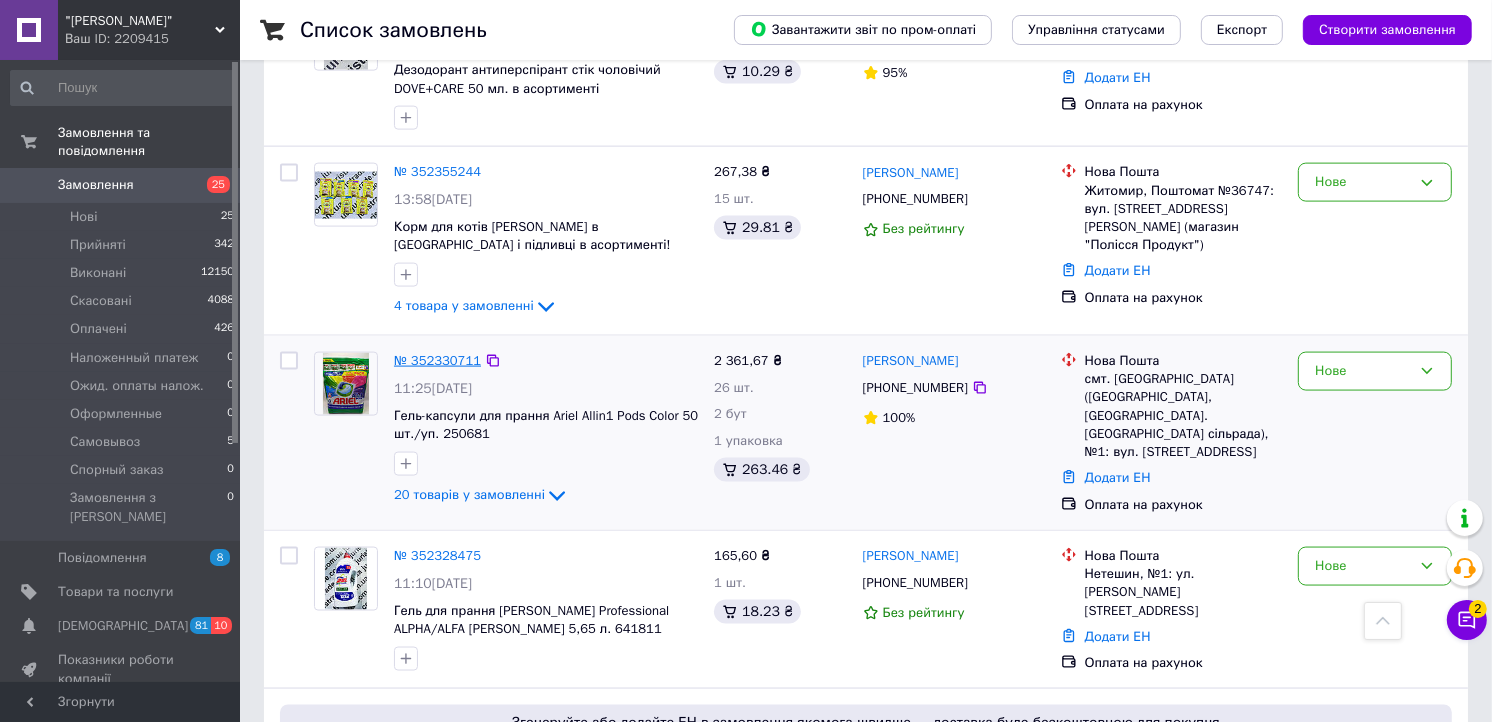 click on "№ 352330711" at bounding box center (437, 360) 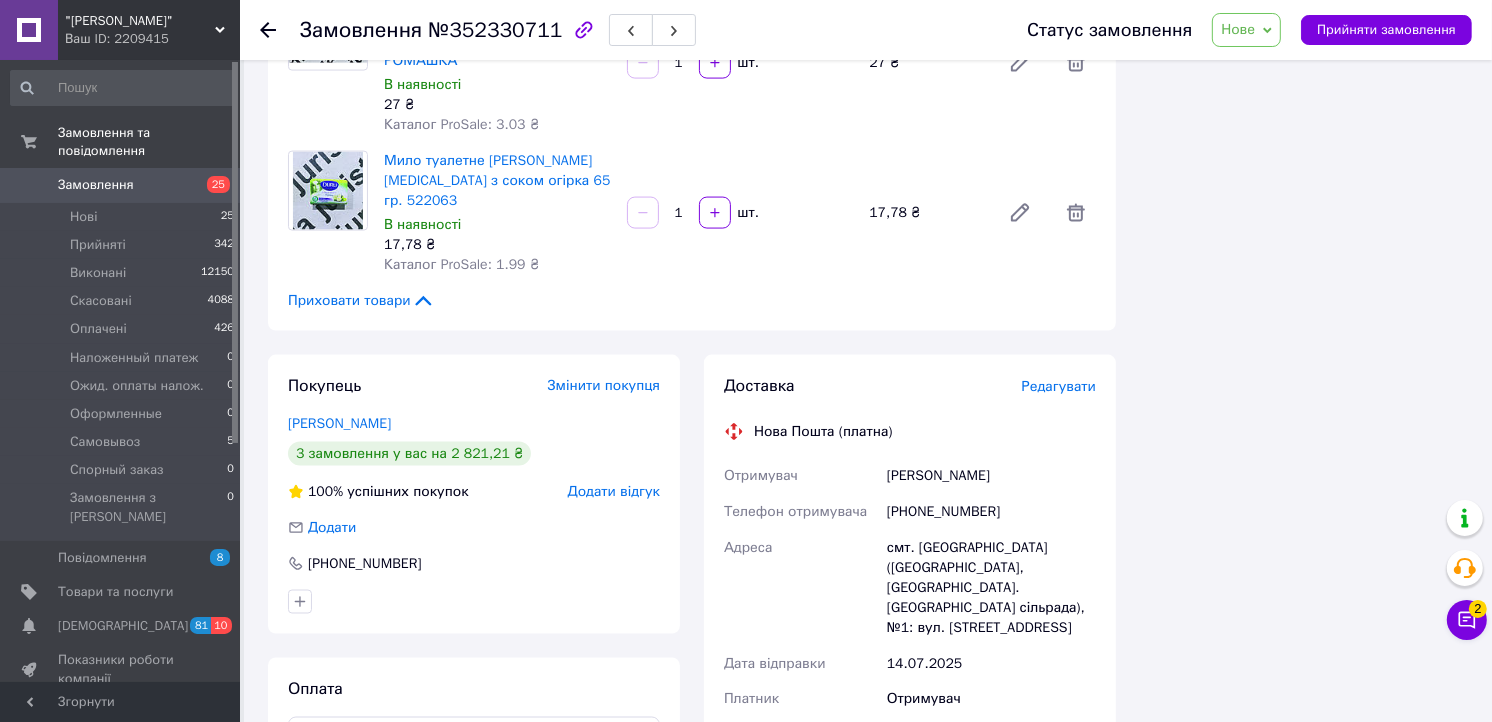 scroll, scrollTop: 2648, scrollLeft: 0, axis: vertical 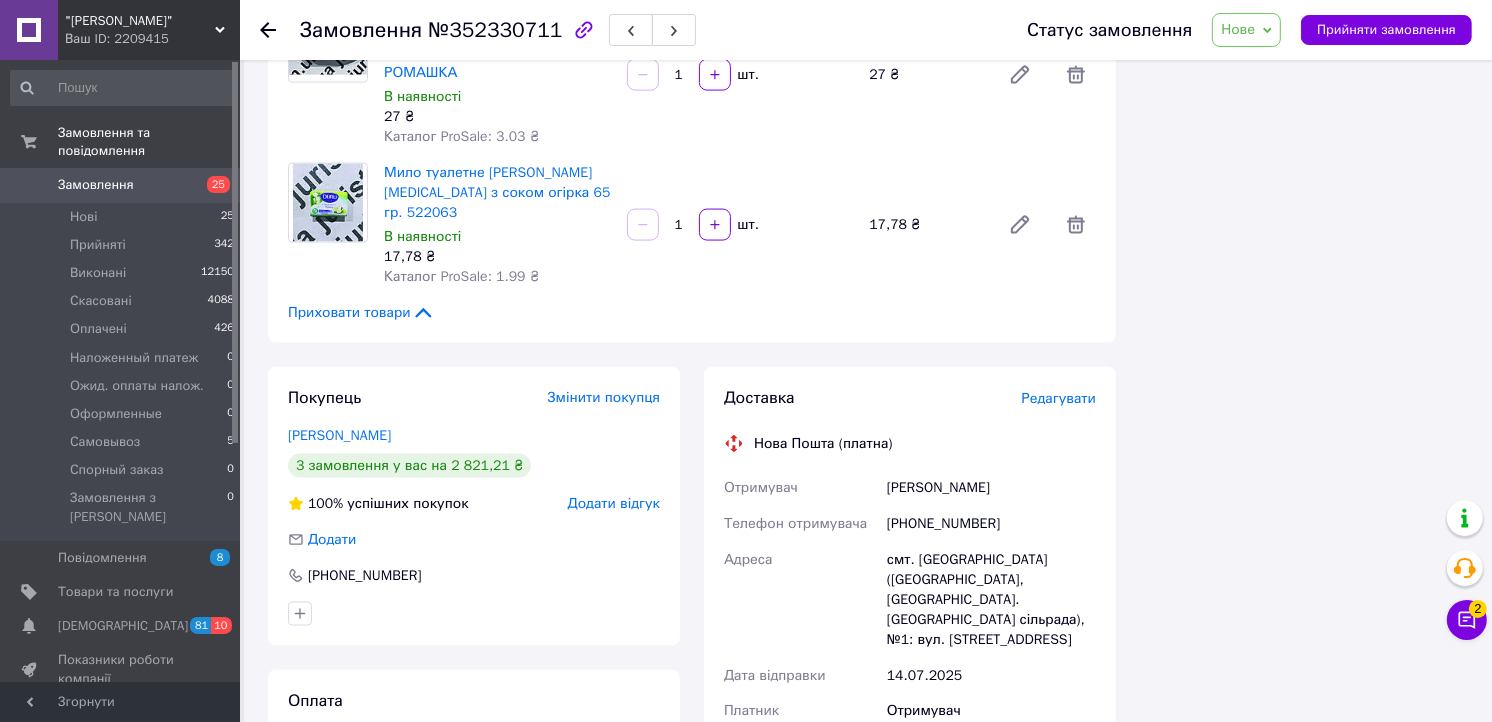 drag, startPoint x: 1033, startPoint y: 318, endPoint x: 898, endPoint y: 305, distance: 135.62448 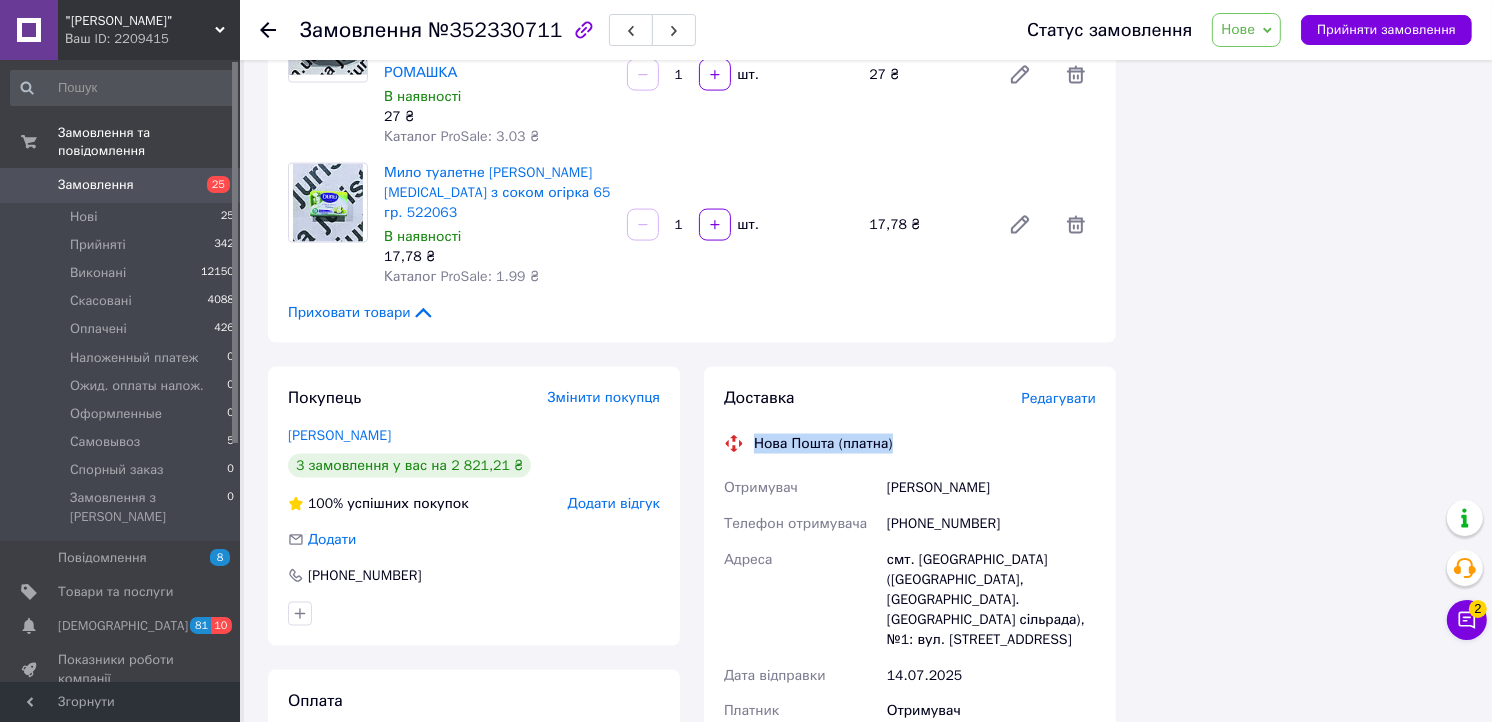 drag, startPoint x: 920, startPoint y: 256, endPoint x: 742, endPoint y: 265, distance: 178.22739 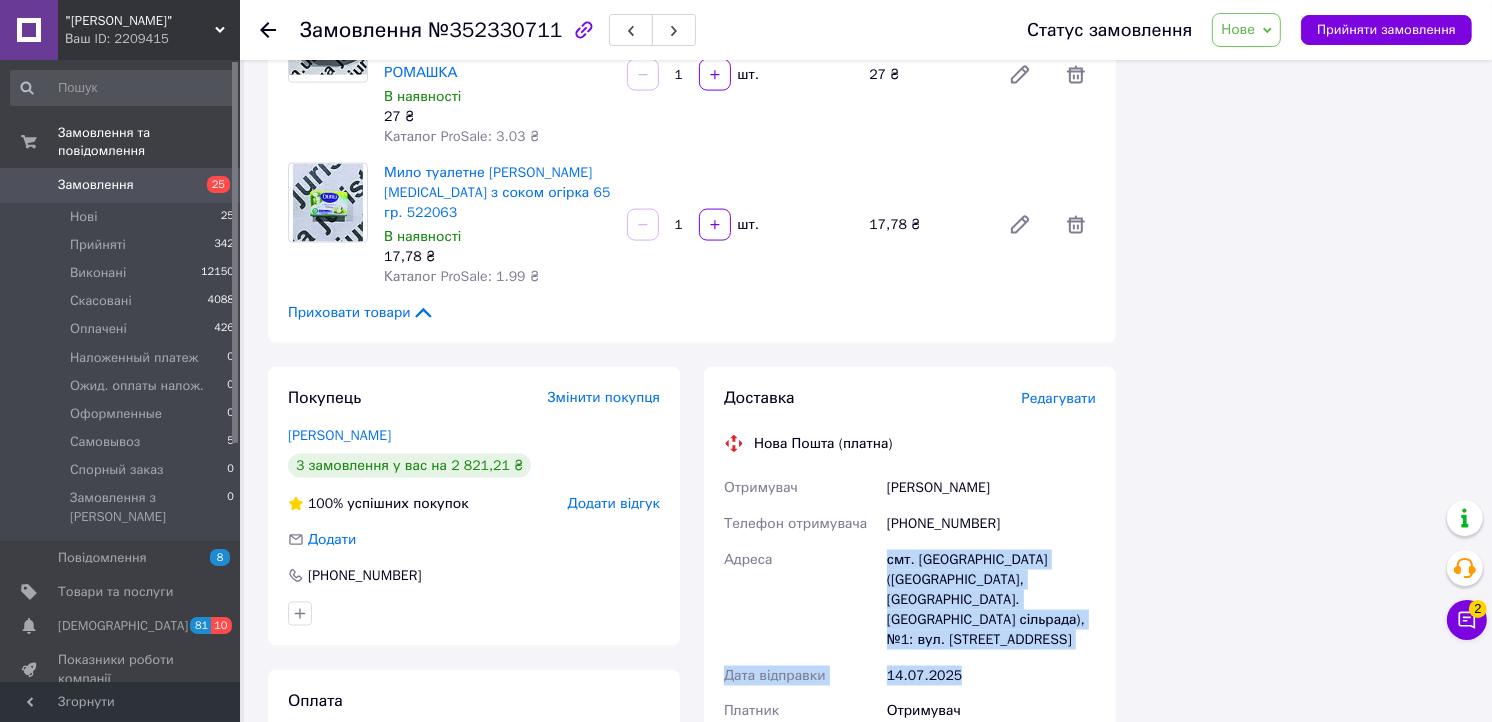 drag, startPoint x: 972, startPoint y: 427, endPoint x: 900, endPoint y: 395, distance: 78.79086 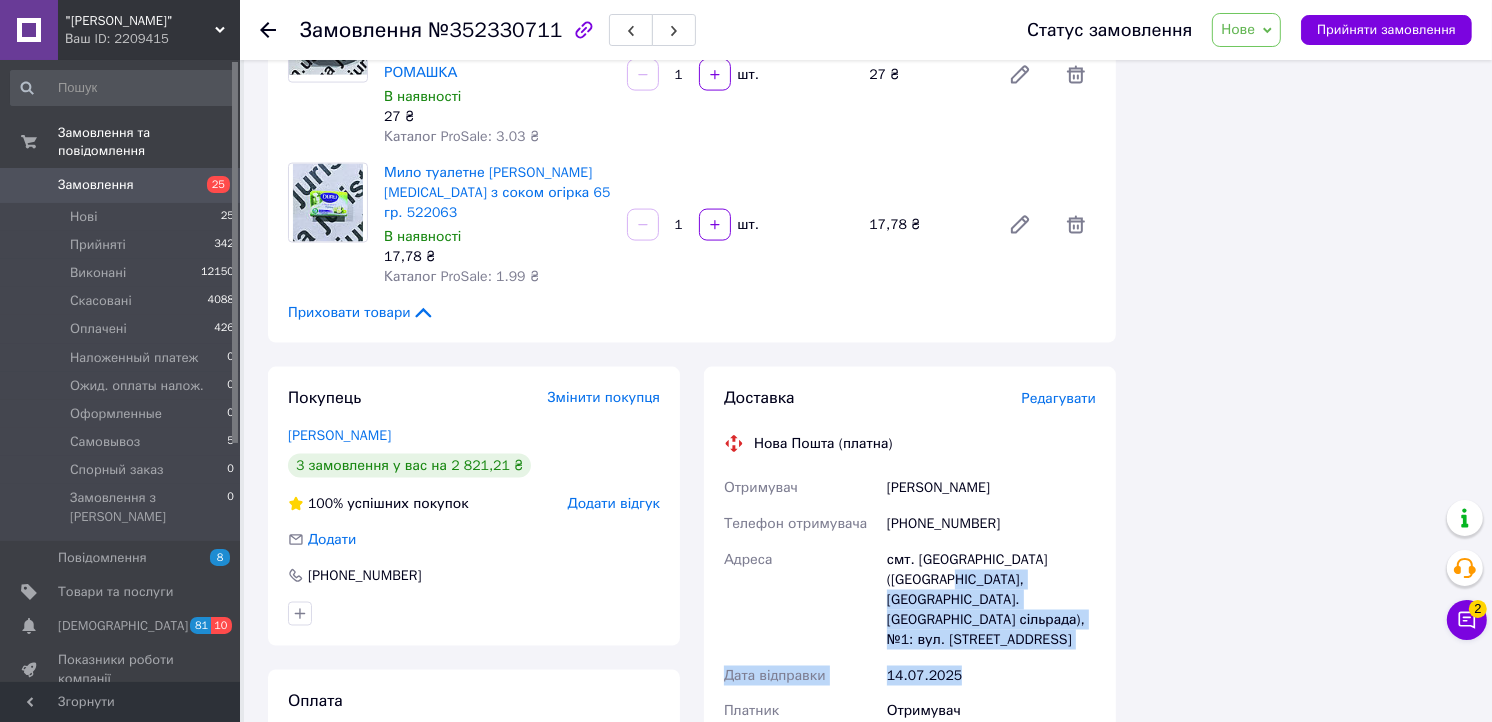 drag, startPoint x: 900, startPoint y: 395, endPoint x: 1028, endPoint y: 472, distance: 149.37537 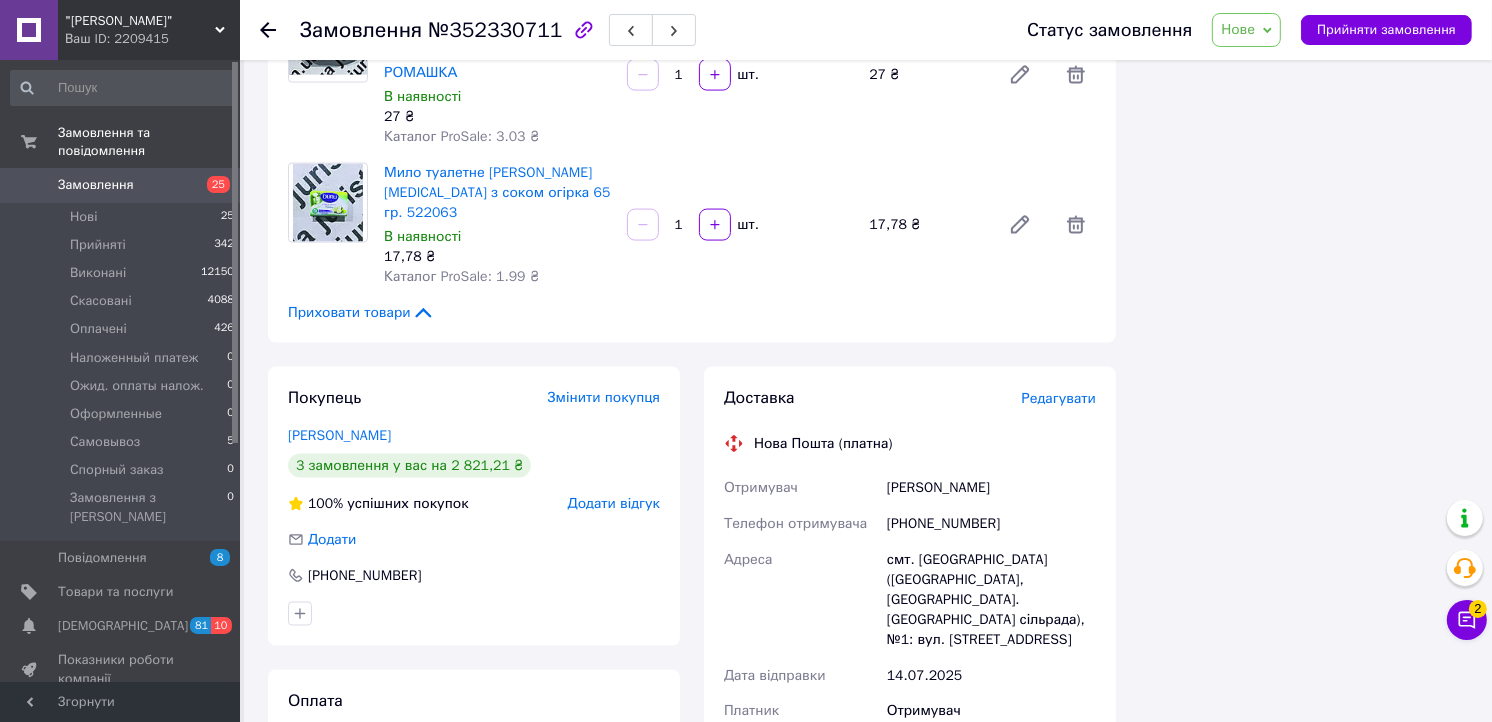 drag, startPoint x: 913, startPoint y: 532, endPoint x: 894, endPoint y: 522, distance: 21.470911 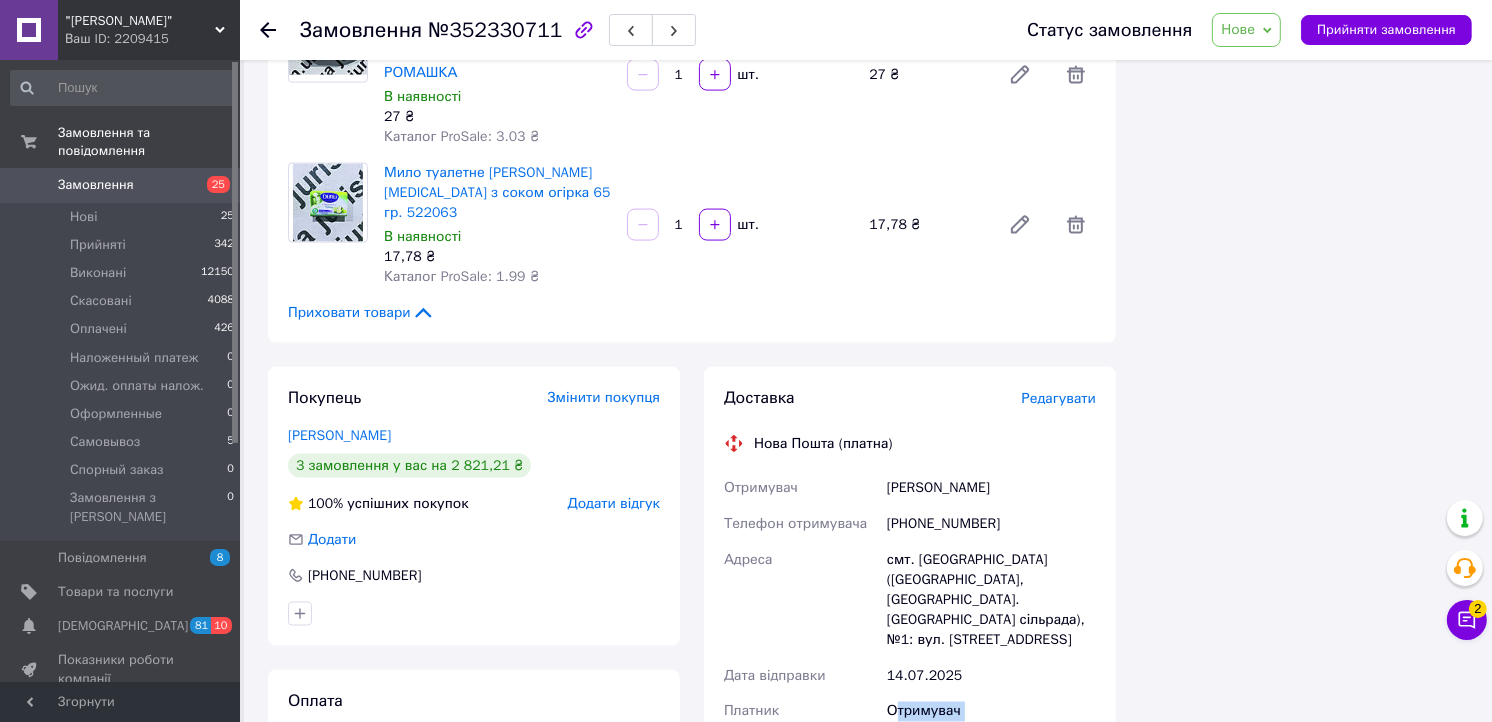 copy on "тримувач Оціночна вартість 2 36" 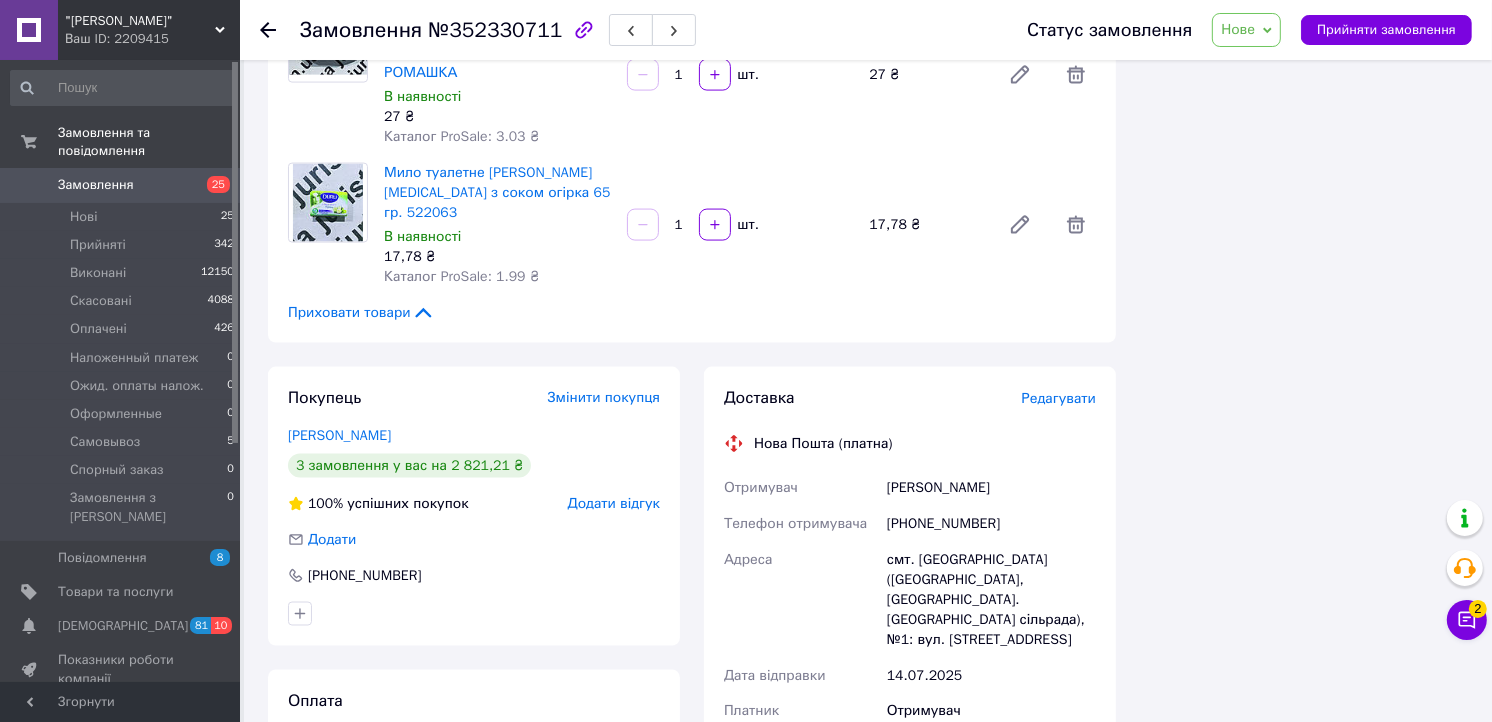 click on "14.07.2025" at bounding box center (991, 676) 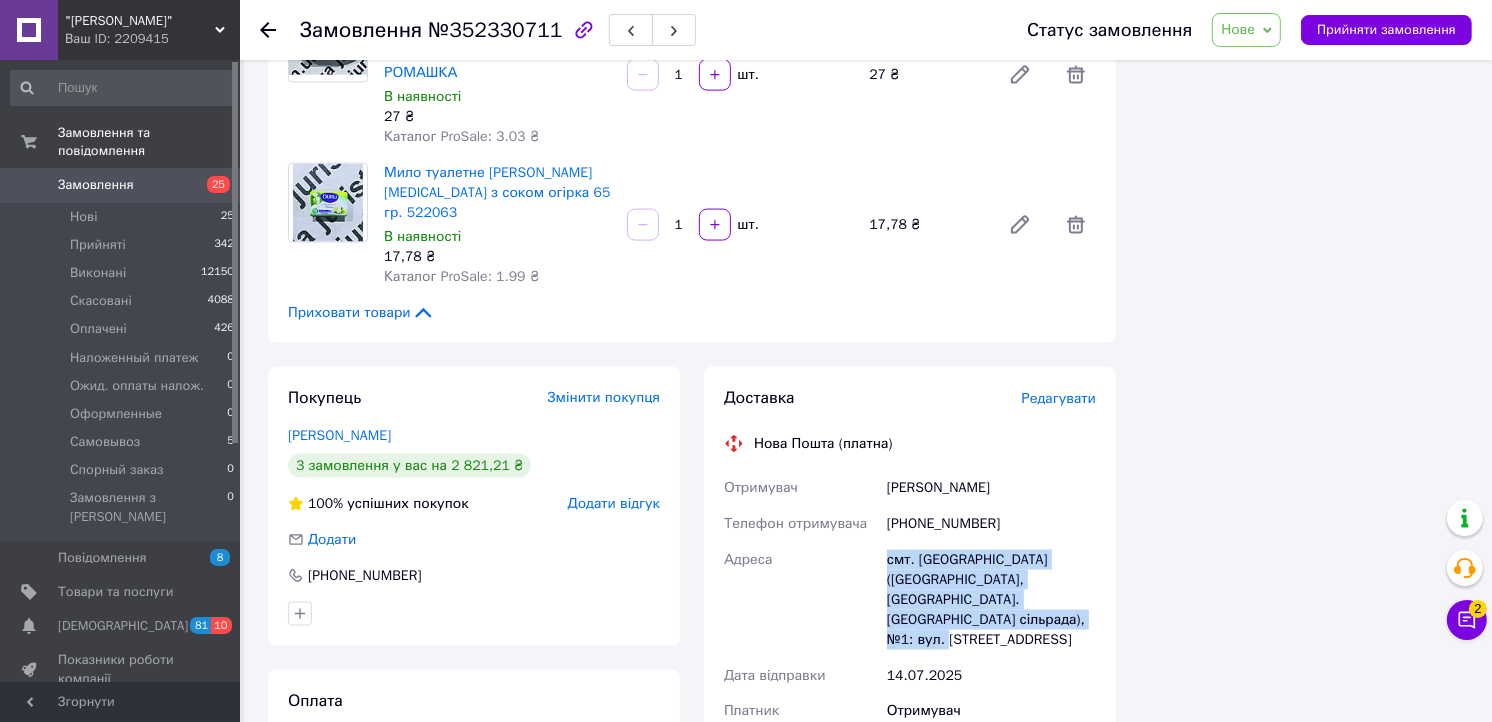 drag, startPoint x: 974, startPoint y: 437, endPoint x: 871, endPoint y: 377, distance: 119.20151 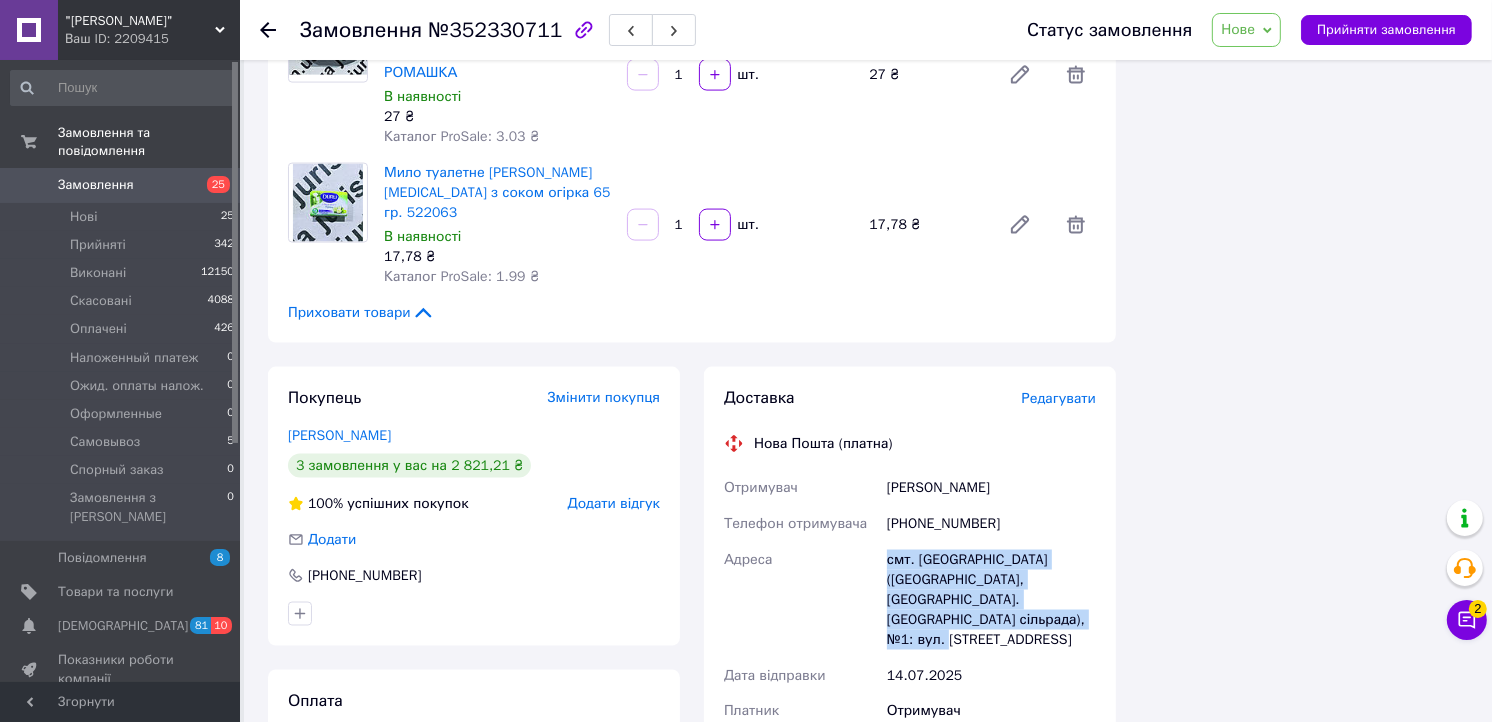 copy on "[GEOGRAPHIC_DATA] смт. [GEOGRAPHIC_DATA] ([GEOGRAPHIC_DATA], [GEOGRAPHIC_DATA]. [GEOGRAPHIC_DATA] сільрада), №1: вул. [STREET_ADDRESS]" 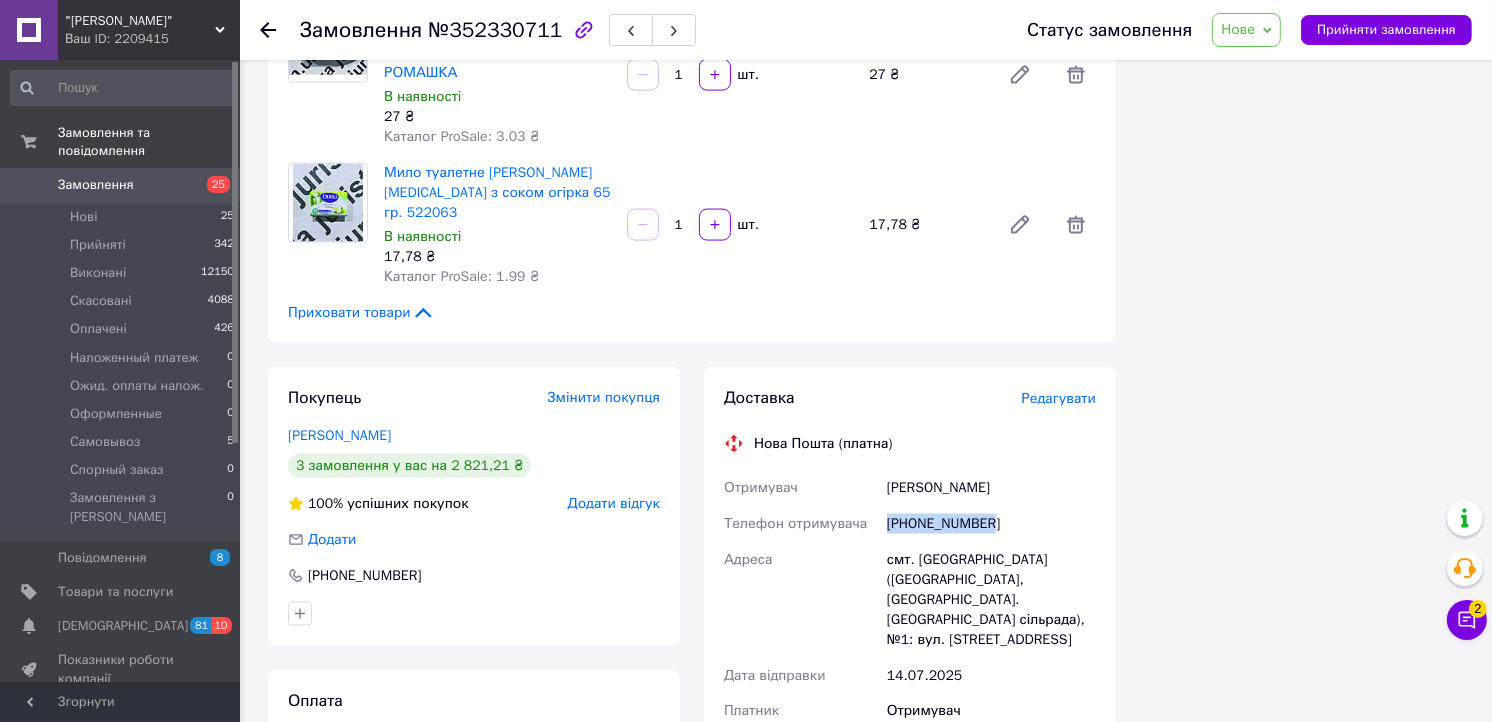drag, startPoint x: 1008, startPoint y: 332, endPoint x: 893, endPoint y: 347, distance: 115.97414 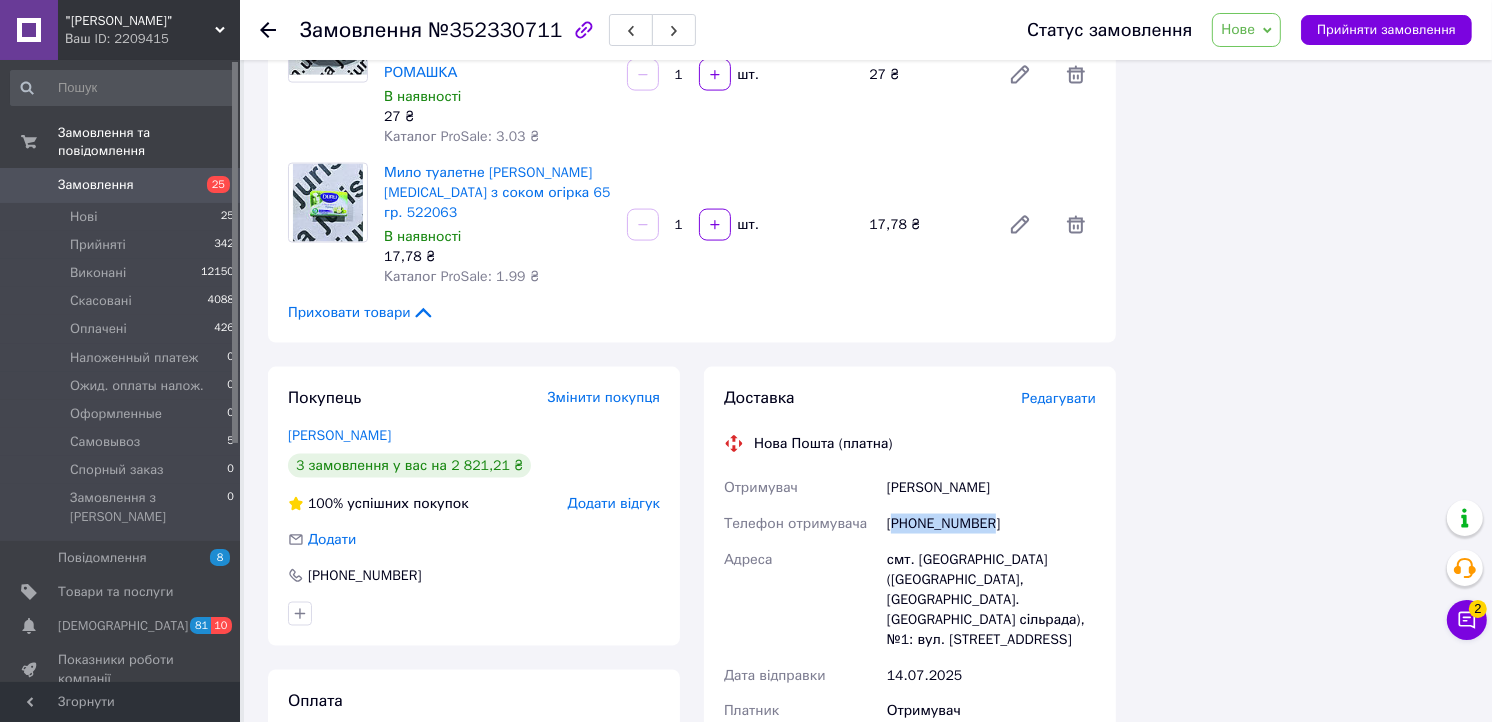 drag, startPoint x: 900, startPoint y: 351, endPoint x: 881, endPoint y: 343, distance: 20.615528 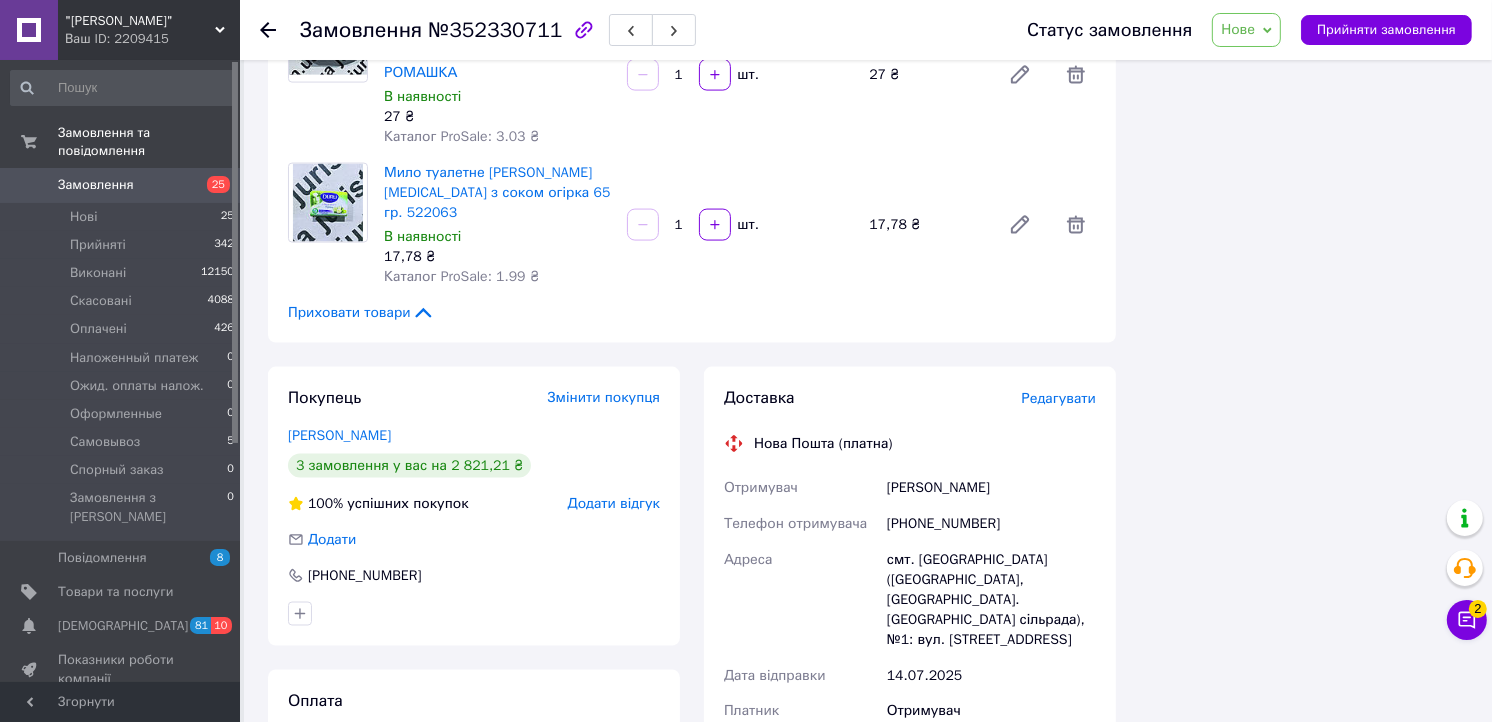 drag, startPoint x: 881, startPoint y: 342, endPoint x: 987, endPoint y: 346, distance: 106.07545 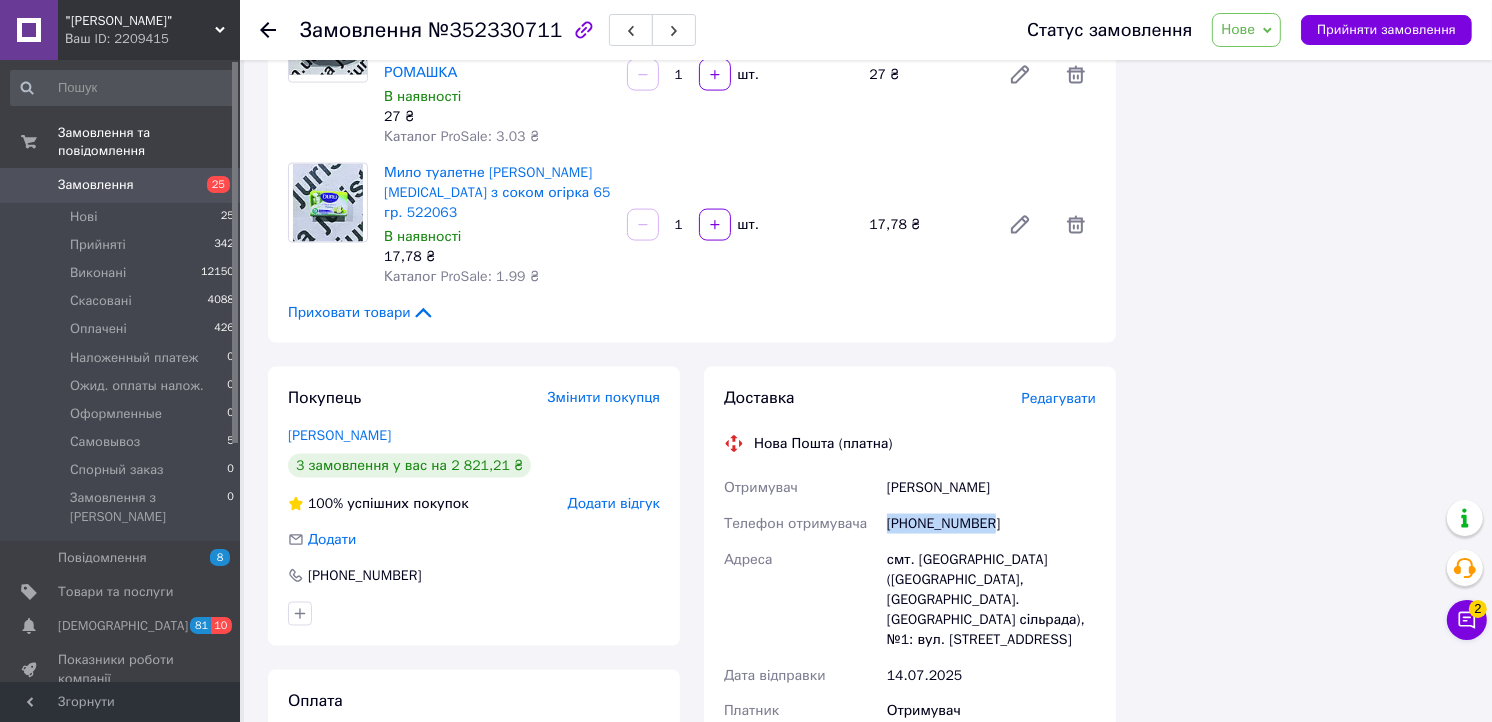 drag, startPoint x: 984, startPoint y: 346, endPoint x: 880, endPoint y: 345, distance: 104.00481 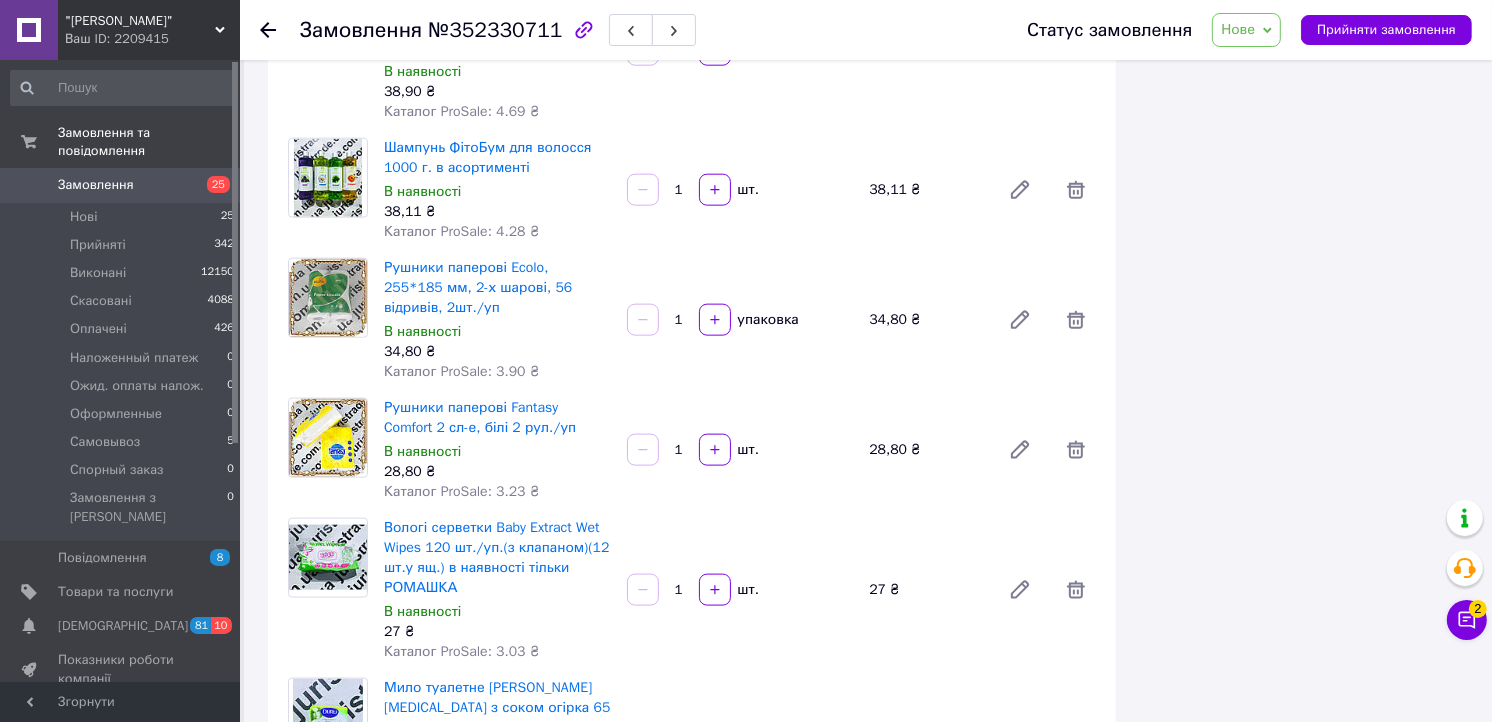 scroll, scrollTop: 2111, scrollLeft: 0, axis: vertical 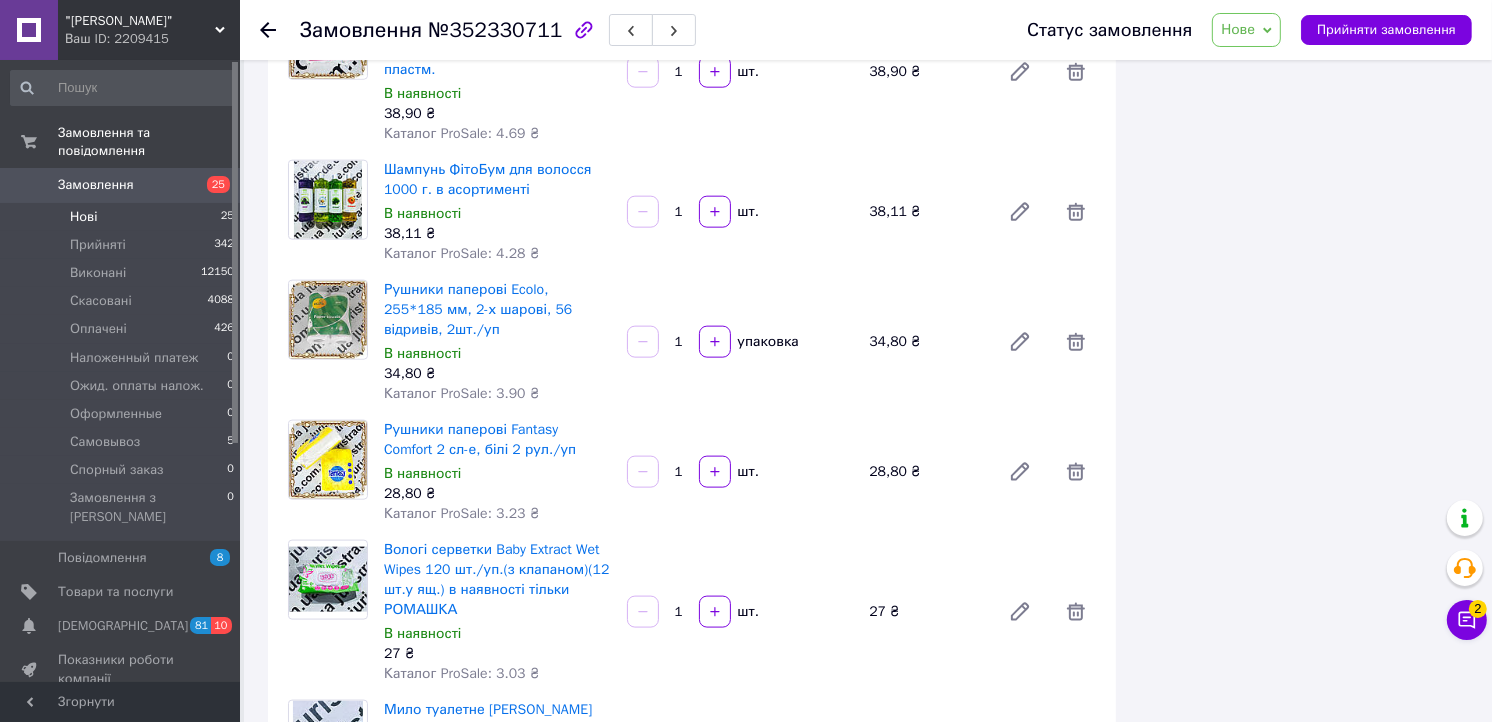click on "Нові 25" at bounding box center (123, 217) 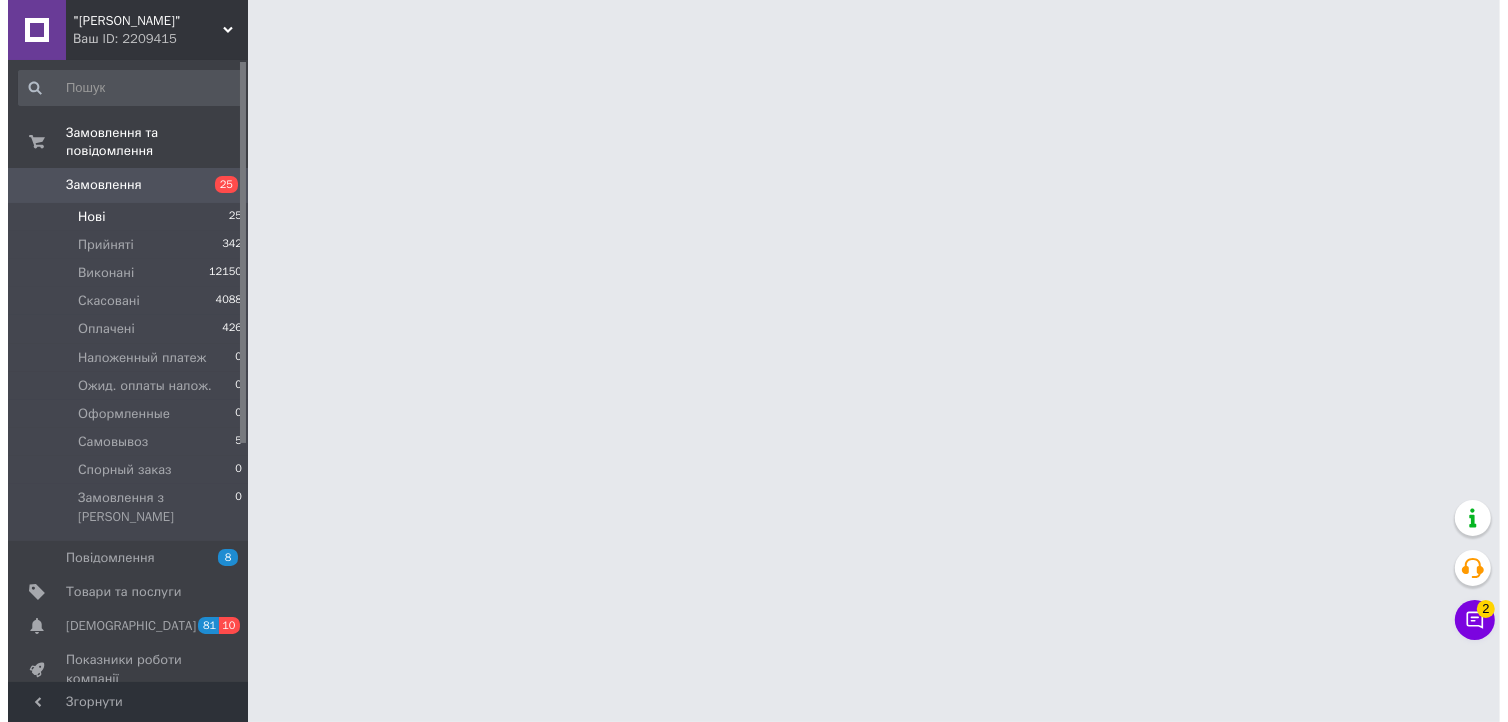 scroll, scrollTop: 0, scrollLeft: 0, axis: both 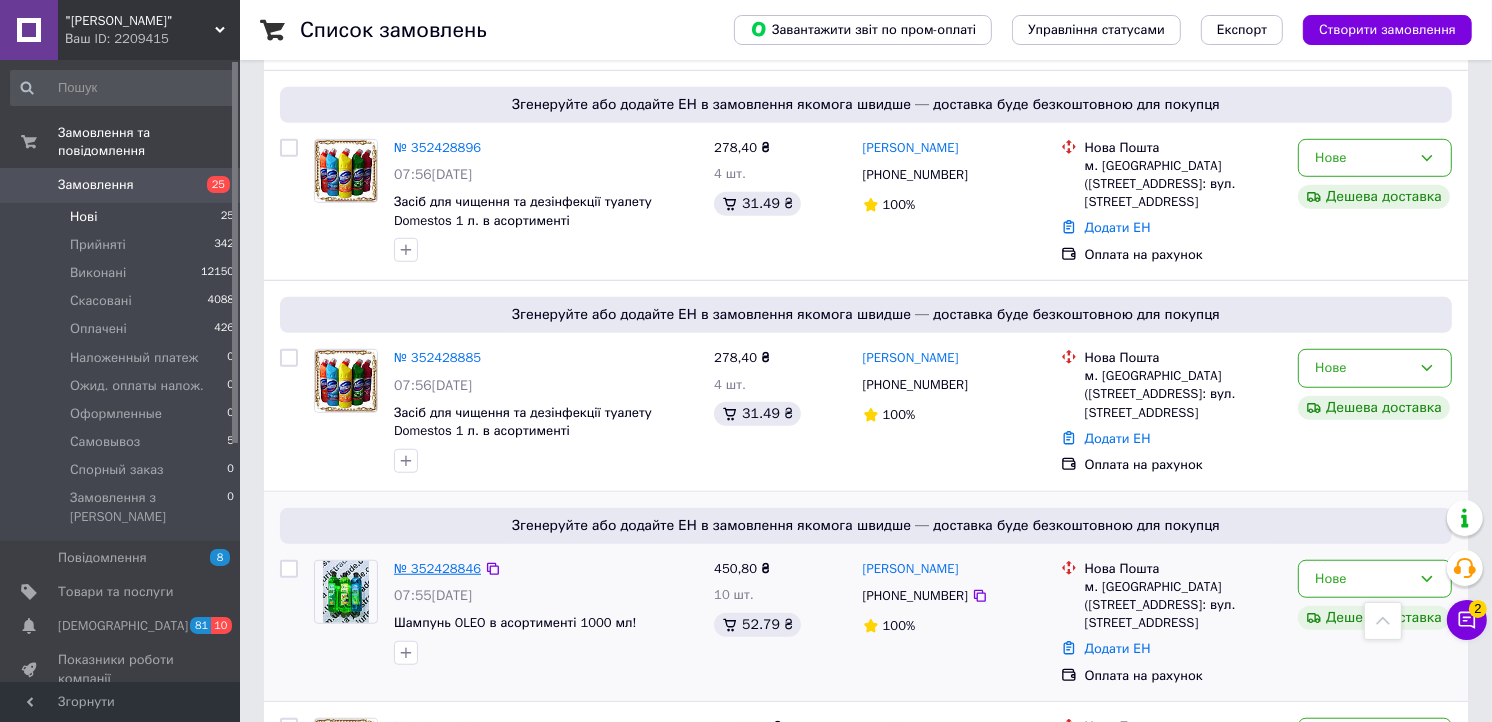 drag, startPoint x: 392, startPoint y: 542, endPoint x: 414, endPoint y: 535, distance: 23.086792 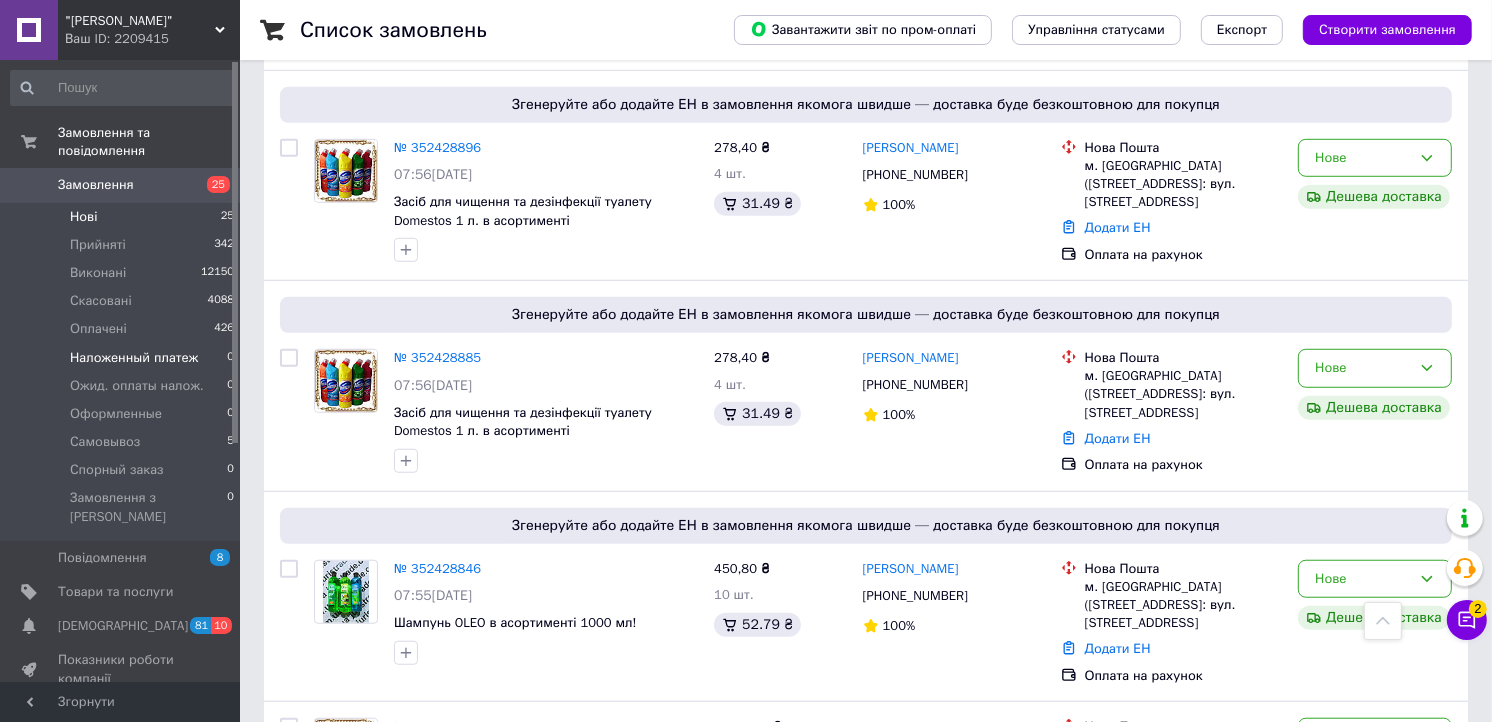 click on "№ 352428846" at bounding box center [437, 568] 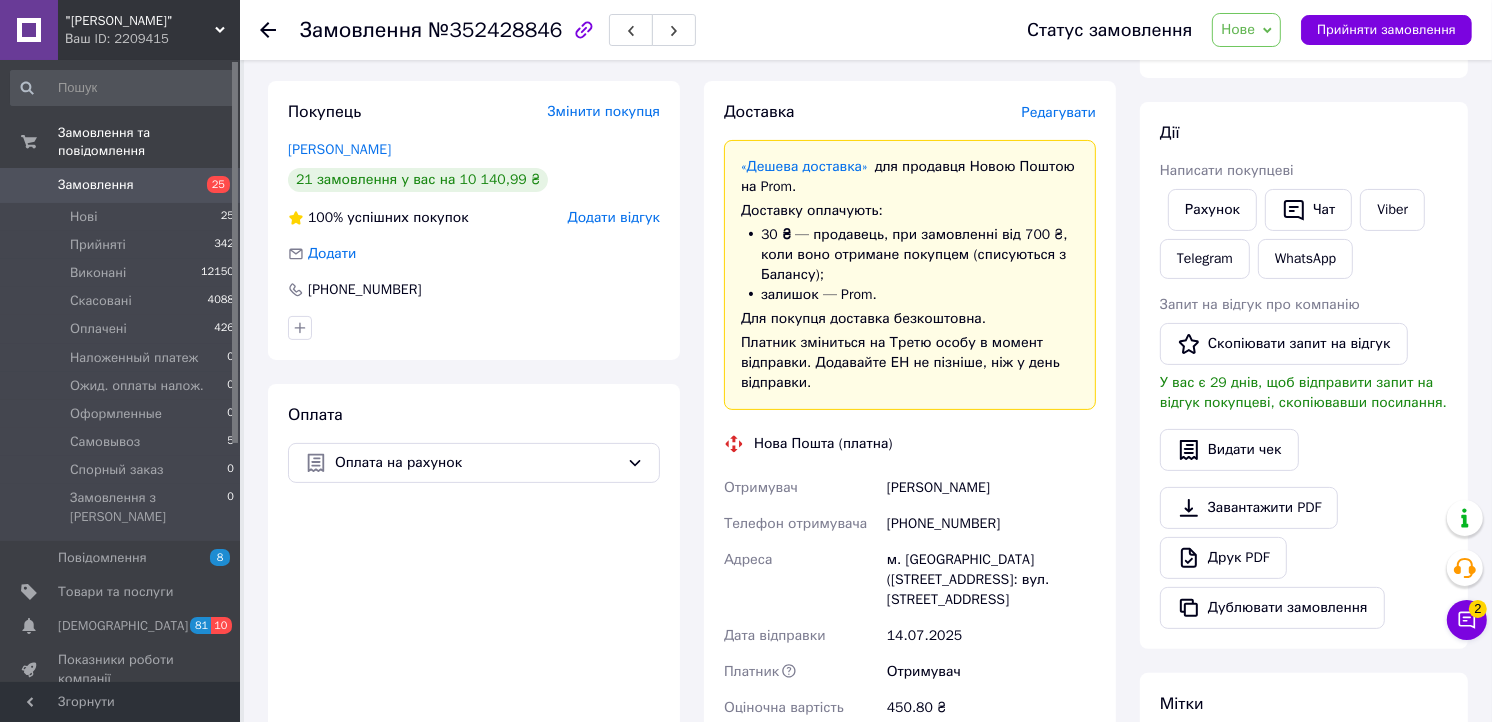 scroll, scrollTop: 0, scrollLeft: 0, axis: both 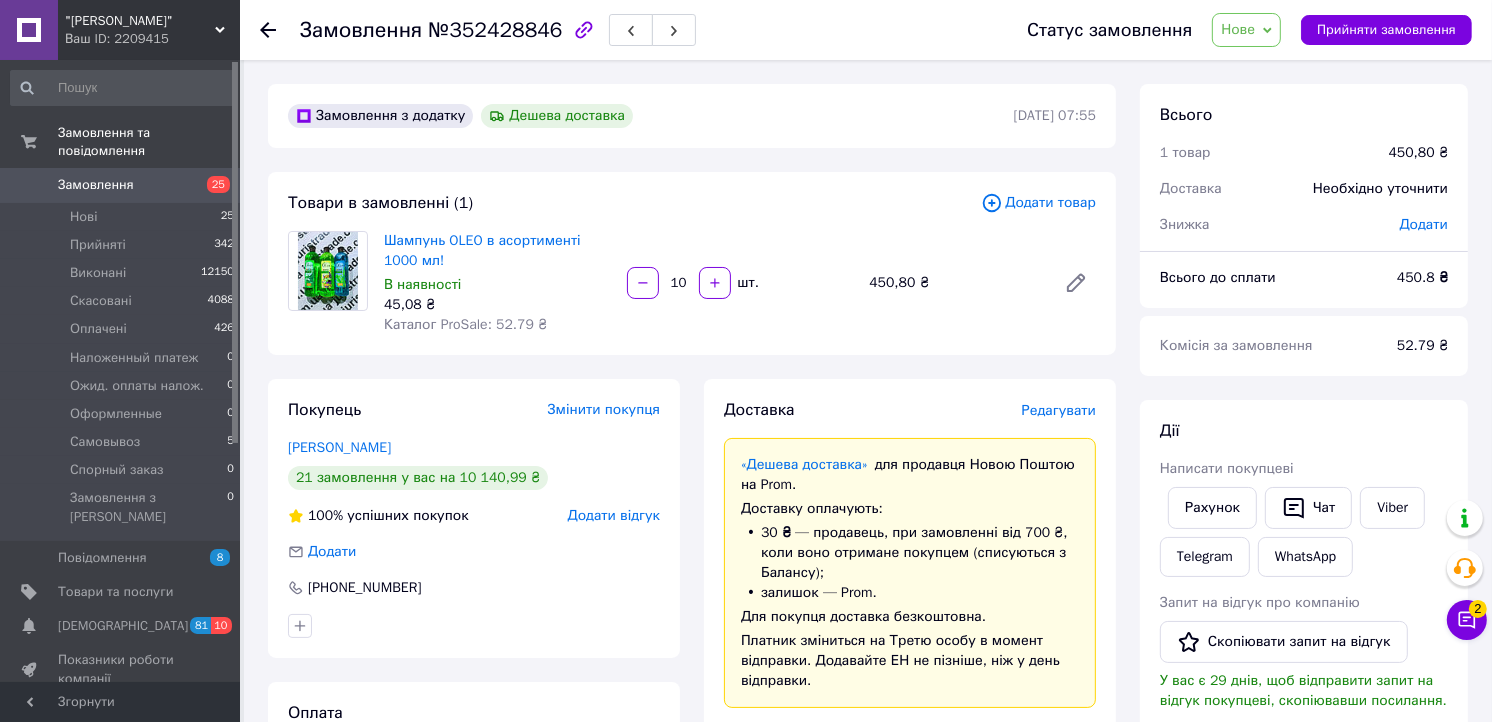 click on "Замовлення №352428846 Статус замовлення Нове Прийнято Виконано Скасовано Оплачено Наложенный платеж Ожид. оплаты налож. Оформленные Самовывоз Спорный заказ Прийняти замовлення" at bounding box center [866, 30] 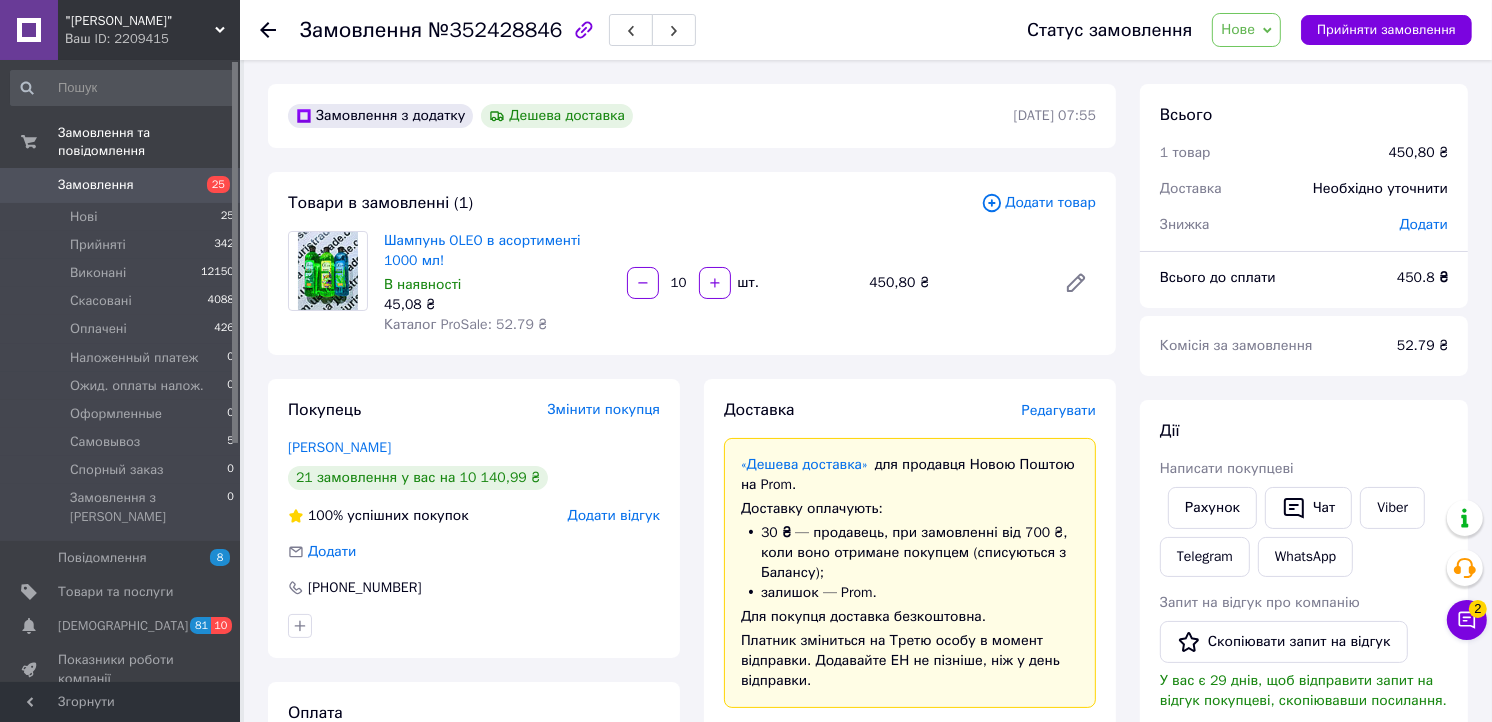 drag, startPoint x: 97, startPoint y: 201, endPoint x: 323, endPoint y: 565, distance: 428.45303 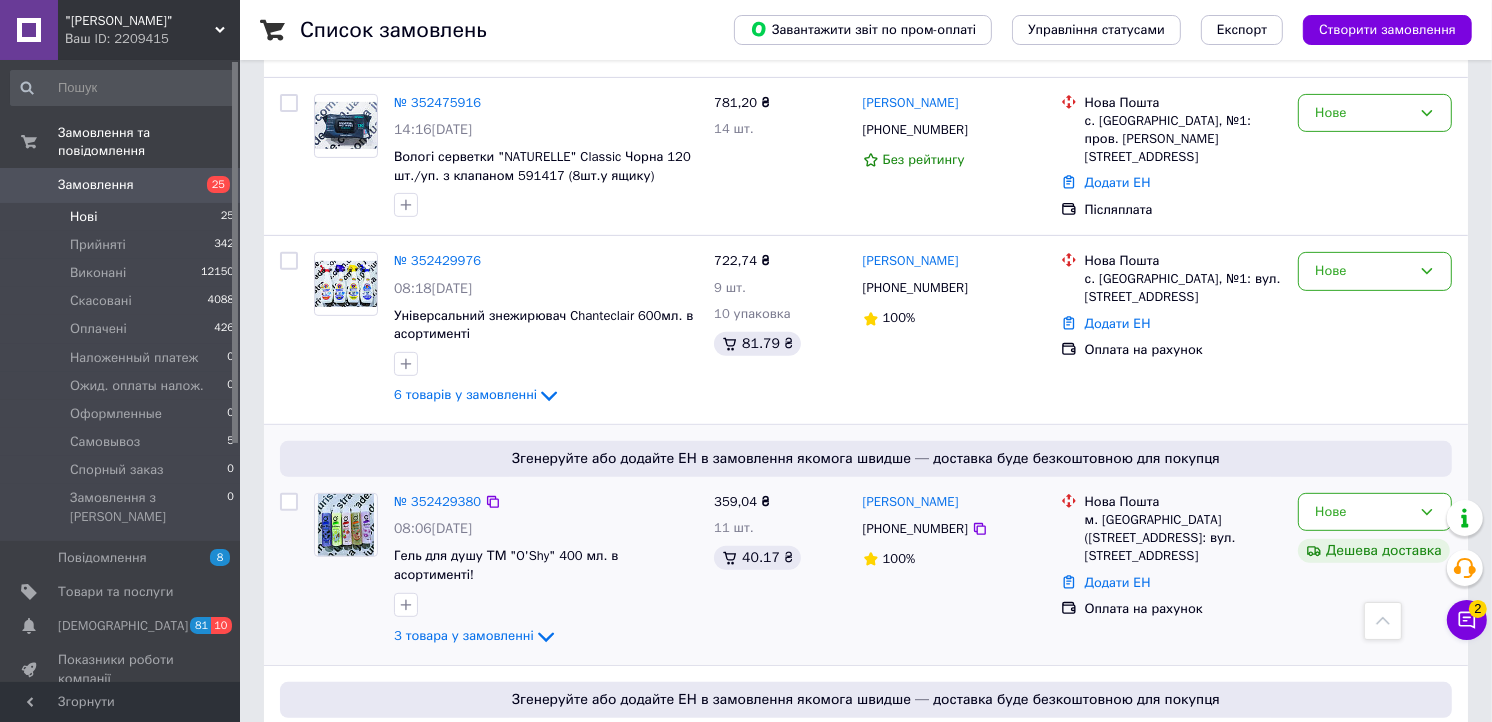 scroll, scrollTop: 666, scrollLeft: 0, axis: vertical 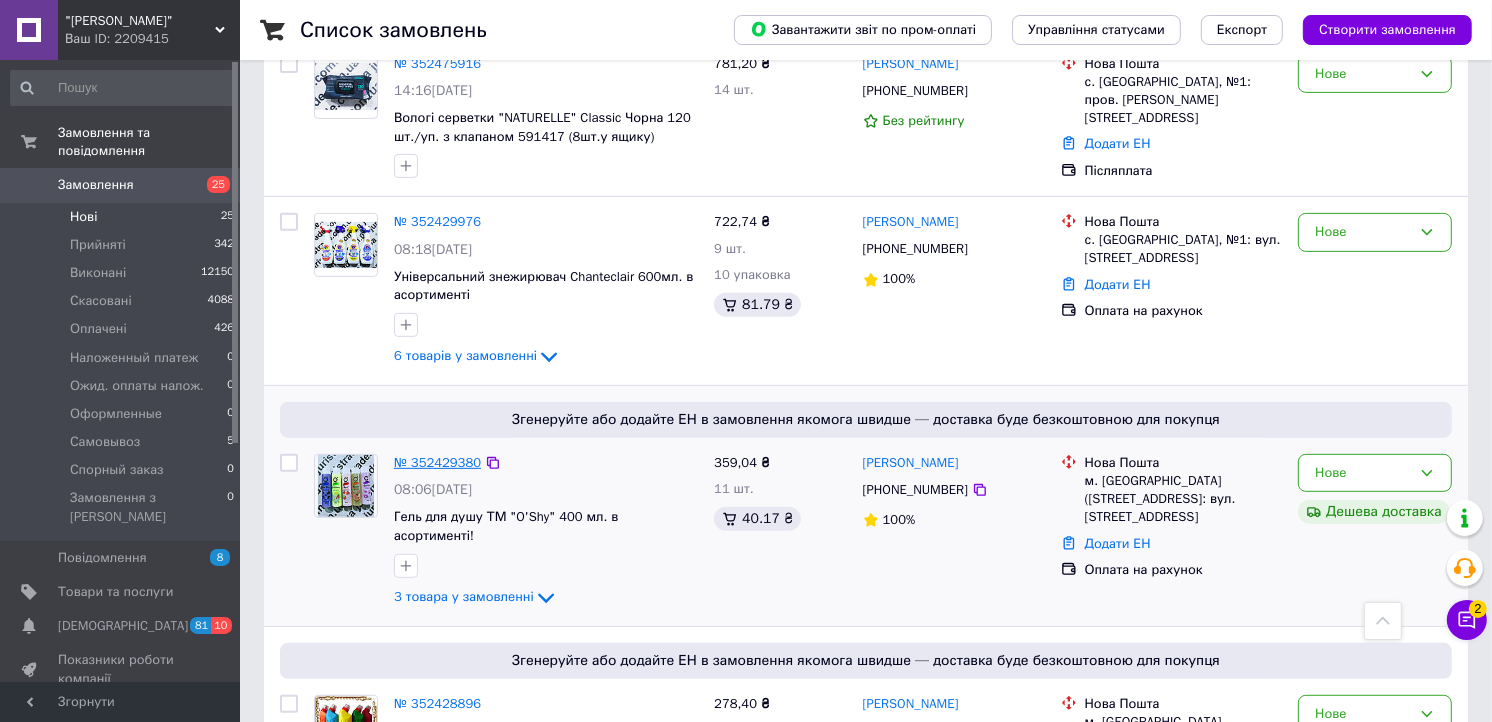 click on "№ 352429380" at bounding box center [437, 462] 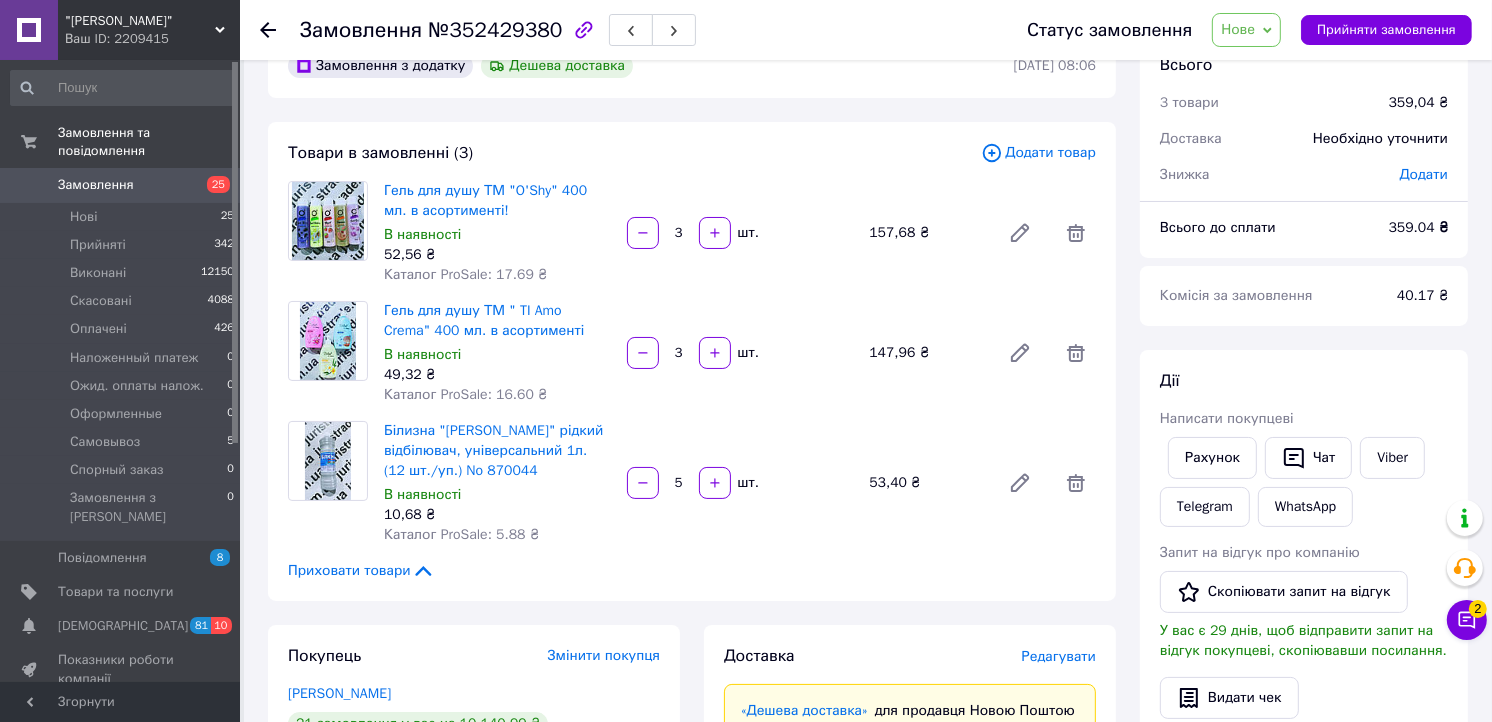scroll, scrollTop: 0, scrollLeft: 0, axis: both 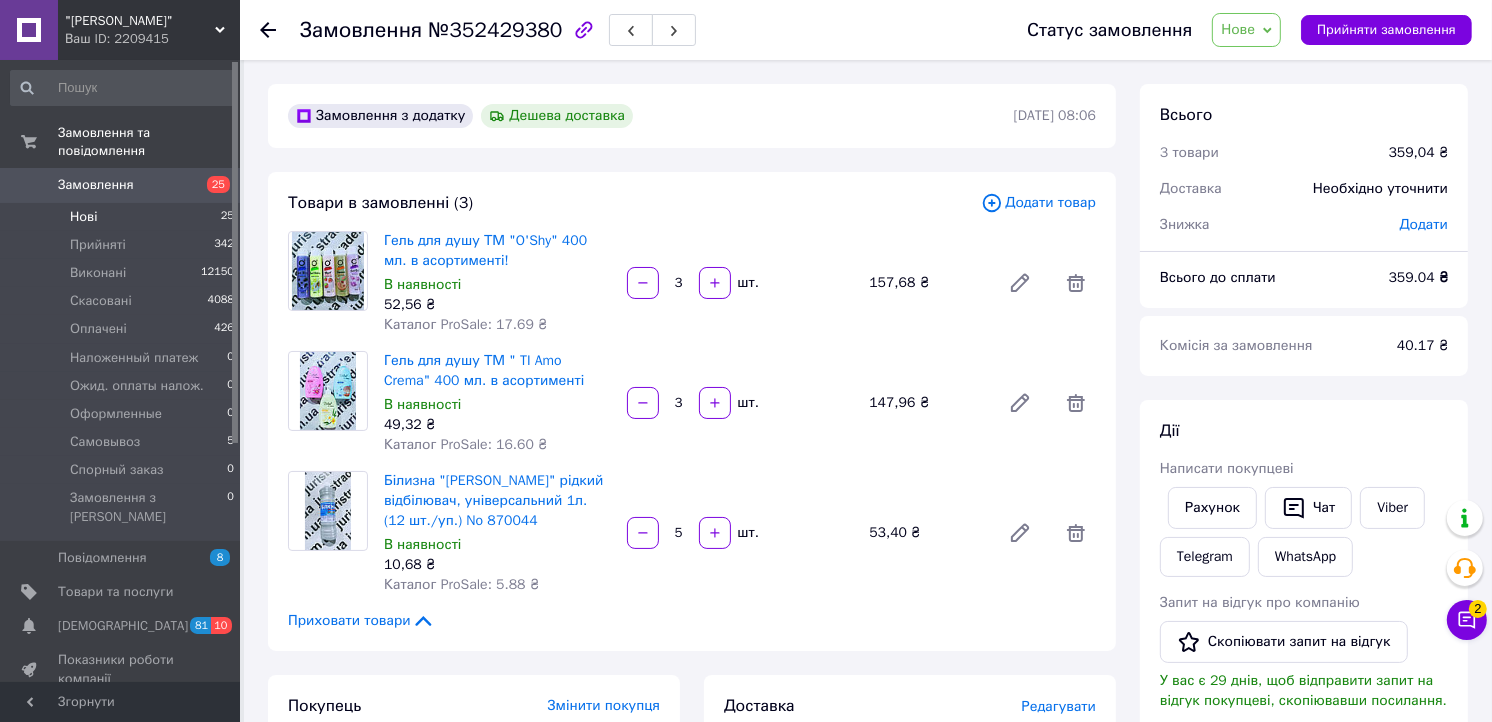 click on "Нові 25" at bounding box center [123, 217] 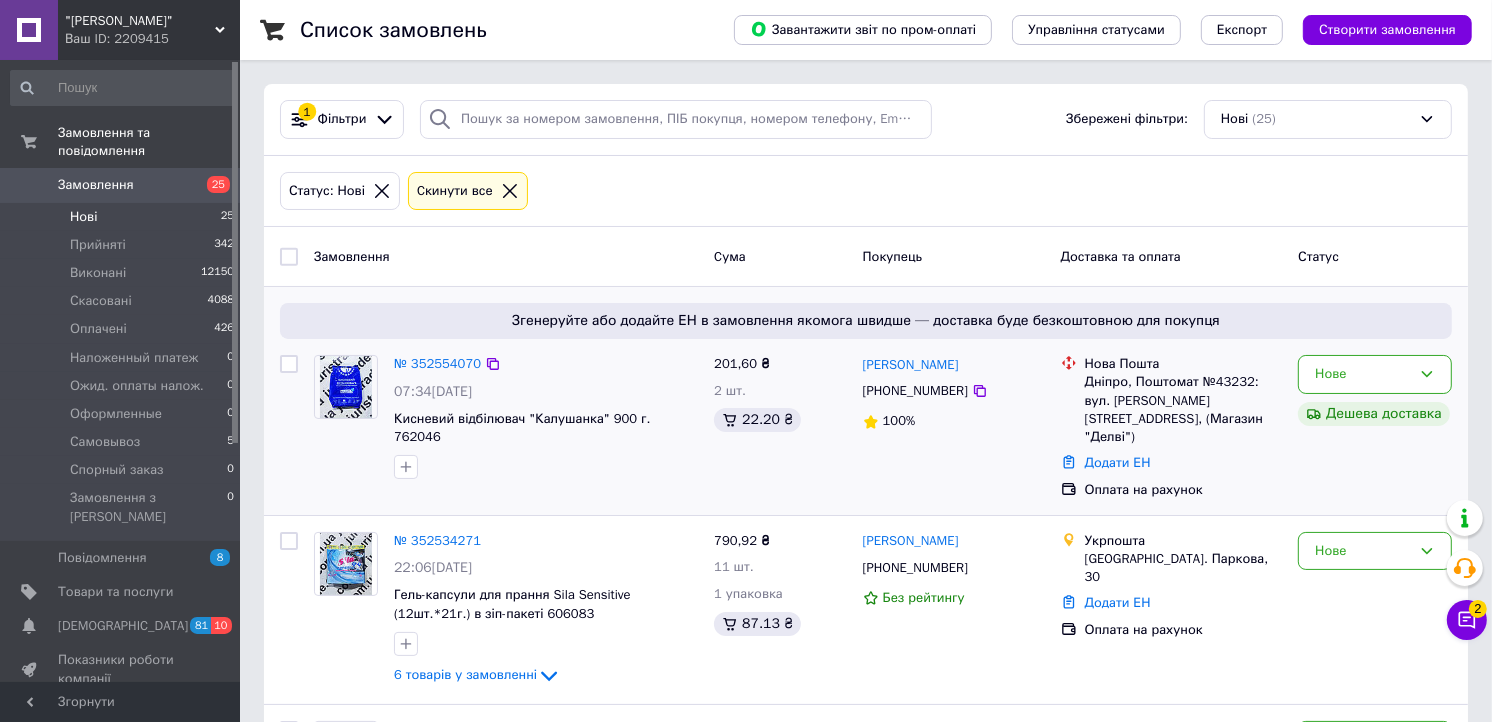 drag, startPoint x: 991, startPoint y: 366, endPoint x: 858, endPoint y: 358, distance: 133.24039 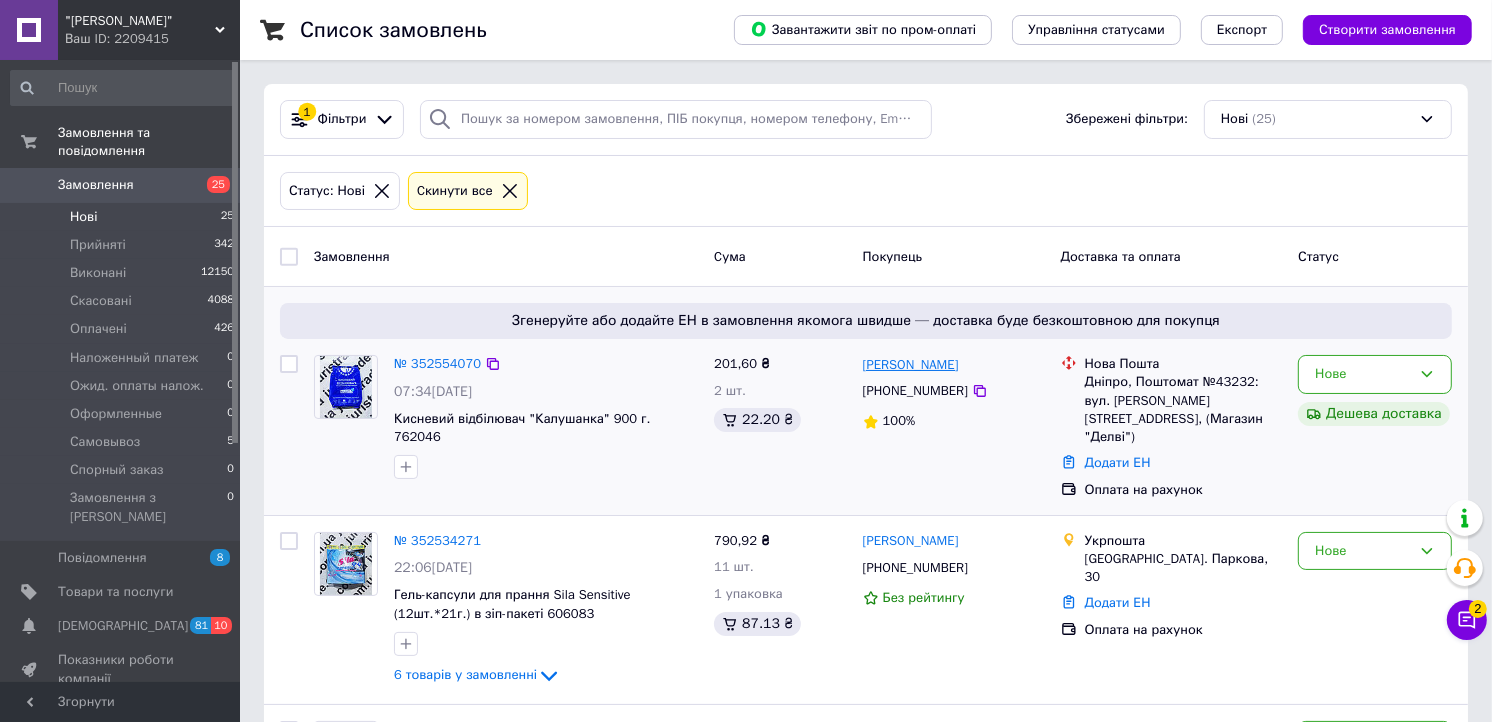 drag, startPoint x: 858, startPoint y: 358, endPoint x: 872, endPoint y: 368, distance: 17.20465 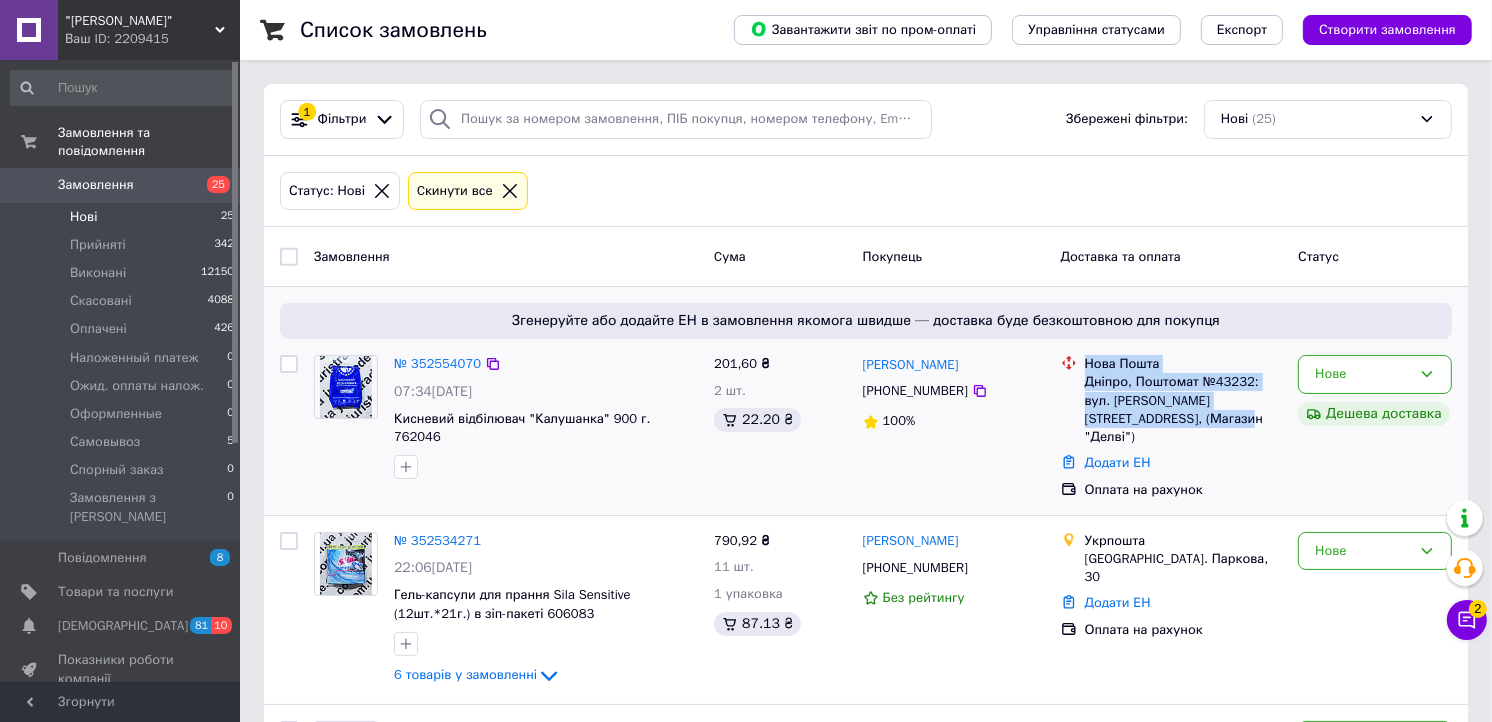 drag, startPoint x: 1095, startPoint y: 373, endPoint x: 1098, endPoint y: 363, distance: 10.440307 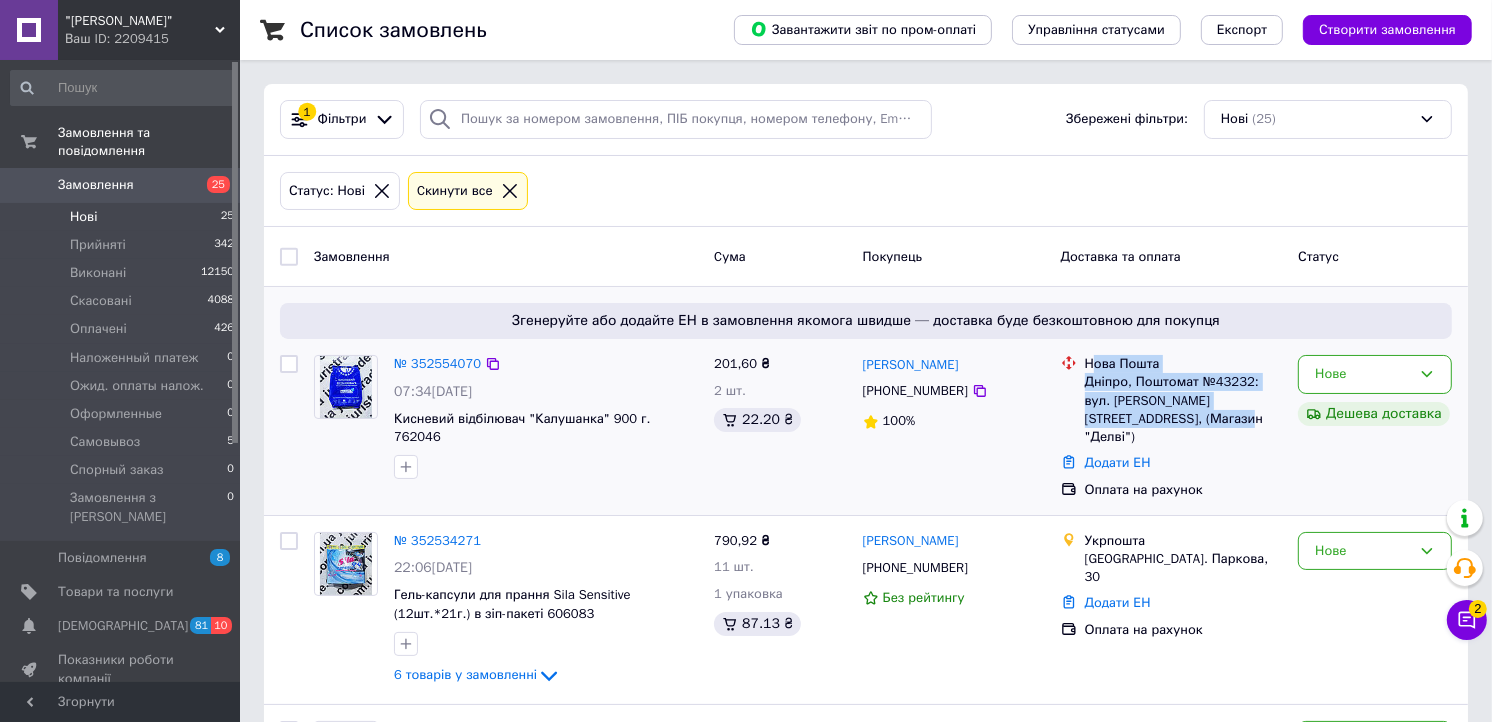 drag, startPoint x: 1098, startPoint y: 363, endPoint x: 1115, endPoint y: 376, distance: 21.400934 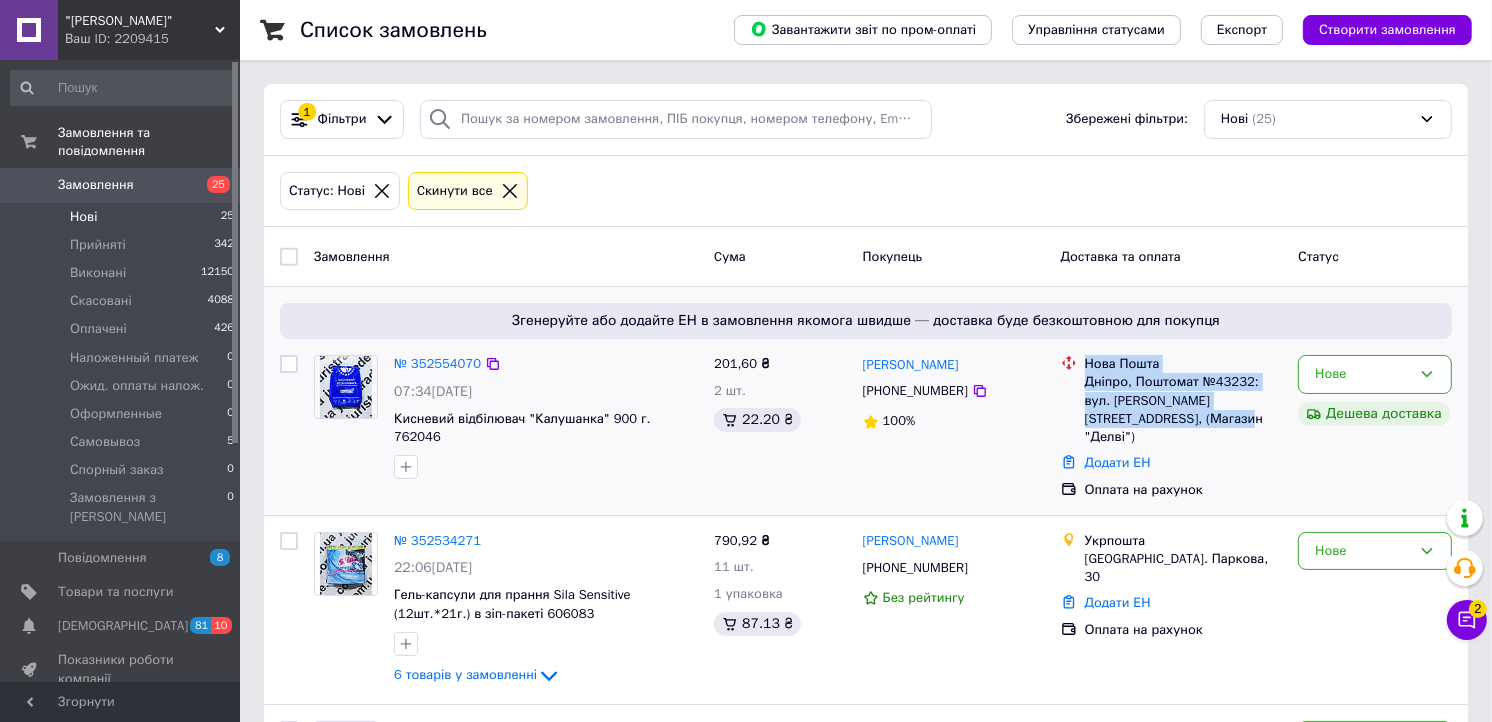 drag, startPoint x: 1145, startPoint y: 424, endPoint x: 1068, endPoint y: 363, distance: 98.23441 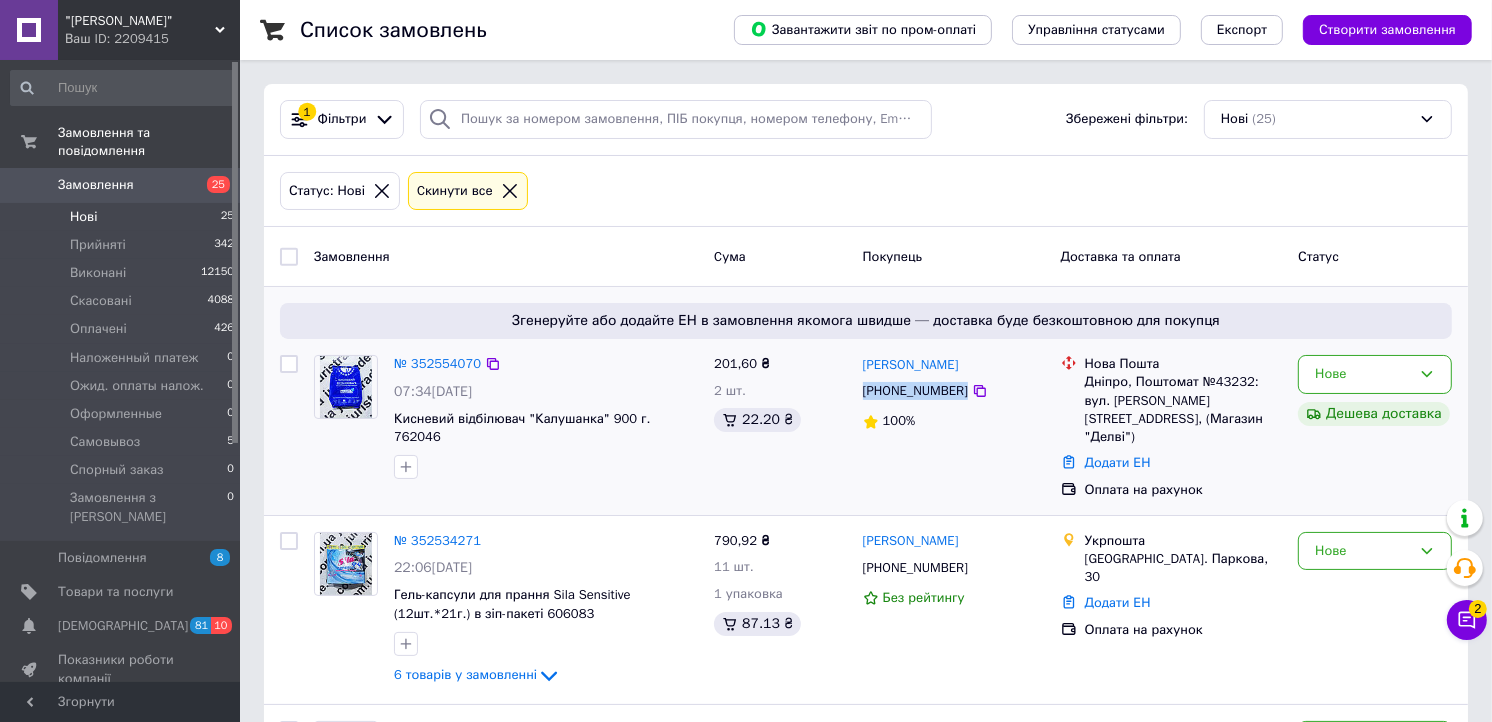 drag, startPoint x: 957, startPoint y: 393, endPoint x: 864, endPoint y: 396, distance: 93.04838 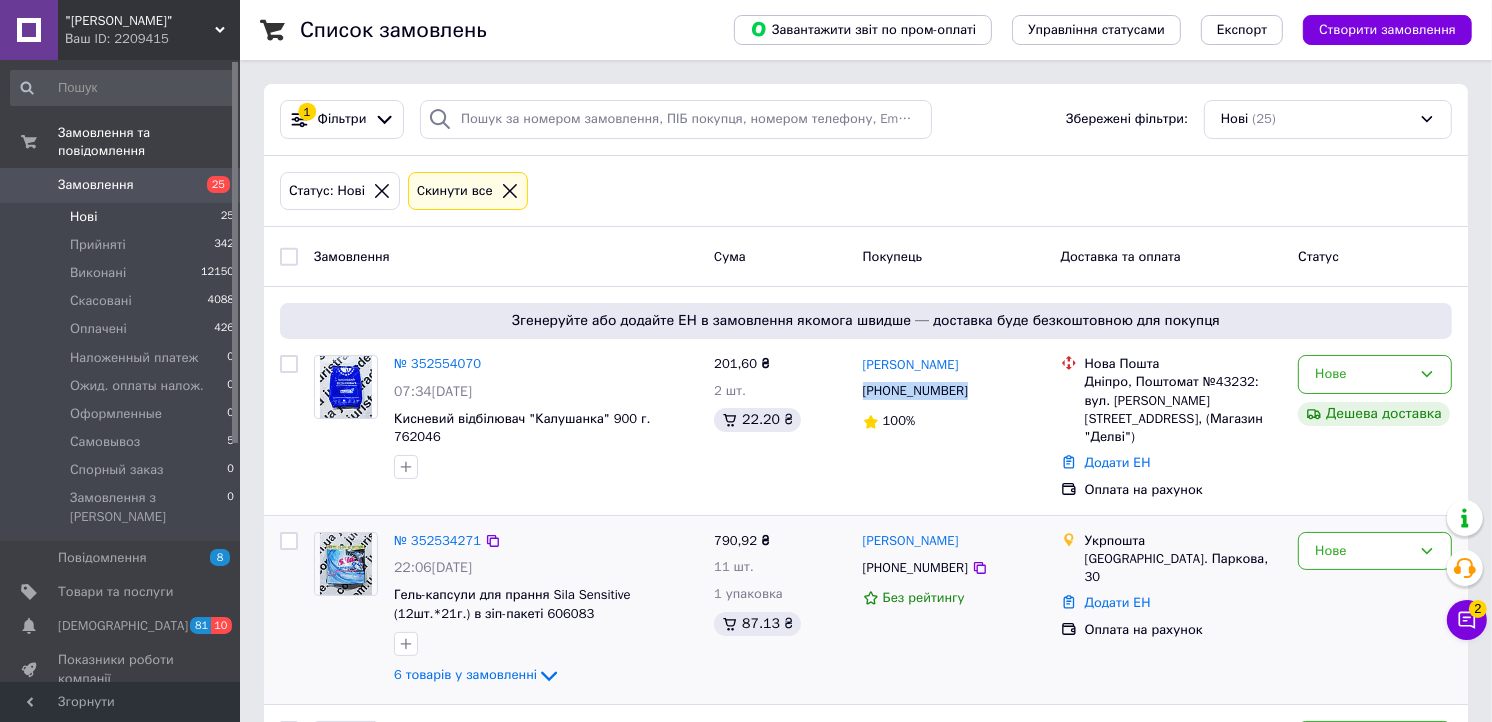 drag, startPoint x: 872, startPoint y: 517, endPoint x: 860, endPoint y: 516, distance: 12.0415945 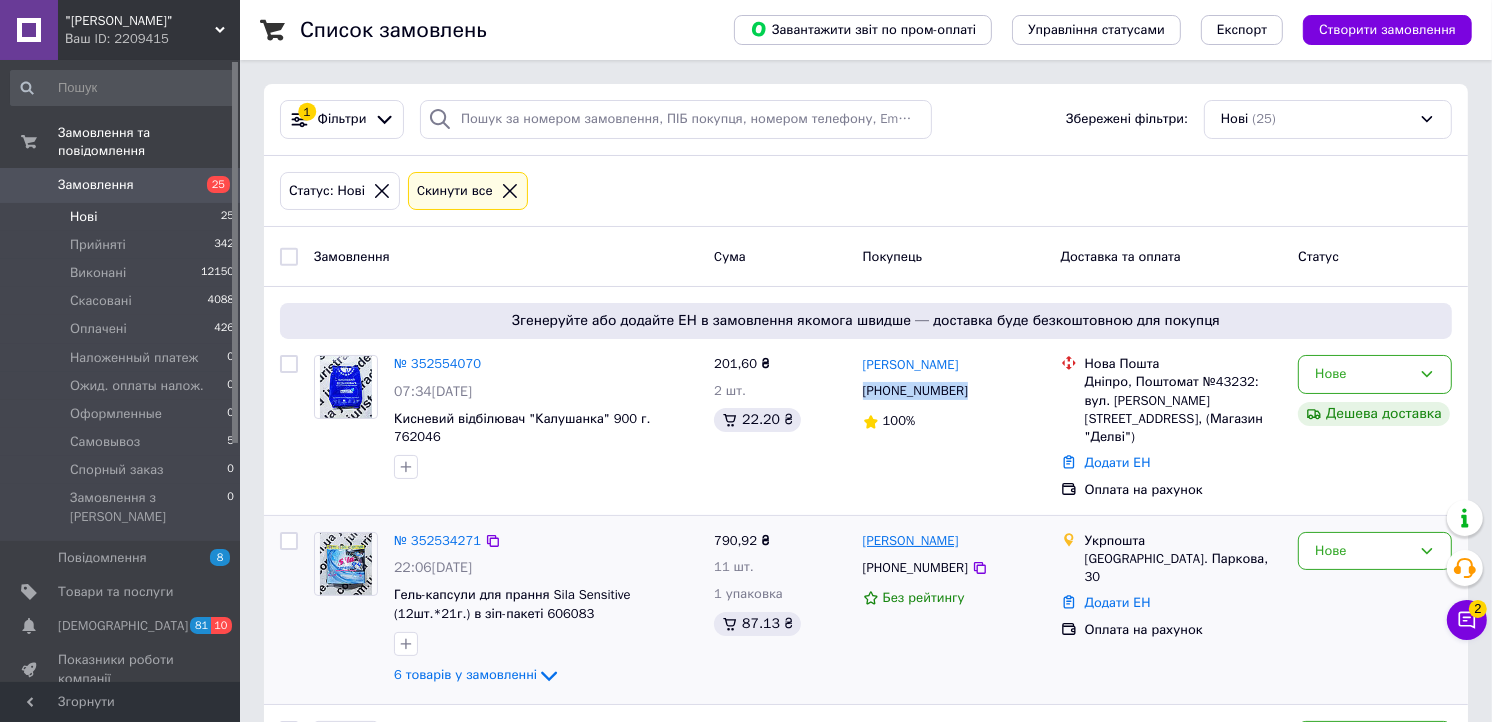 drag, startPoint x: 860, startPoint y: 516, endPoint x: 872, endPoint y: 526, distance: 15.6205 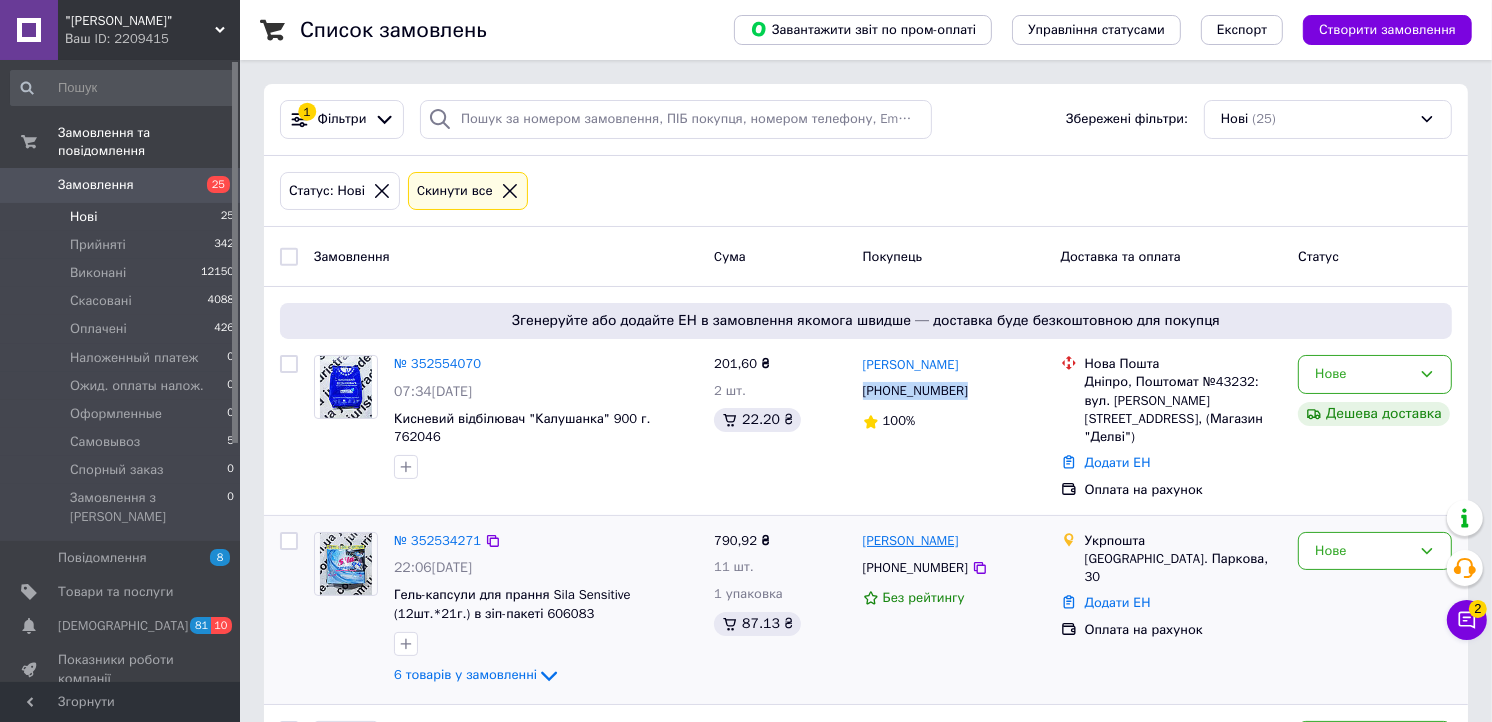 copy on "[PERSON_NAME]" 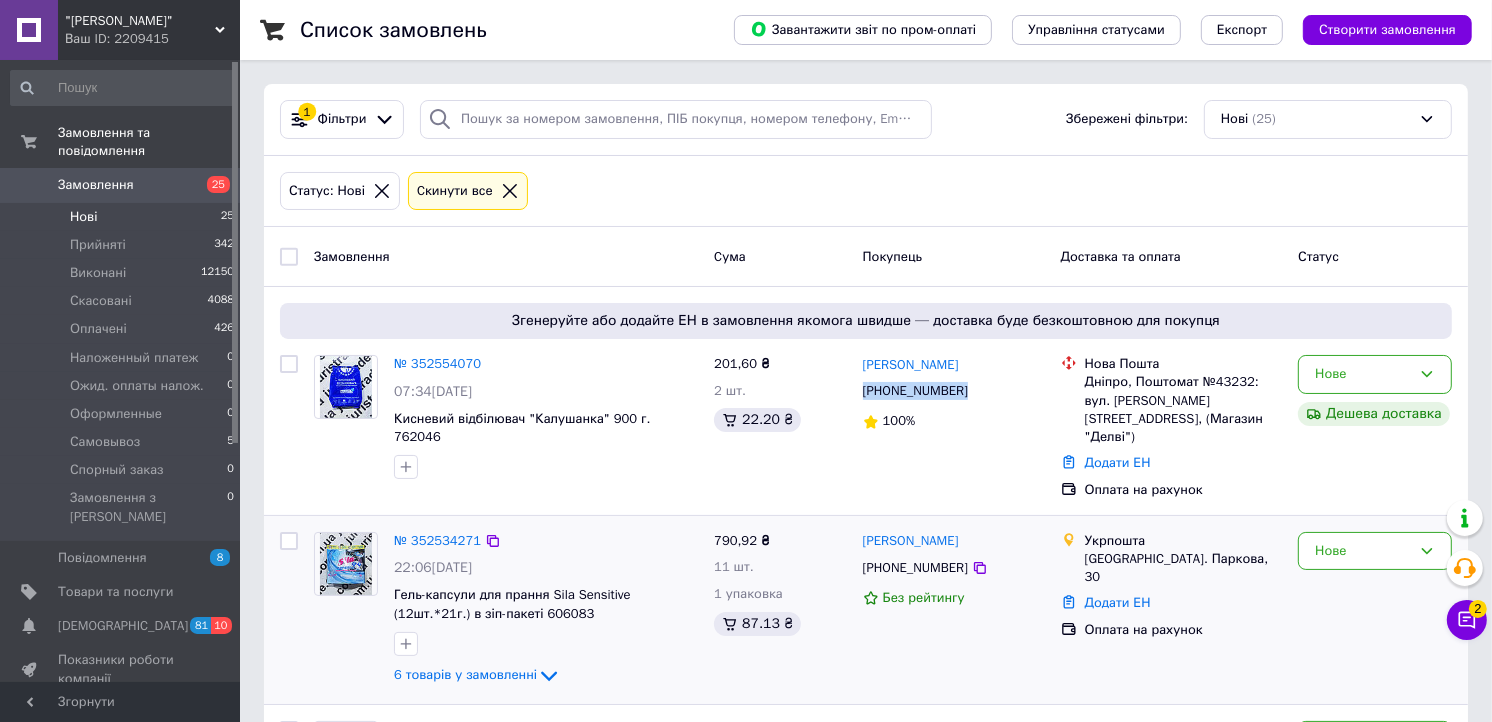 drag, startPoint x: 1066, startPoint y: 527, endPoint x: 1080, endPoint y: 525, distance: 14.142136 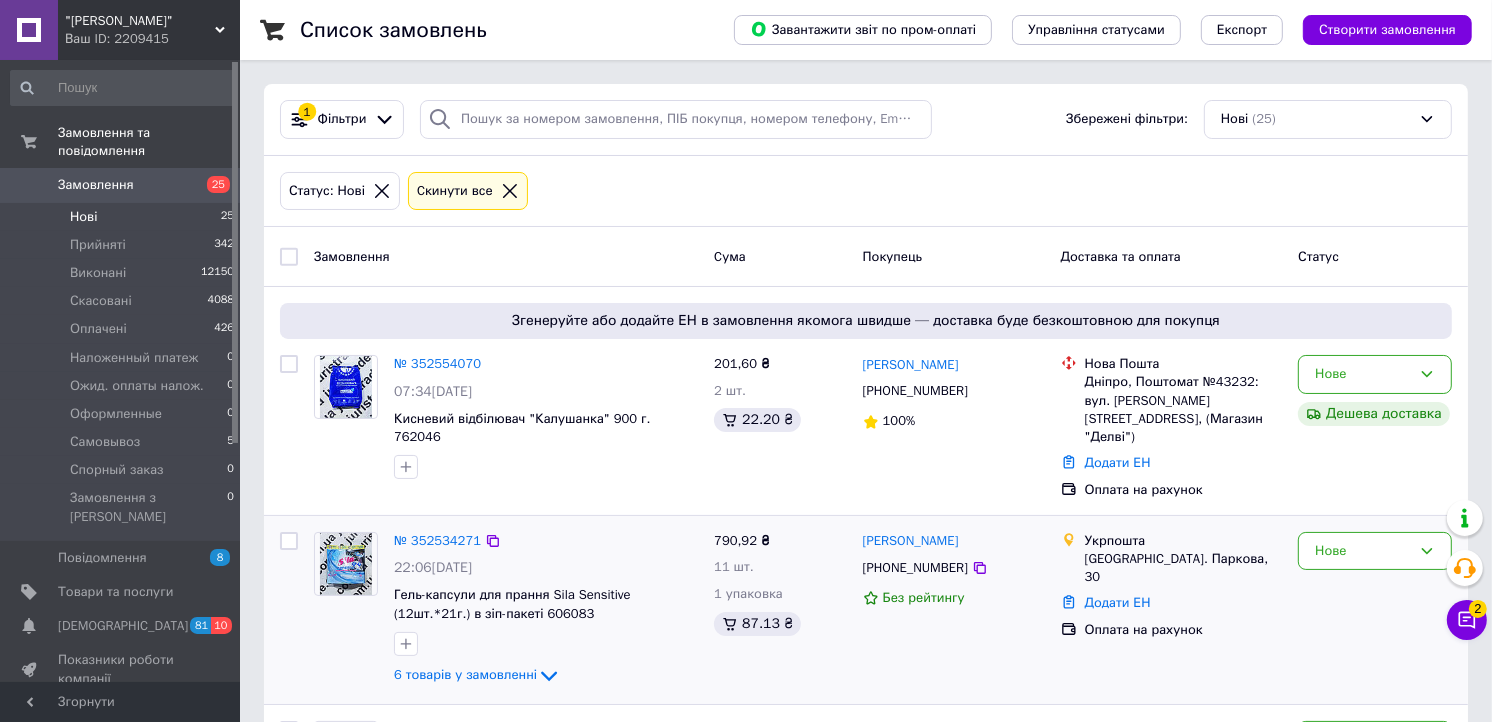 drag, startPoint x: 905, startPoint y: 548, endPoint x: 868, endPoint y: 548, distance: 37 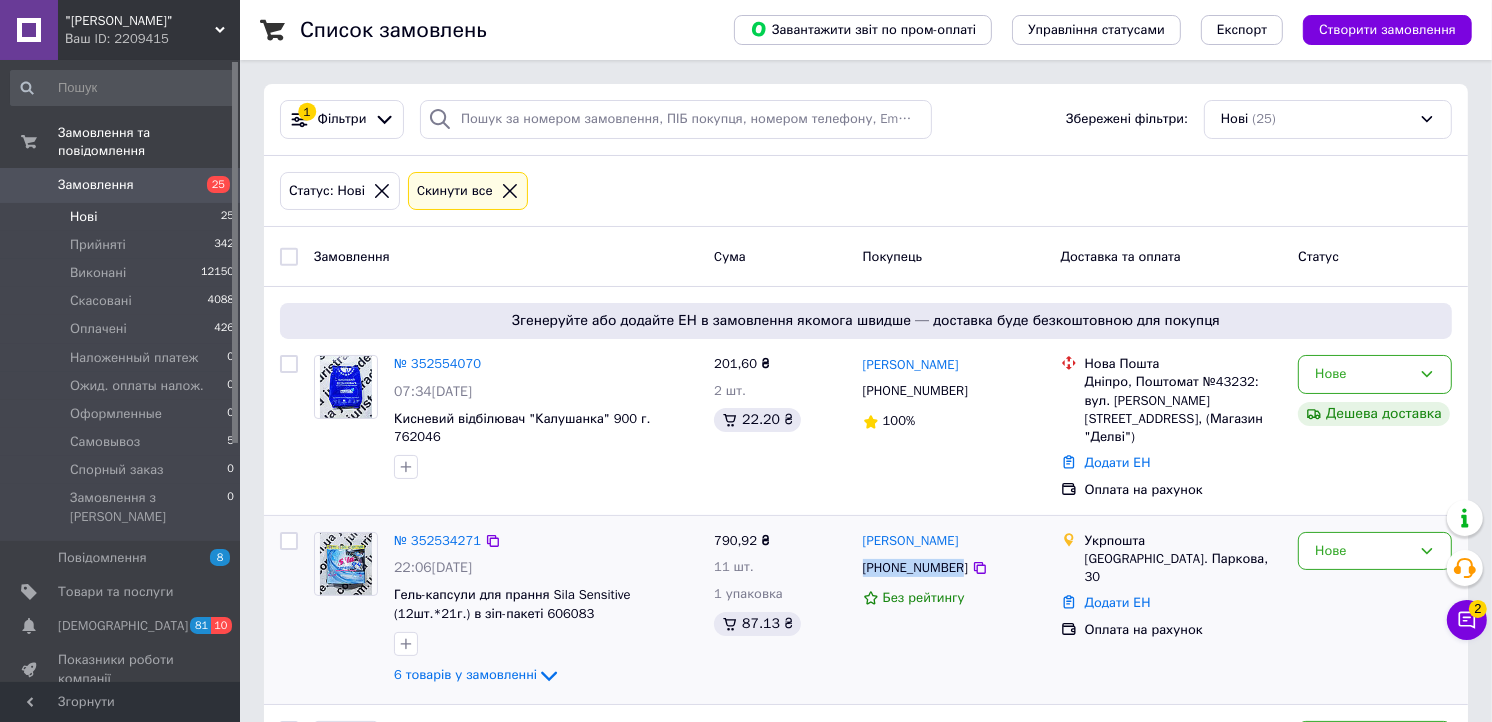 drag, startPoint x: 865, startPoint y: 551, endPoint x: 953, endPoint y: 546, distance: 88.14193 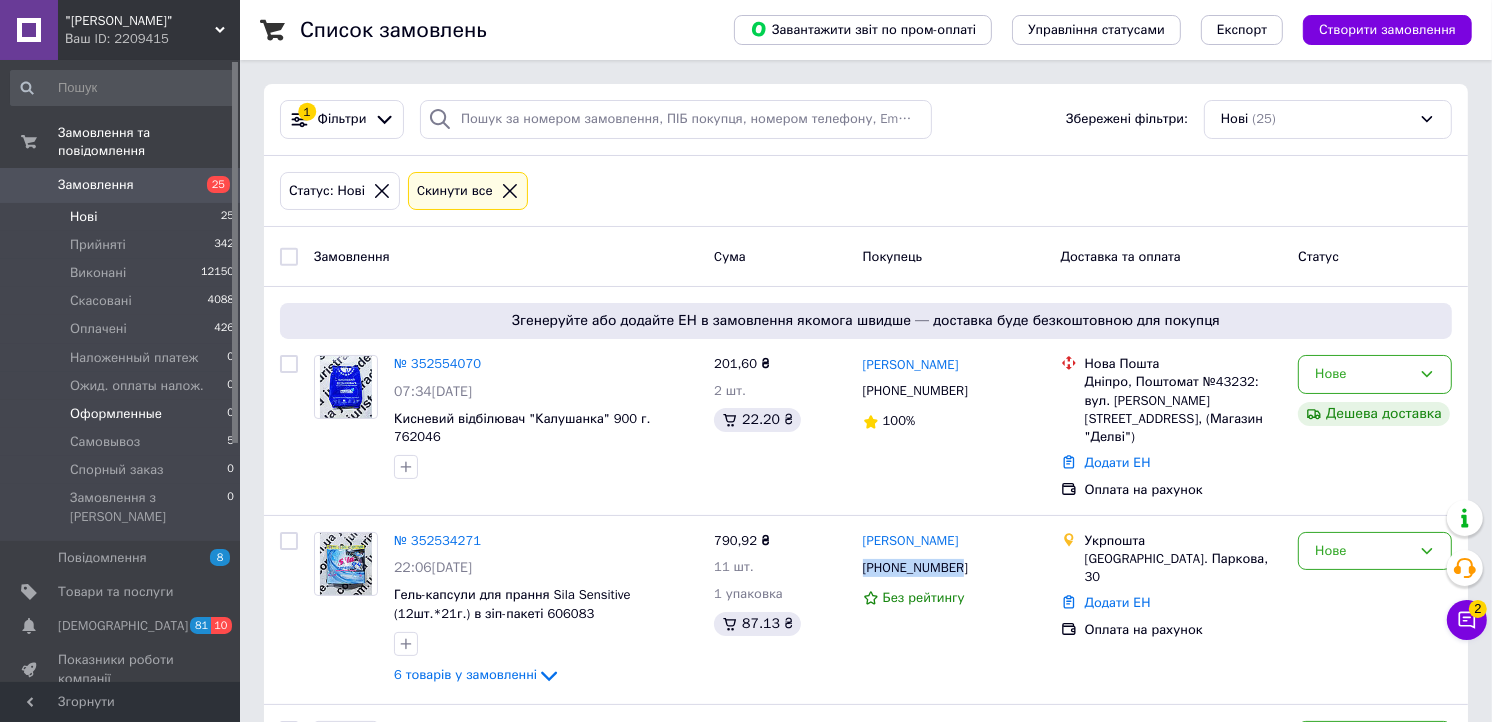 drag, startPoint x: 445, startPoint y: 530, endPoint x: 91, endPoint y: 393, distance: 379.5853 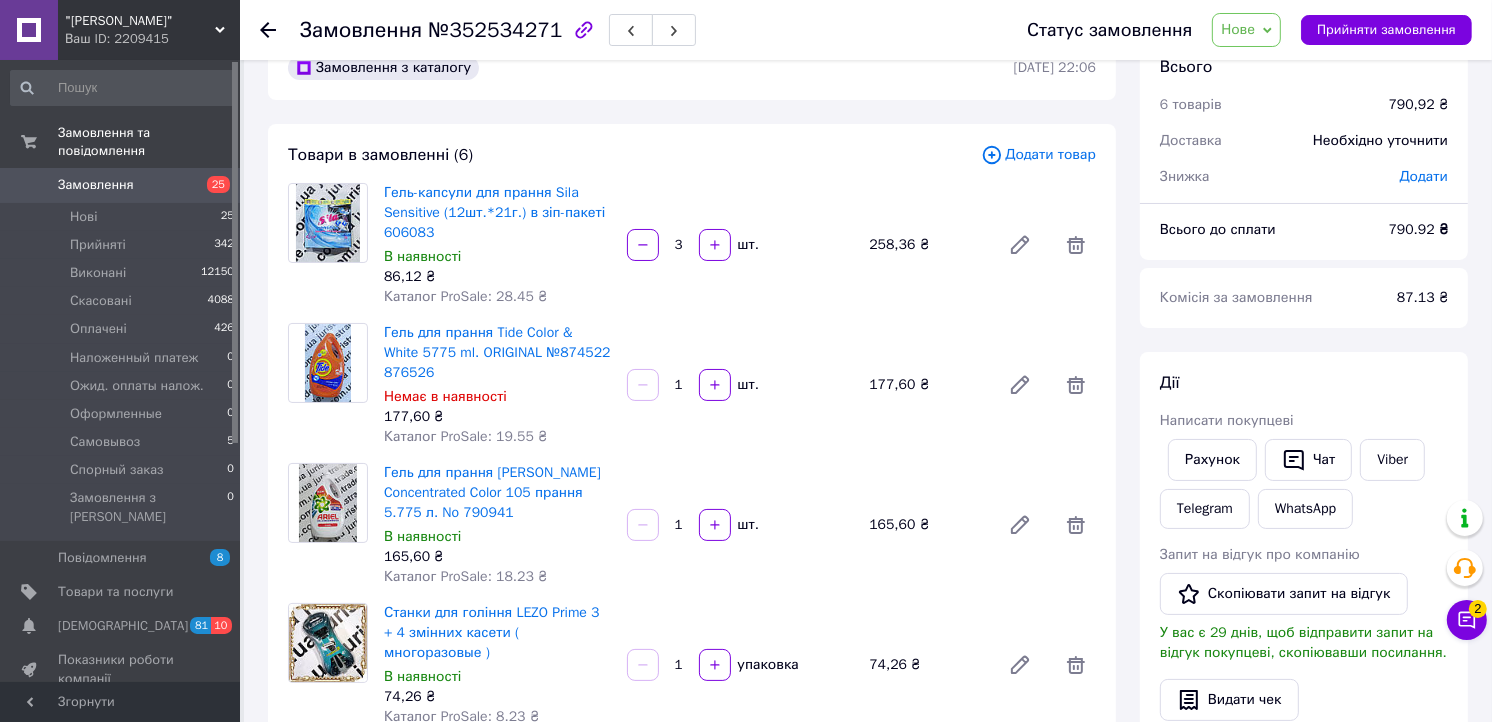 scroll, scrollTop: 0, scrollLeft: 0, axis: both 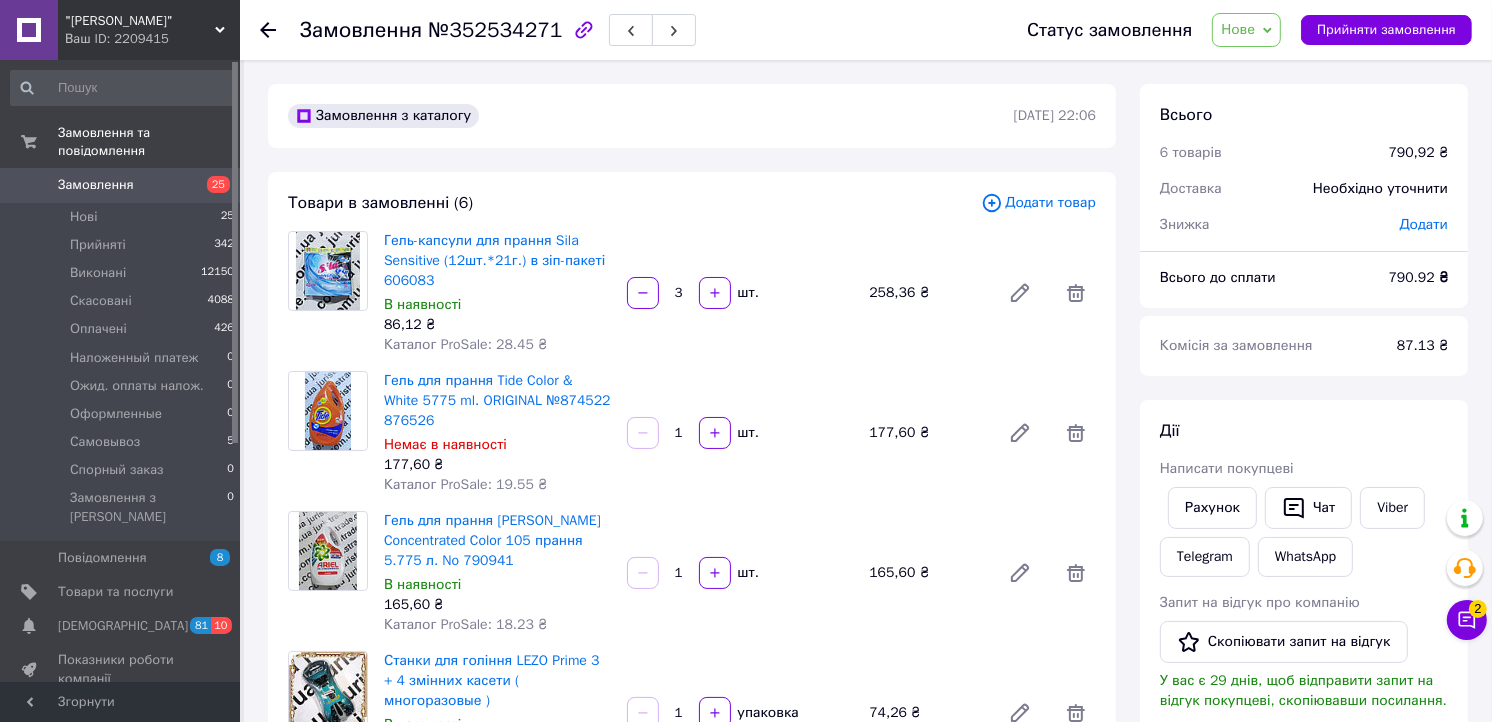 click at bounding box center [280, 30] 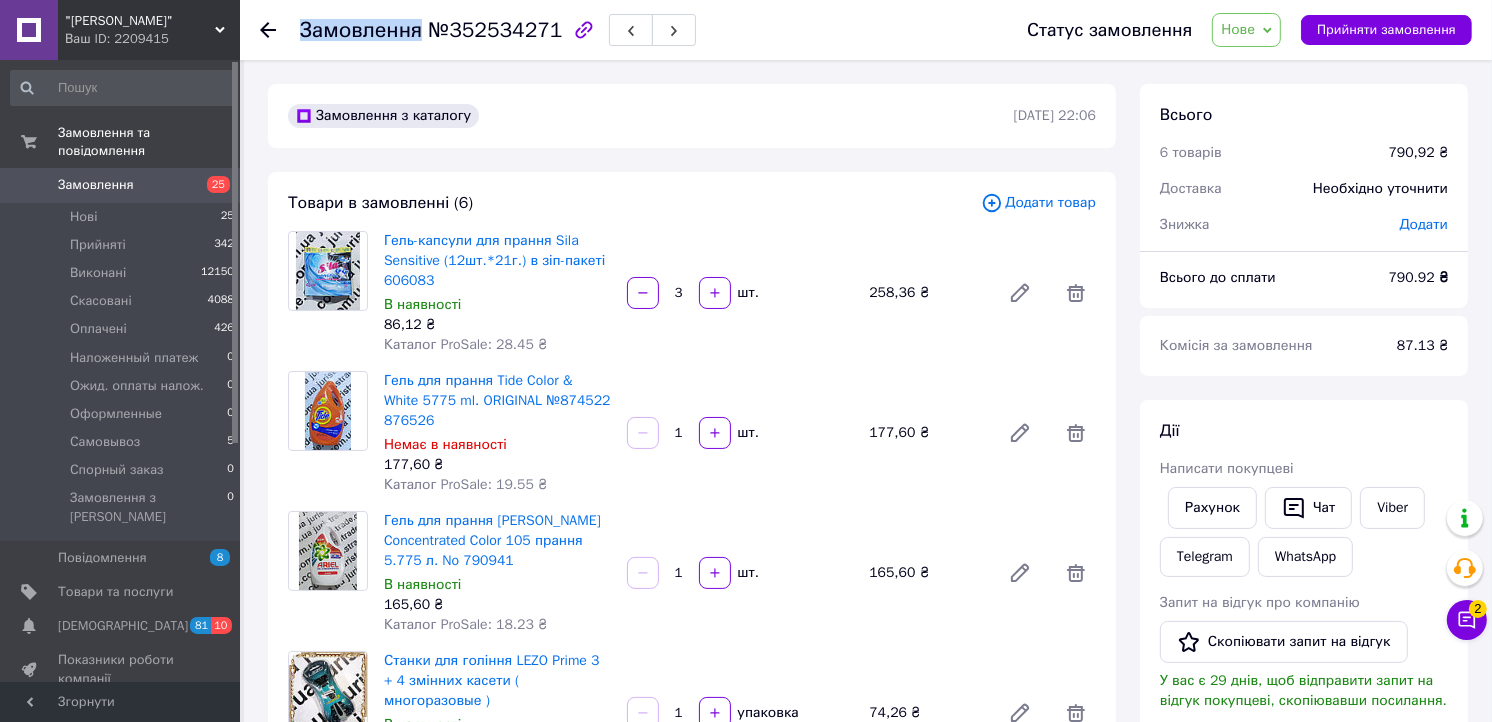 click at bounding box center [280, 30] 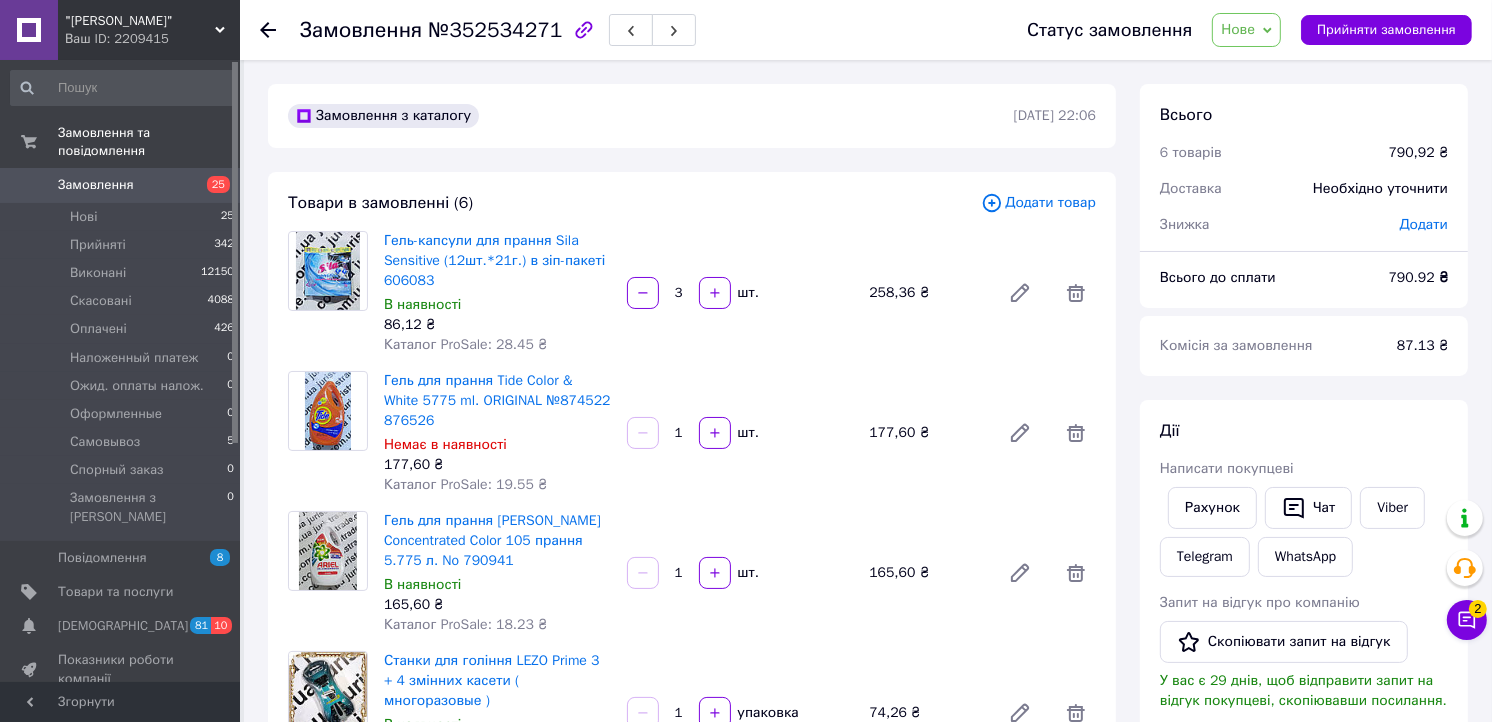drag, startPoint x: 277, startPoint y: 27, endPoint x: 266, endPoint y: 34, distance: 13.038404 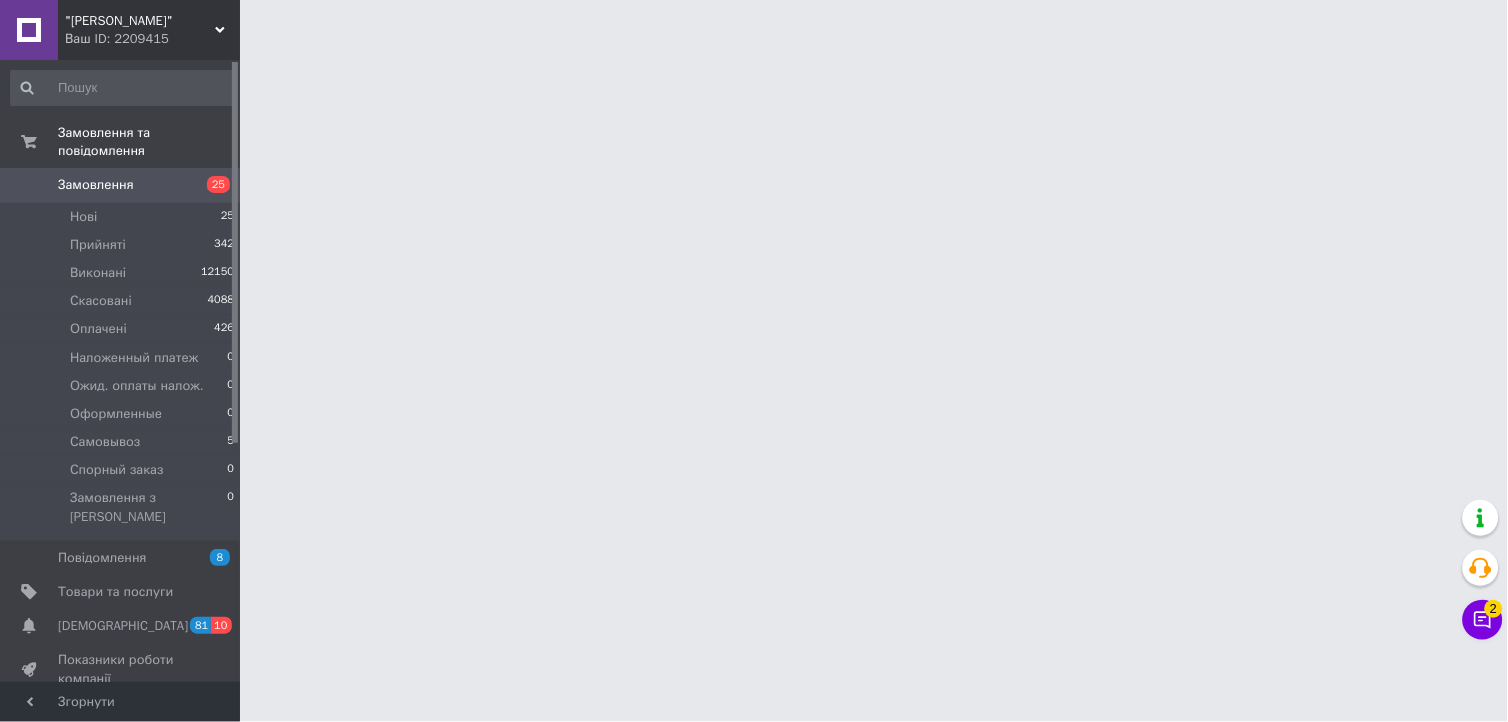 drag, startPoint x: 266, startPoint y: 34, endPoint x: 10, endPoint y: 4, distance: 257.75183 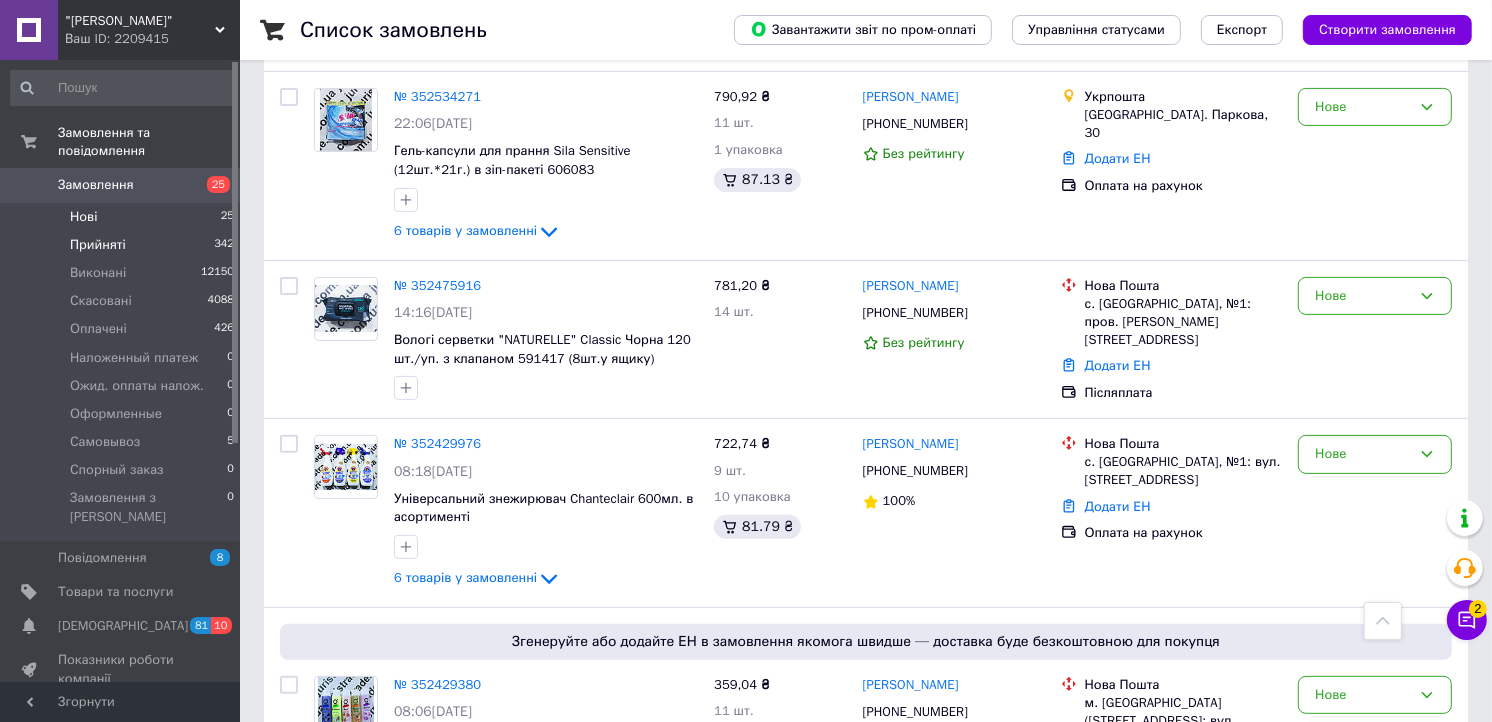 drag, startPoint x: 450, startPoint y: 271, endPoint x: 64, endPoint y: 237, distance: 387.4945 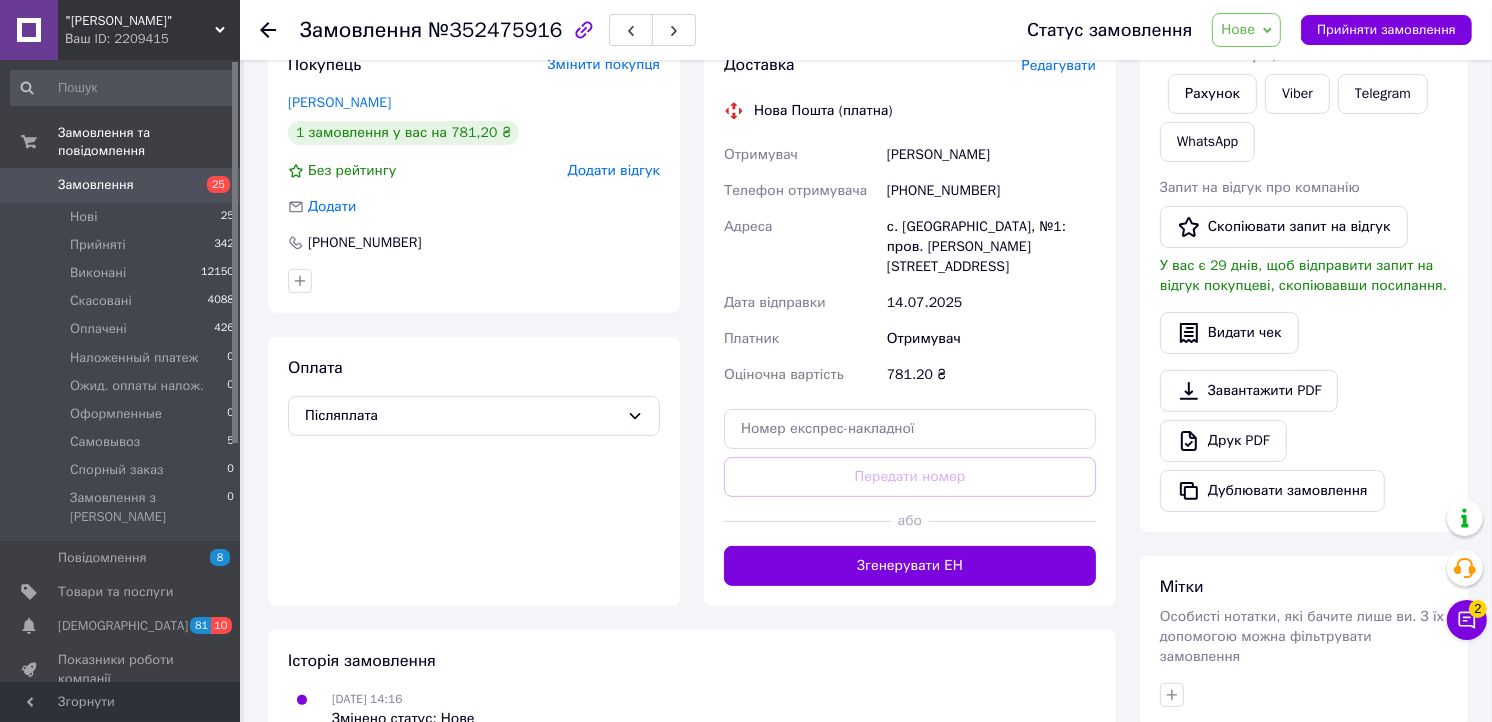 scroll, scrollTop: 222, scrollLeft: 0, axis: vertical 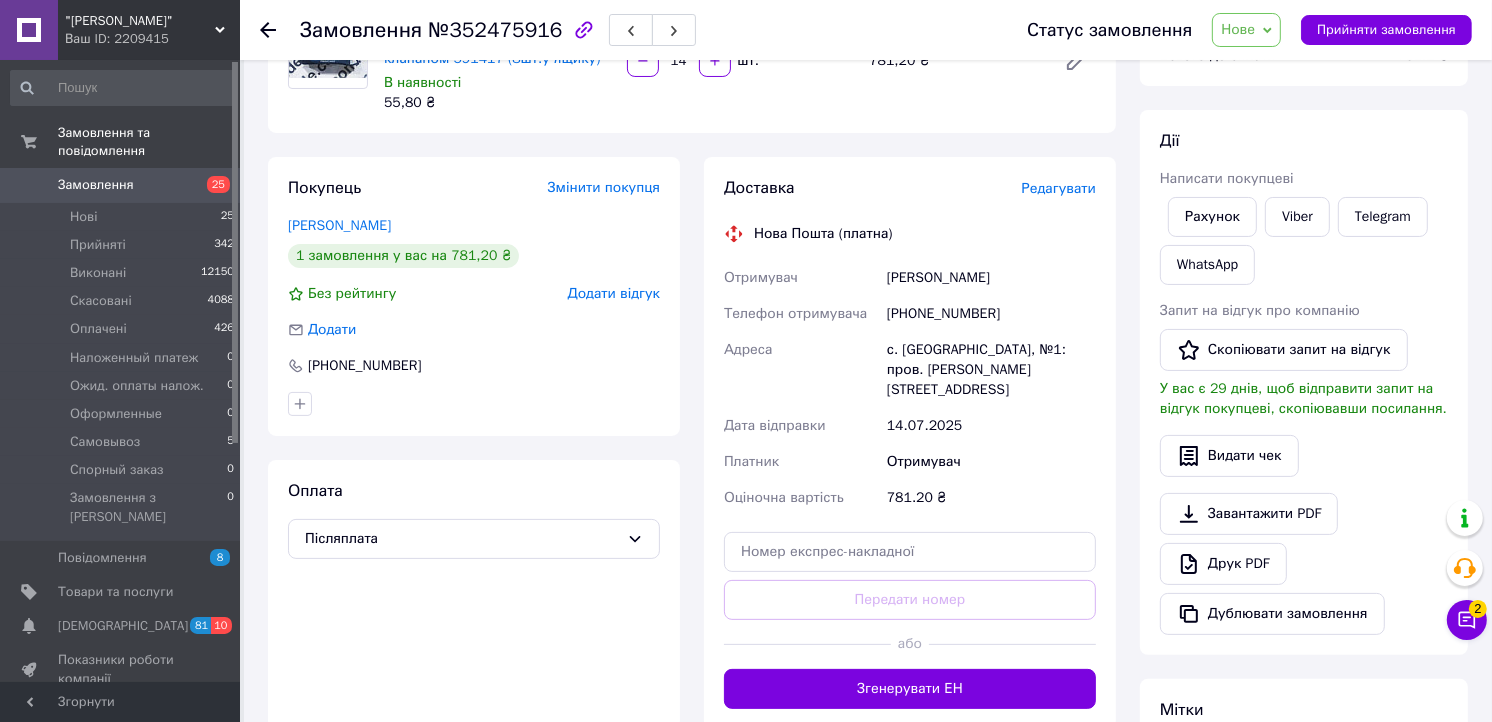 drag, startPoint x: 986, startPoint y: 292, endPoint x: 908, endPoint y: 286, distance: 78.23043 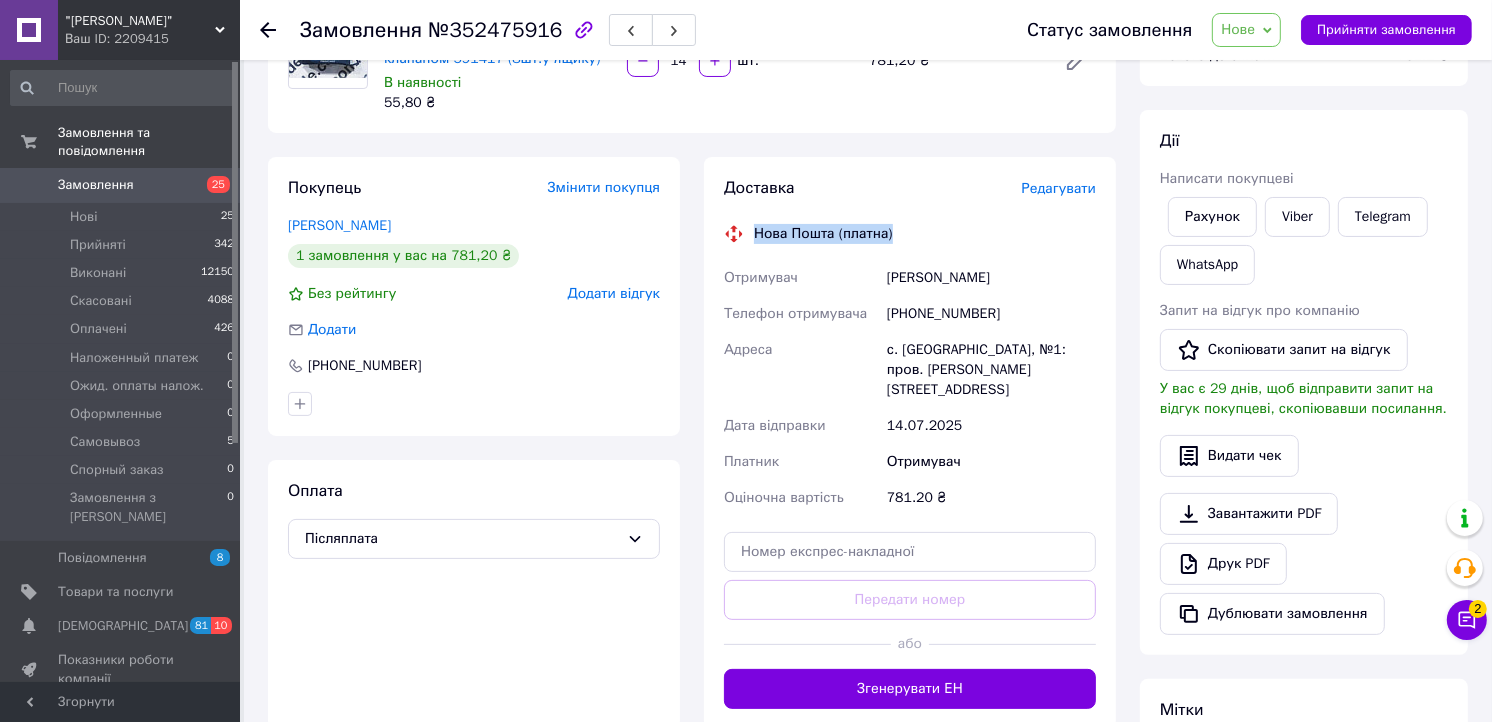drag, startPoint x: 876, startPoint y: 234, endPoint x: 750, endPoint y: 231, distance: 126.035706 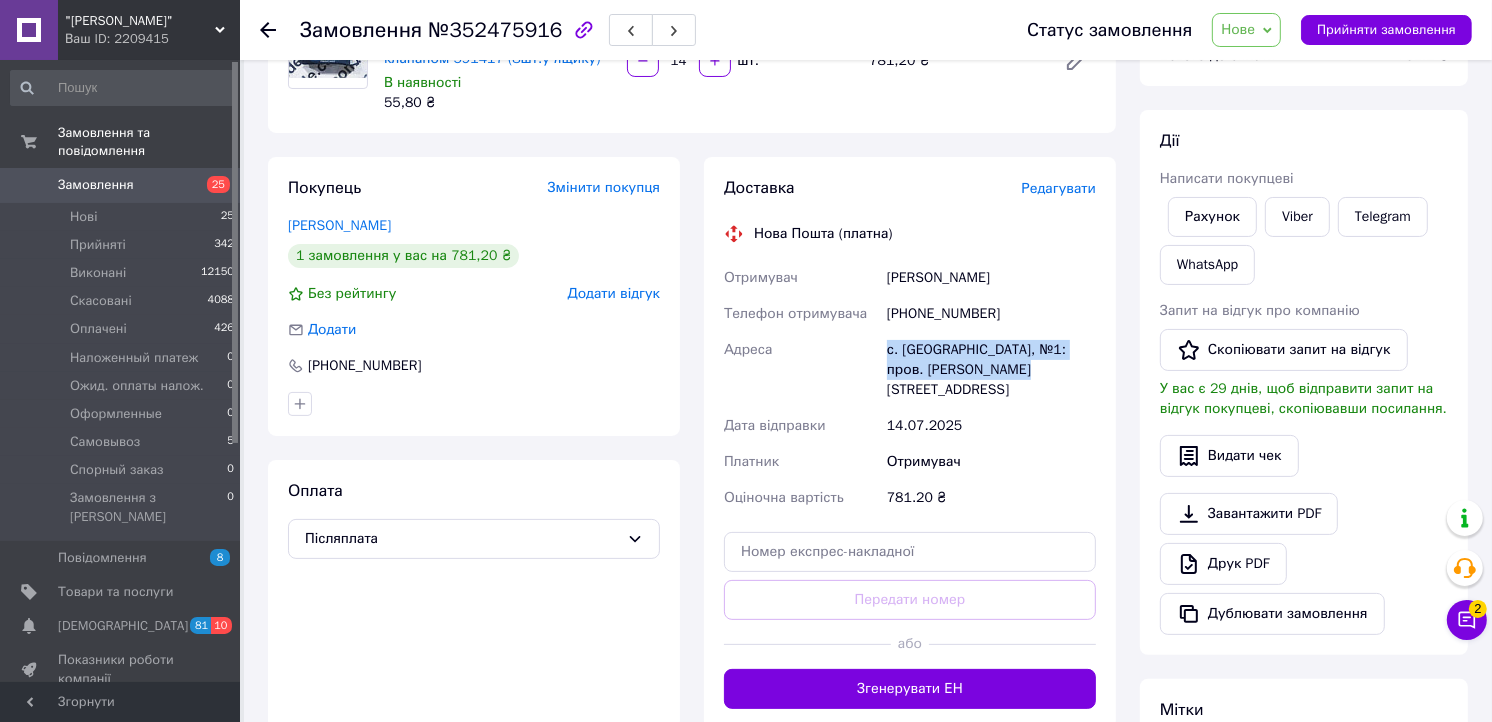 drag, startPoint x: 960, startPoint y: 366, endPoint x: 877, endPoint y: 354, distance: 83.86298 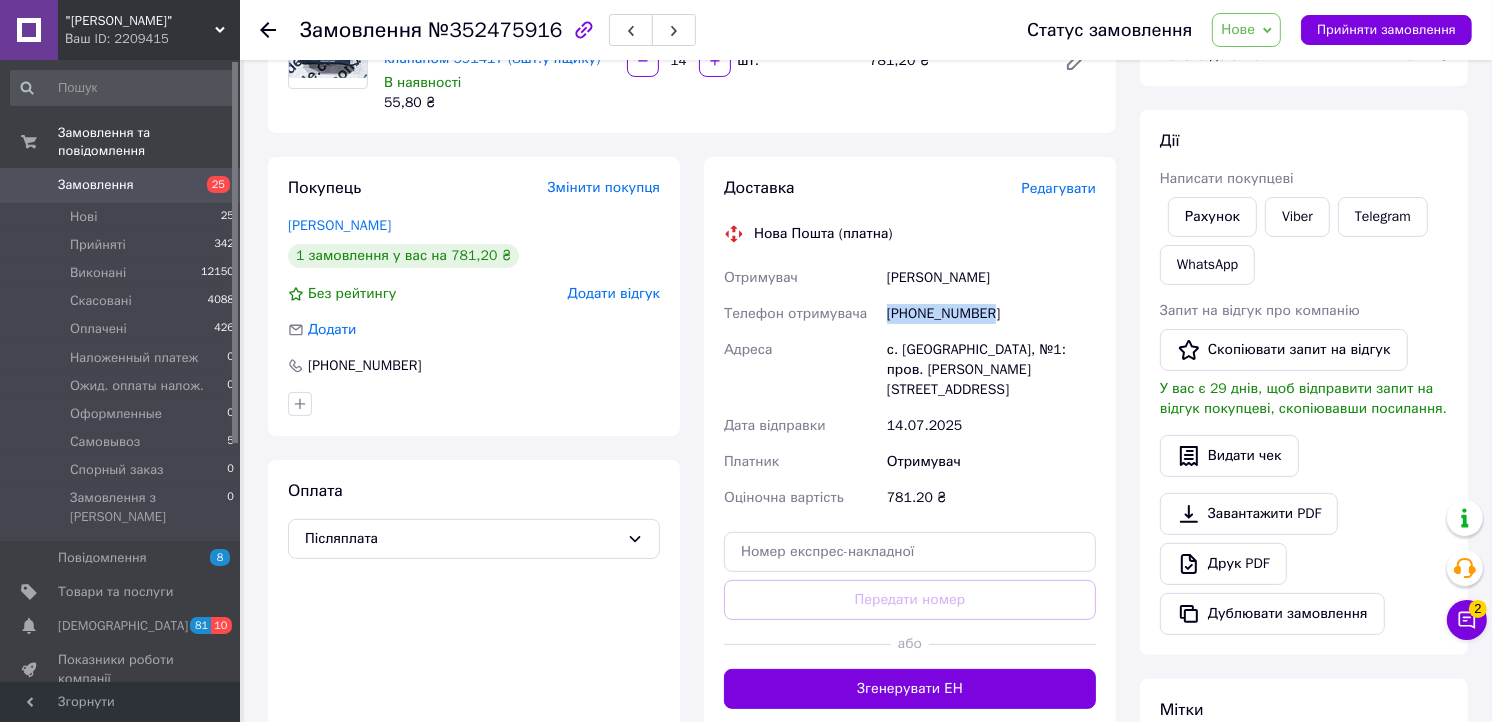drag, startPoint x: 1021, startPoint y: 312, endPoint x: 884, endPoint y: 315, distance: 137.03284 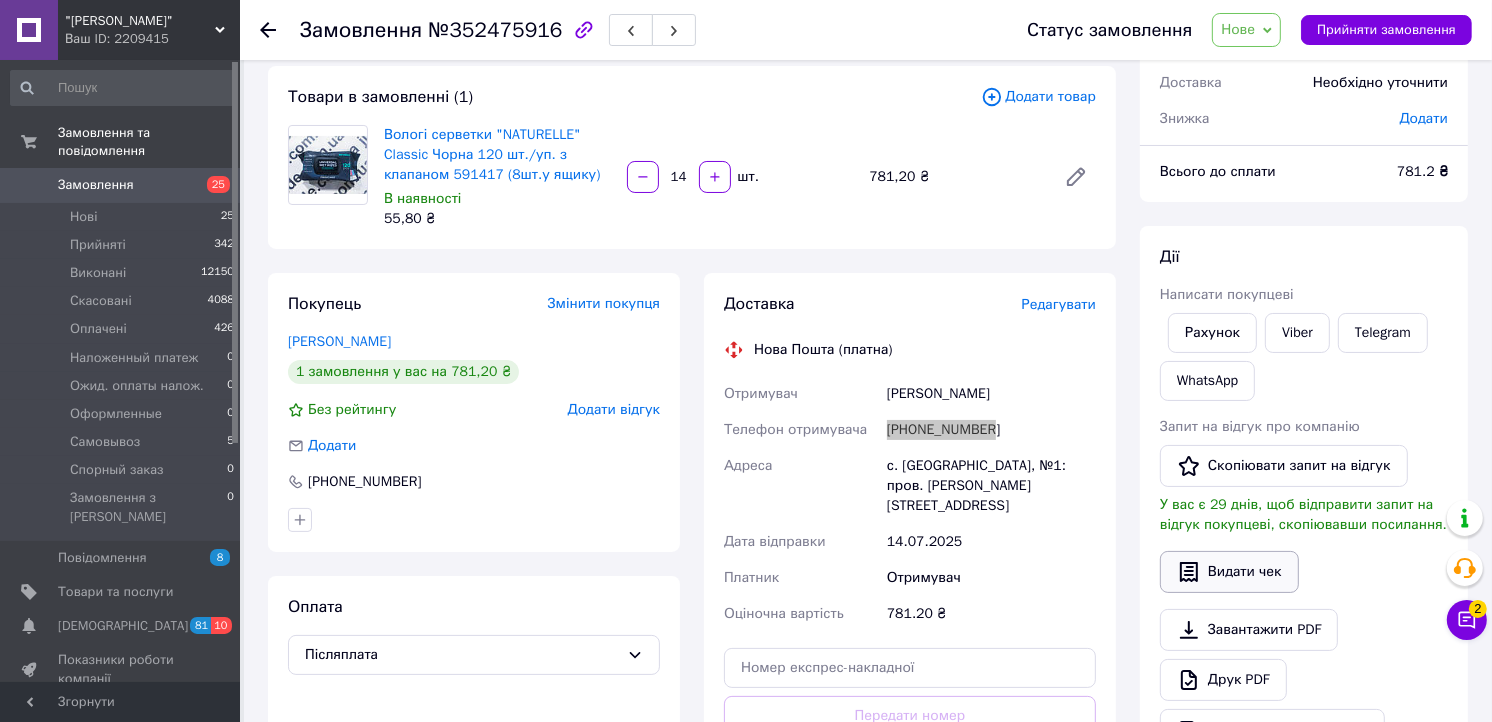scroll, scrollTop: 0, scrollLeft: 0, axis: both 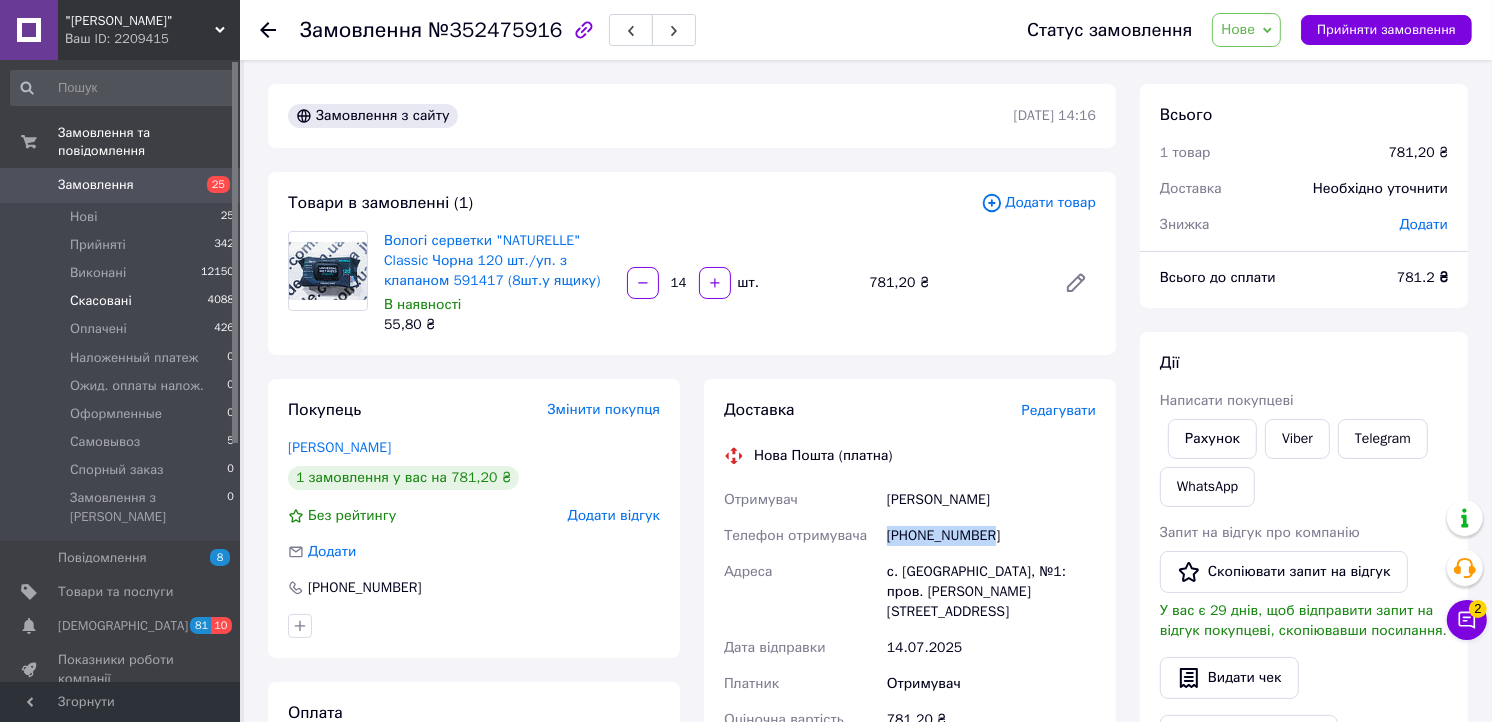 drag, startPoint x: 266, startPoint y: 30, endPoint x: 207, endPoint y: 281, distance: 257.84103 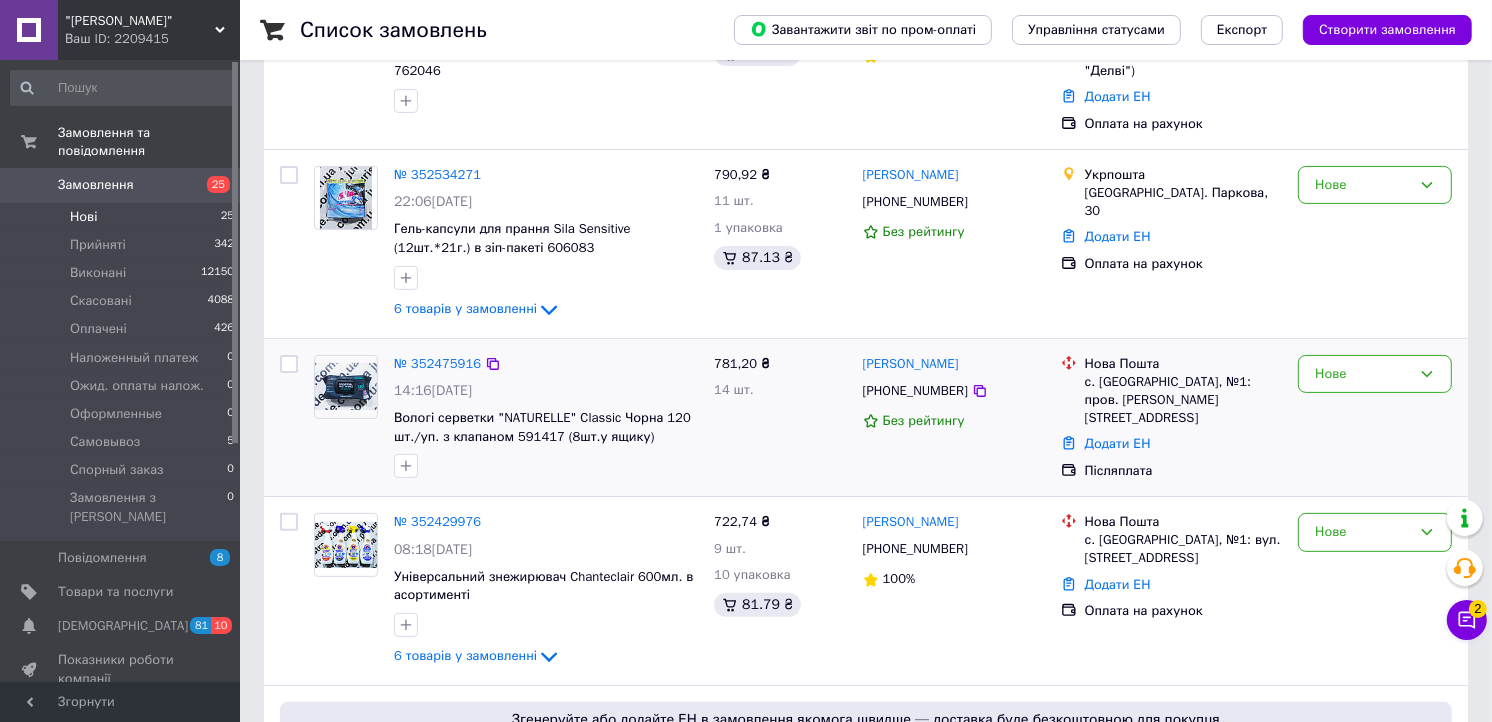 scroll, scrollTop: 555, scrollLeft: 0, axis: vertical 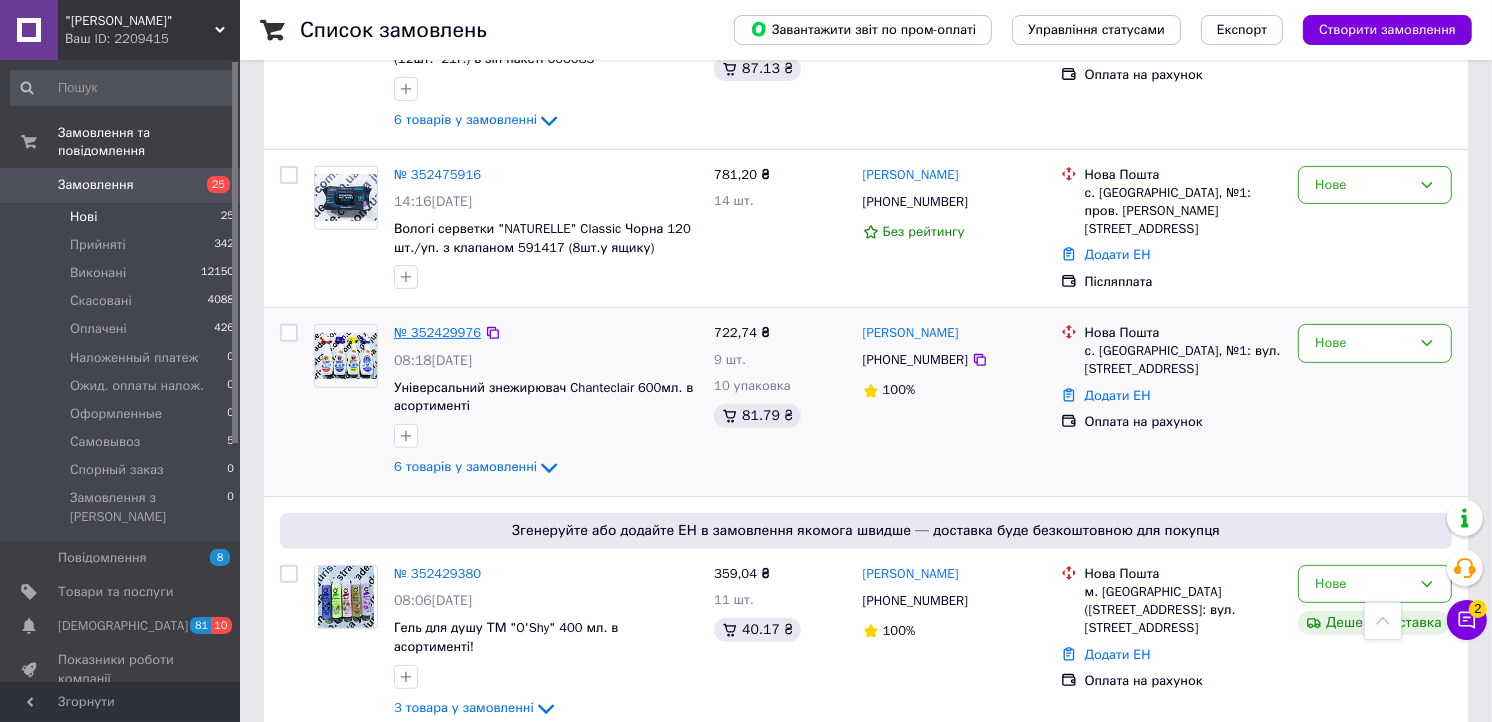 click on "№ 352429976" at bounding box center [437, 332] 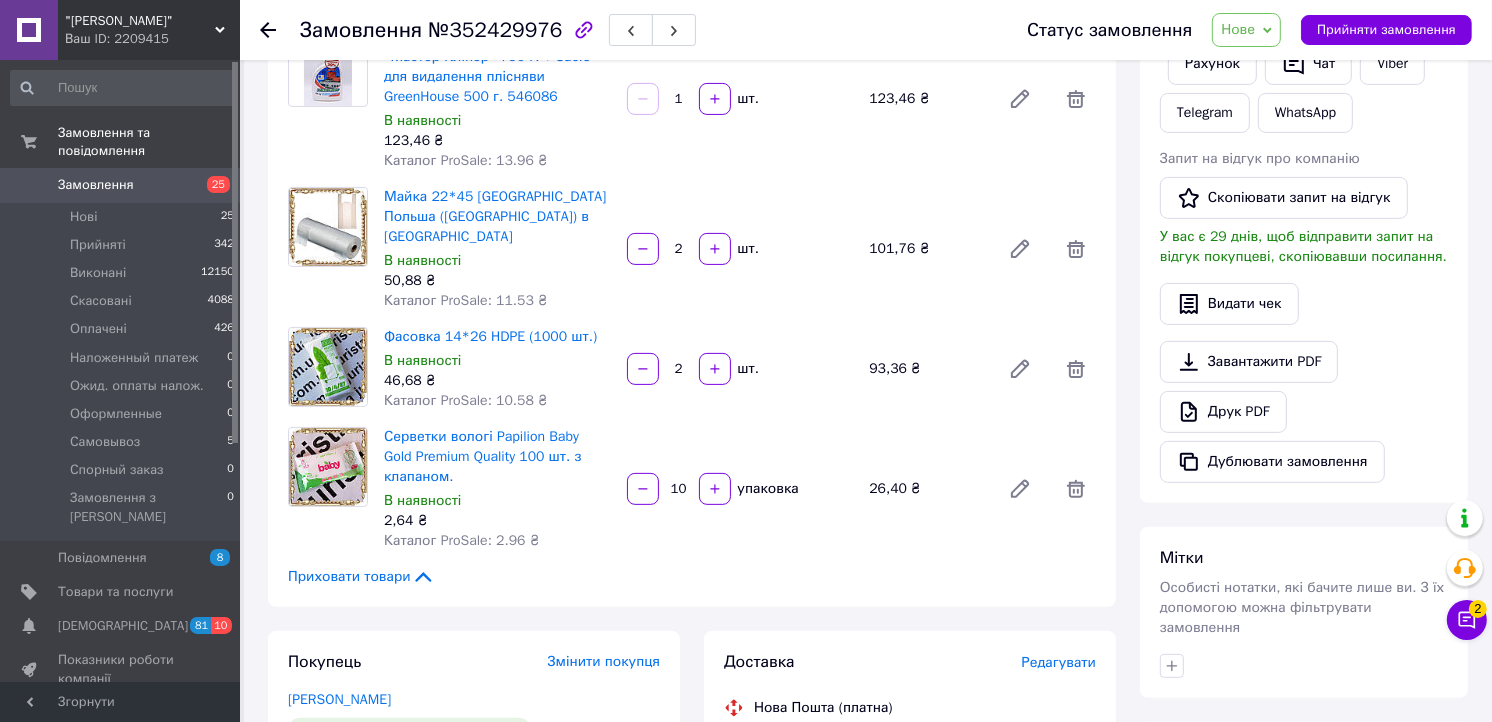 scroll, scrollTop: 888, scrollLeft: 0, axis: vertical 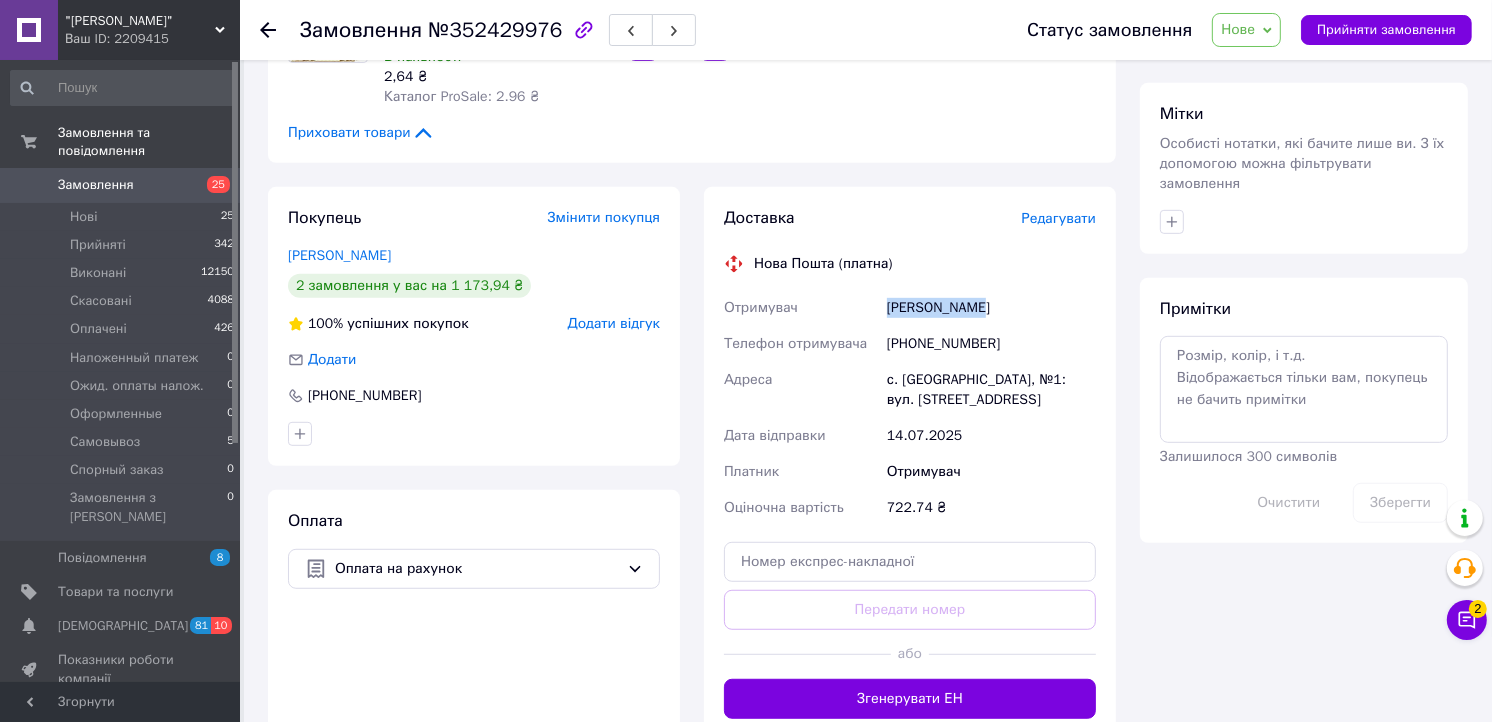 drag, startPoint x: 997, startPoint y: 277, endPoint x: 855, endPoint y: 290, distance: 142.59383 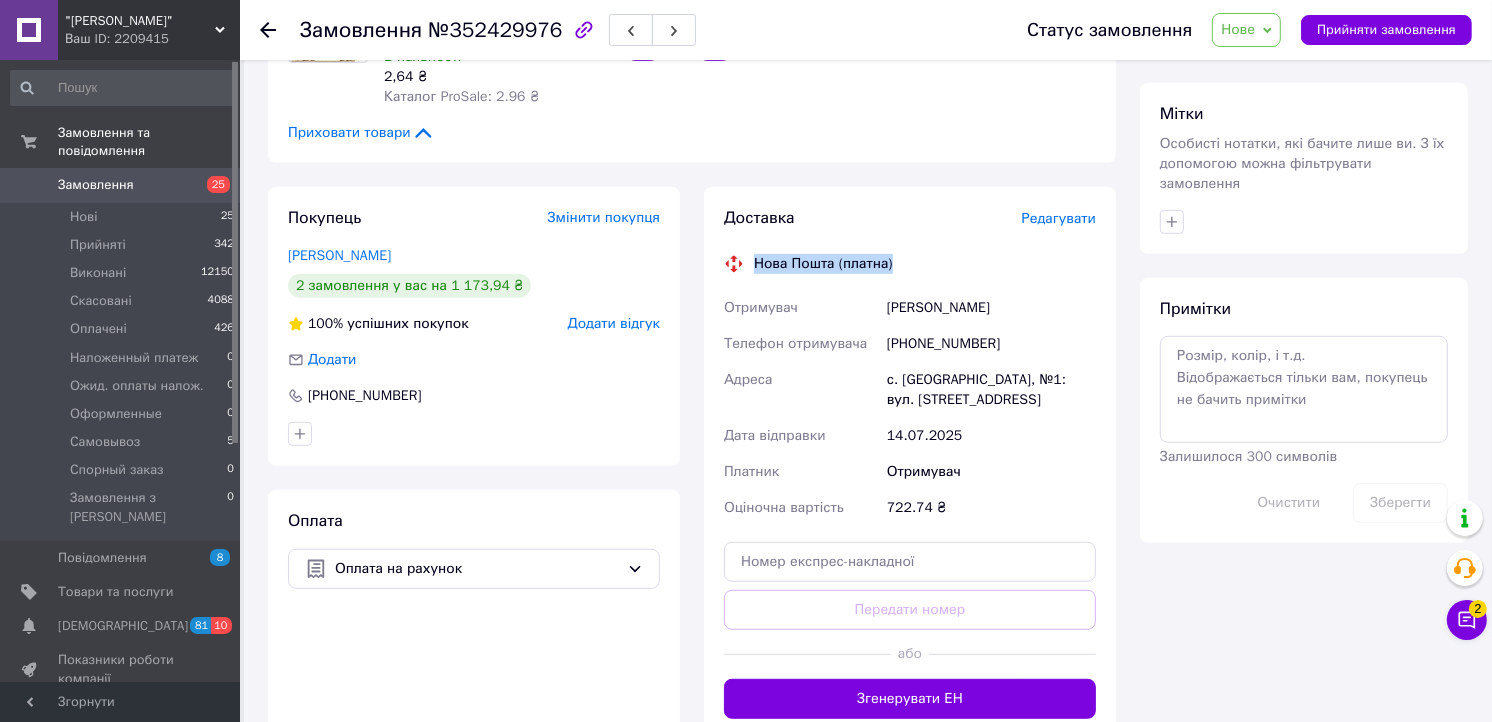 drag, startPoint x: 910, startPoint y: 247, endPoint x: 721, endPoint y: 237, distance: 189.26436 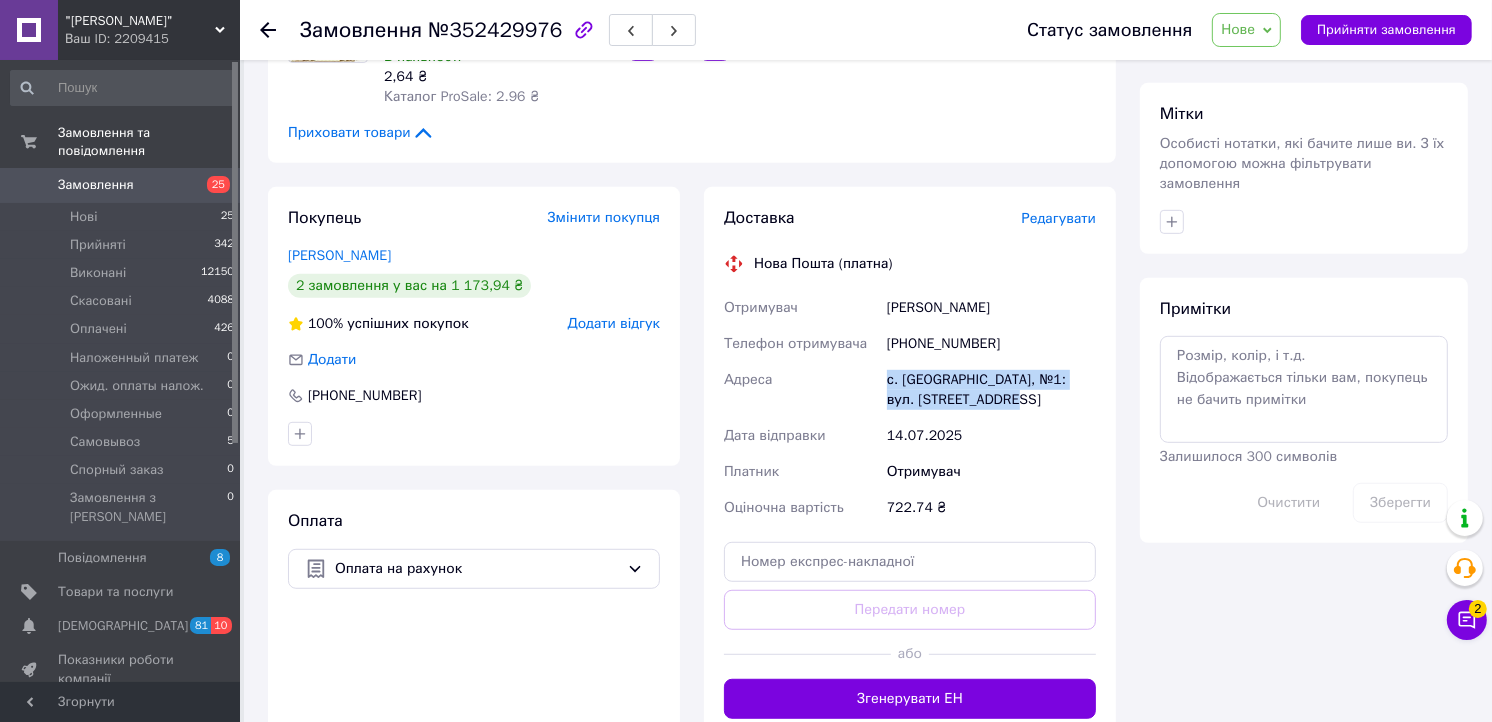 drag, startPoint x: 997, startPoint y: 386, endPoint x: 864, endPoint y: 357, distance: 136.12494 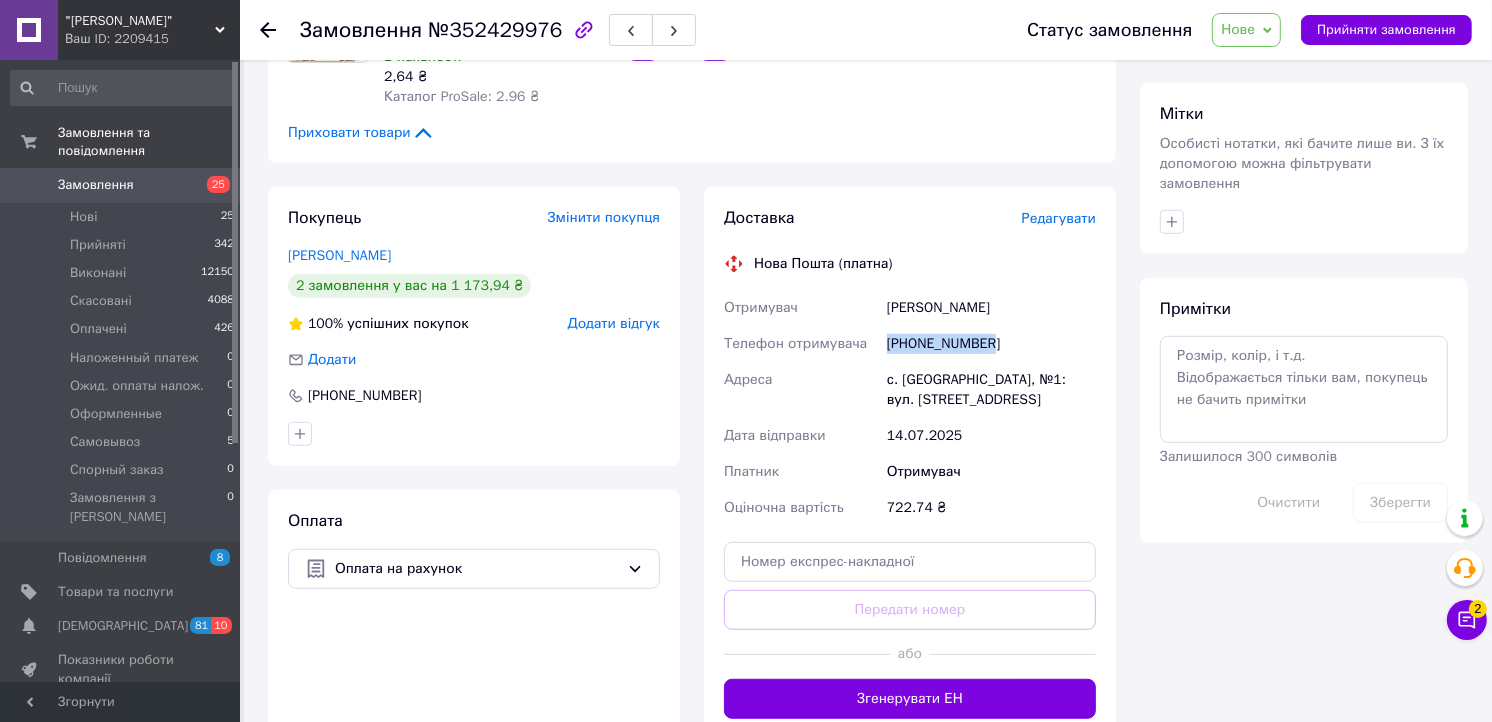 drag, startPoint x: 1008, startPoint y: 320, endPoint x: 880, endPoint y: 318, distance: 128.01562 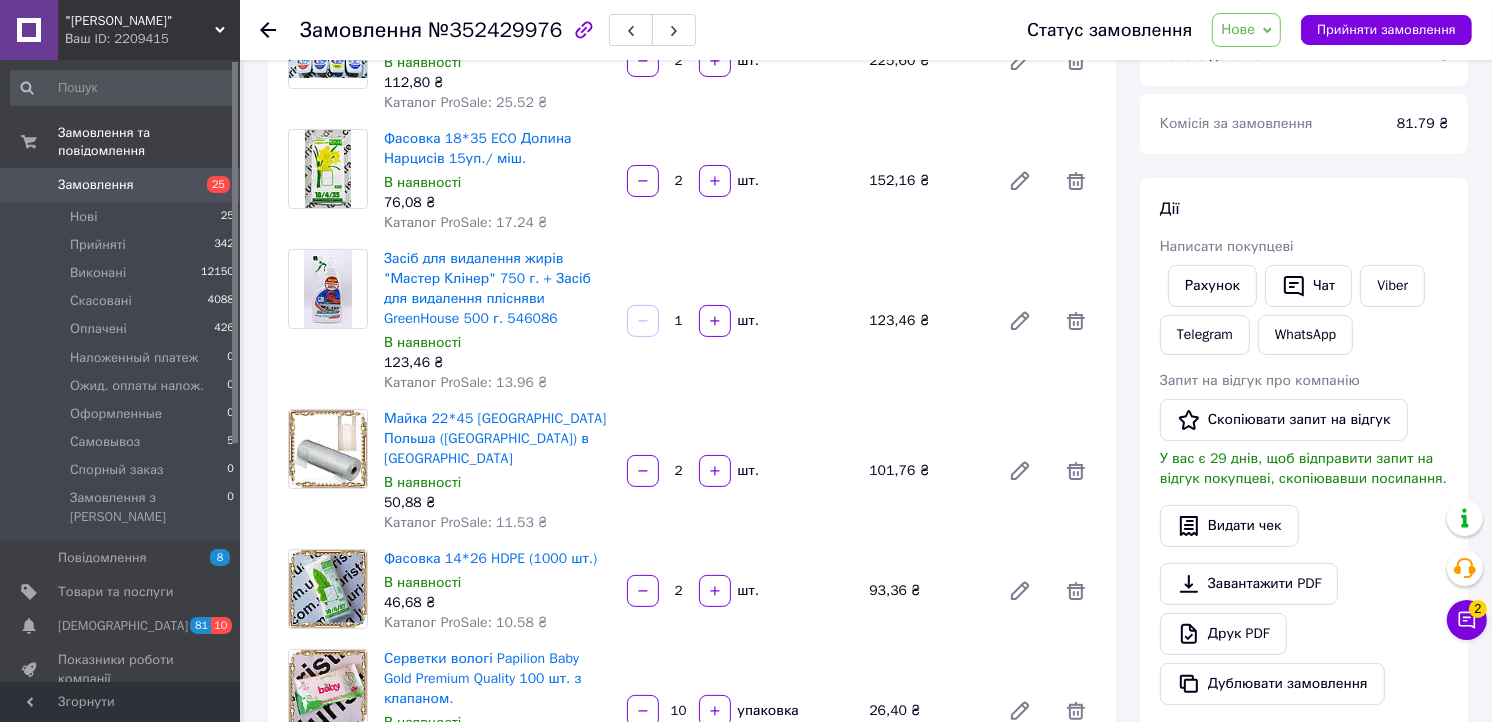 scroll, scrollTop: 444, scrollLeft: 0, axis: vertical 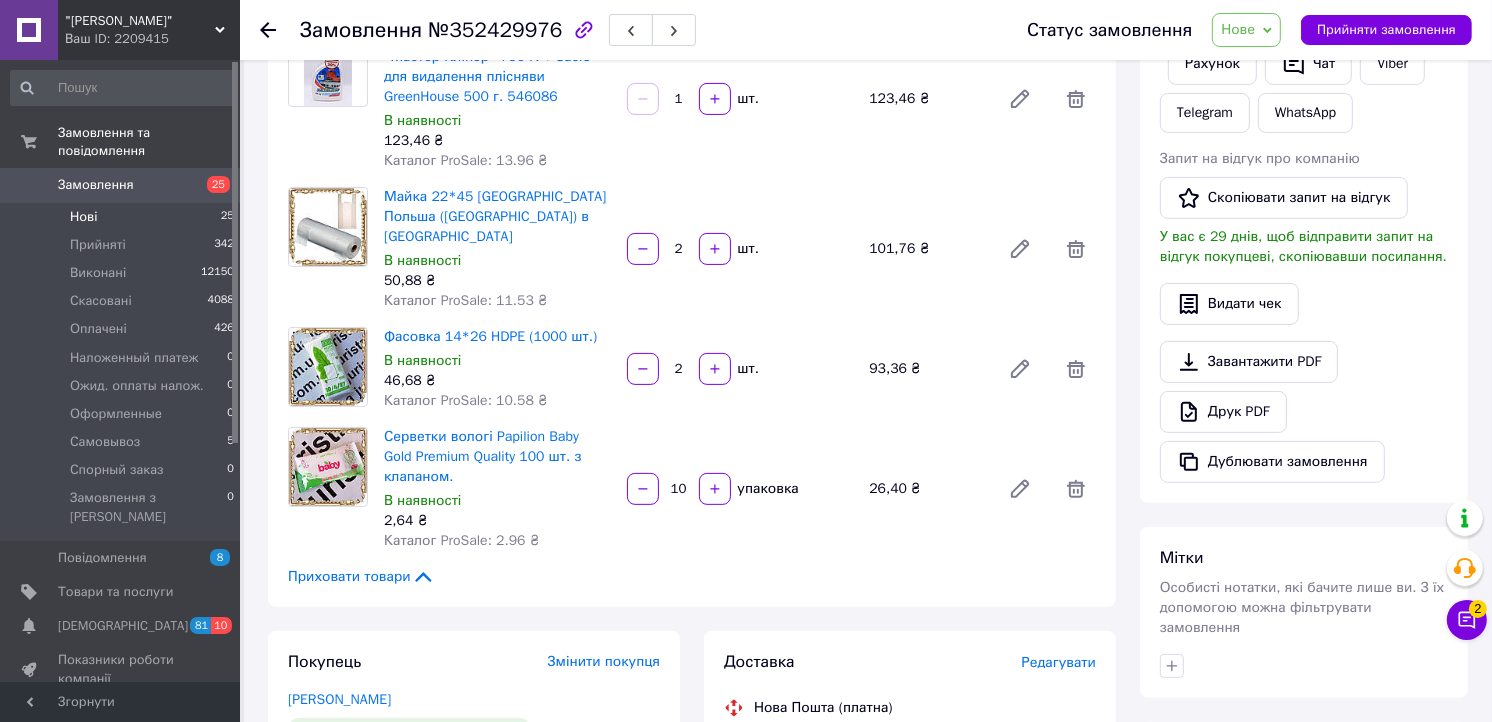 click on "Нові 25" at bounding box center (123, 217) 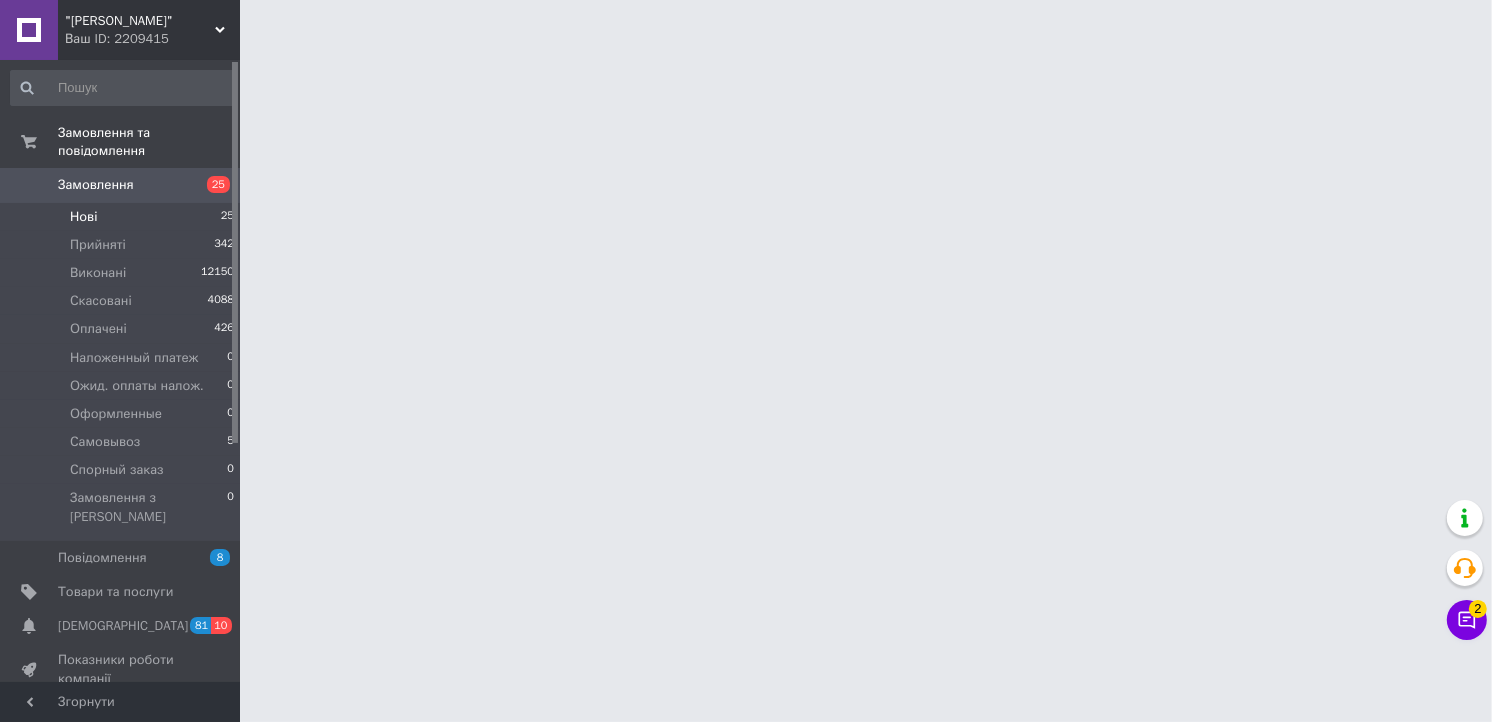 scroll, scrollTop: 0, scrollLeft: 0, axis: both 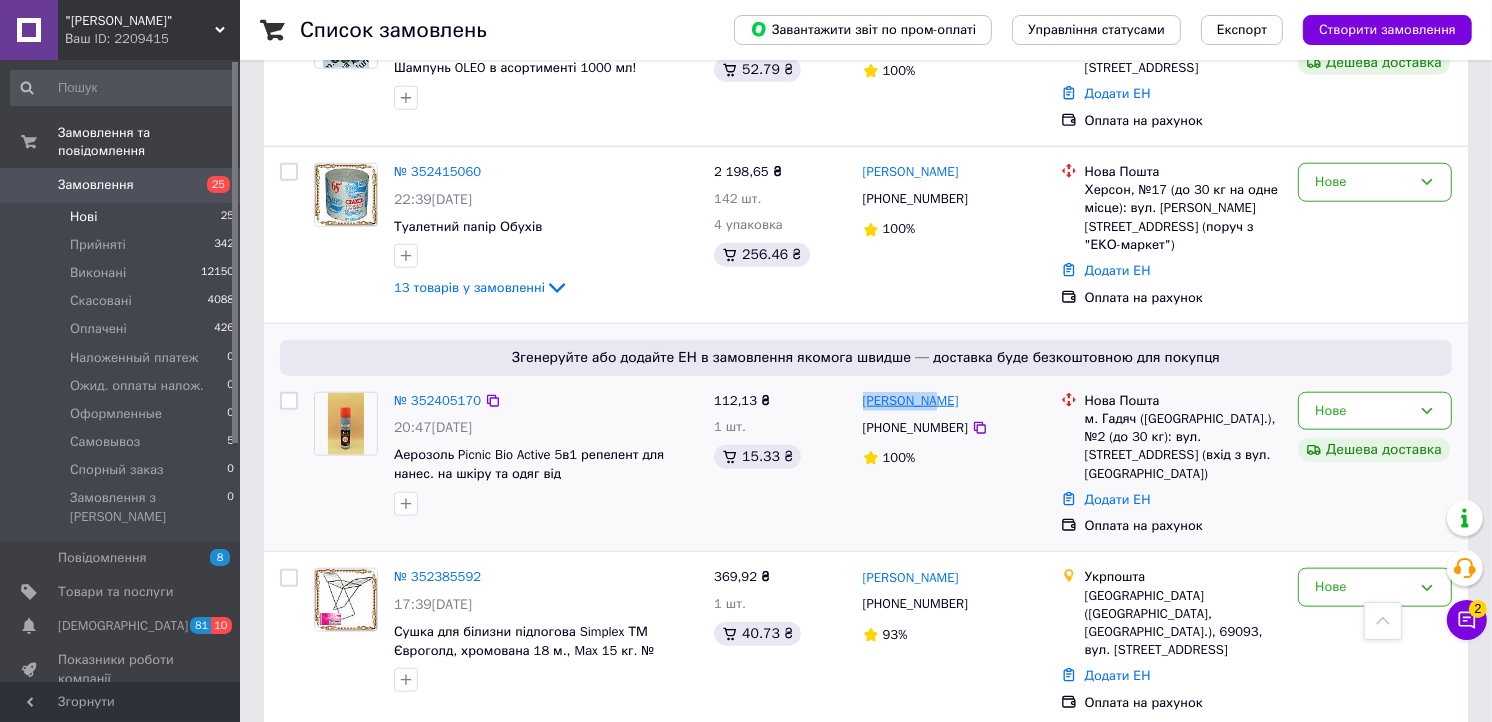 drag, startPoint x: 952, startPoint y: 344, endPoint x: 862, endPoint y: 330, distance: 91.08238 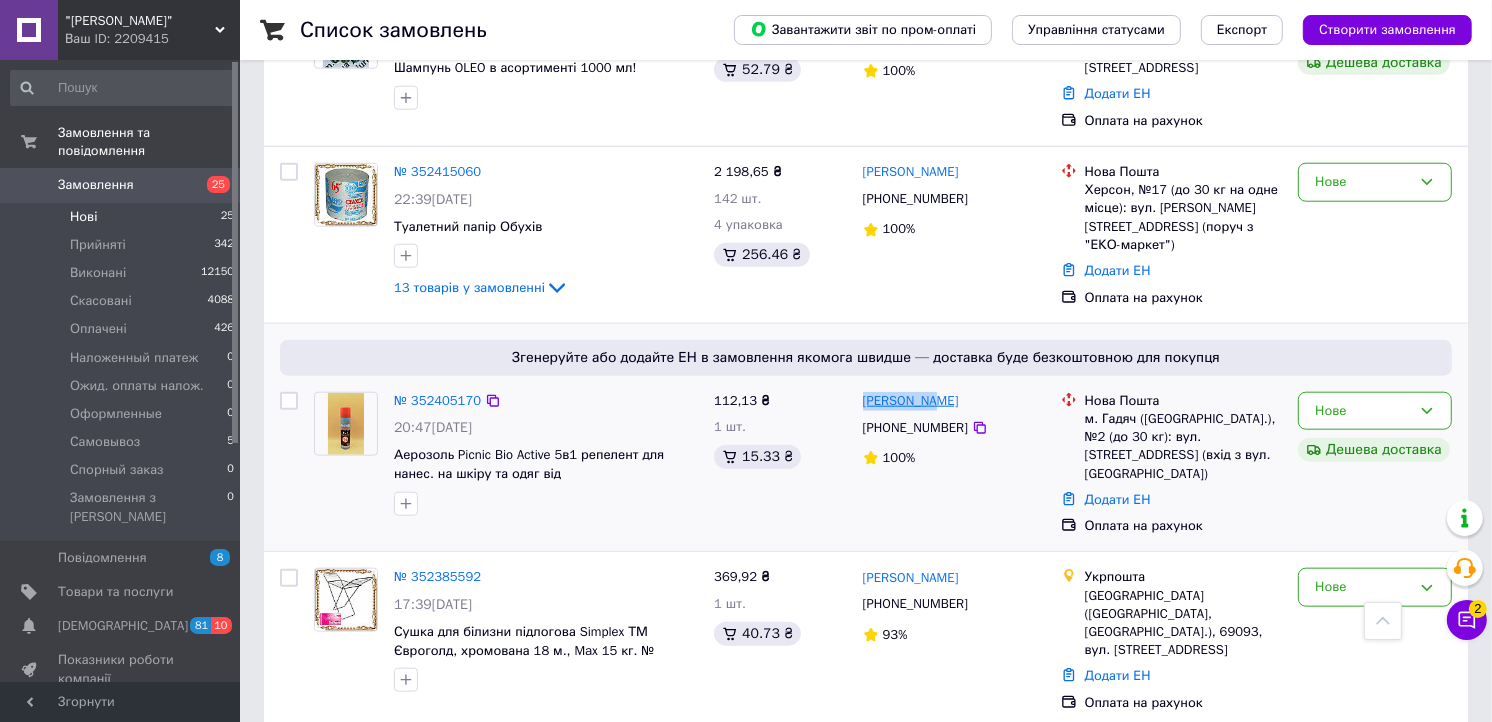 click on "[PERSON_NAME]" at bounding box center (954, 401) 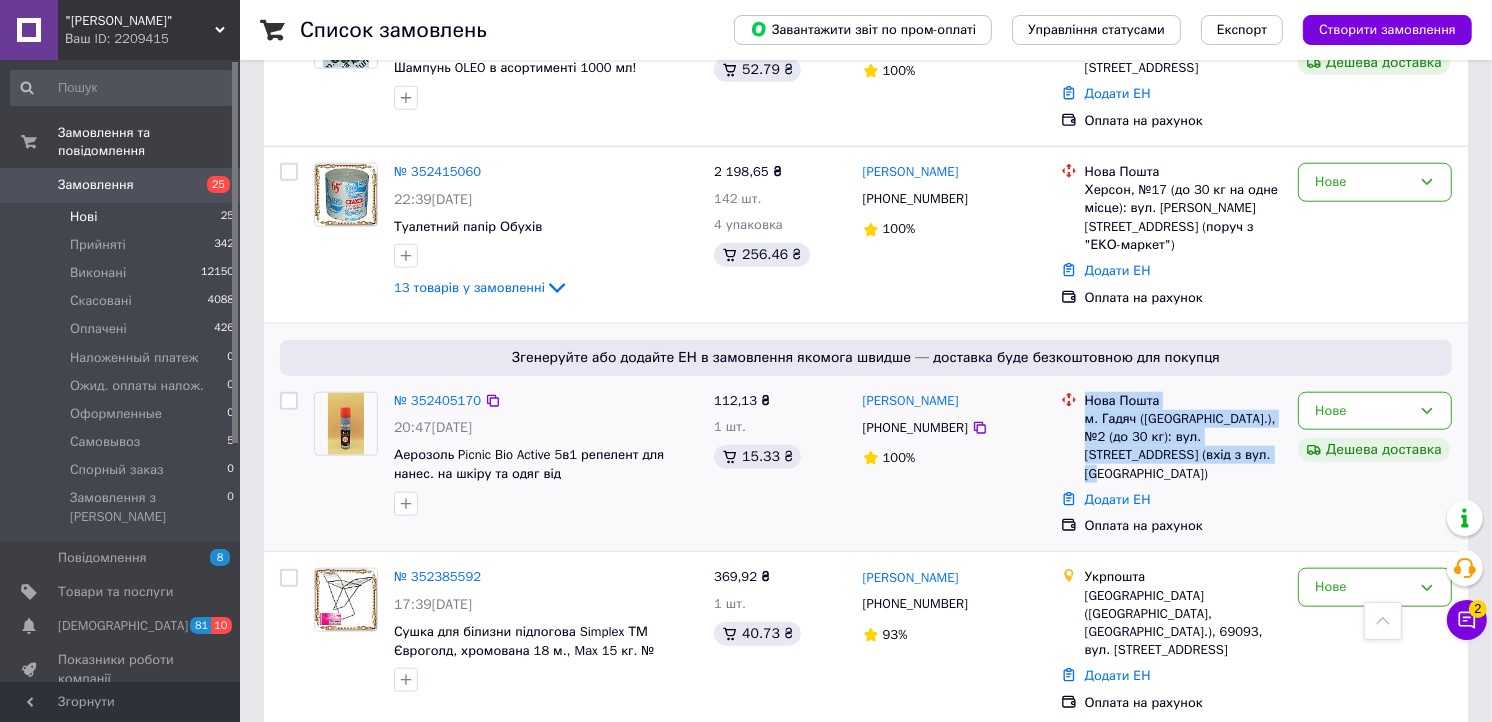 drag, startPoint x: 1213, startPoint y: 400, endPoint x: 1081, endPoint y: 334, distance: 147.58049 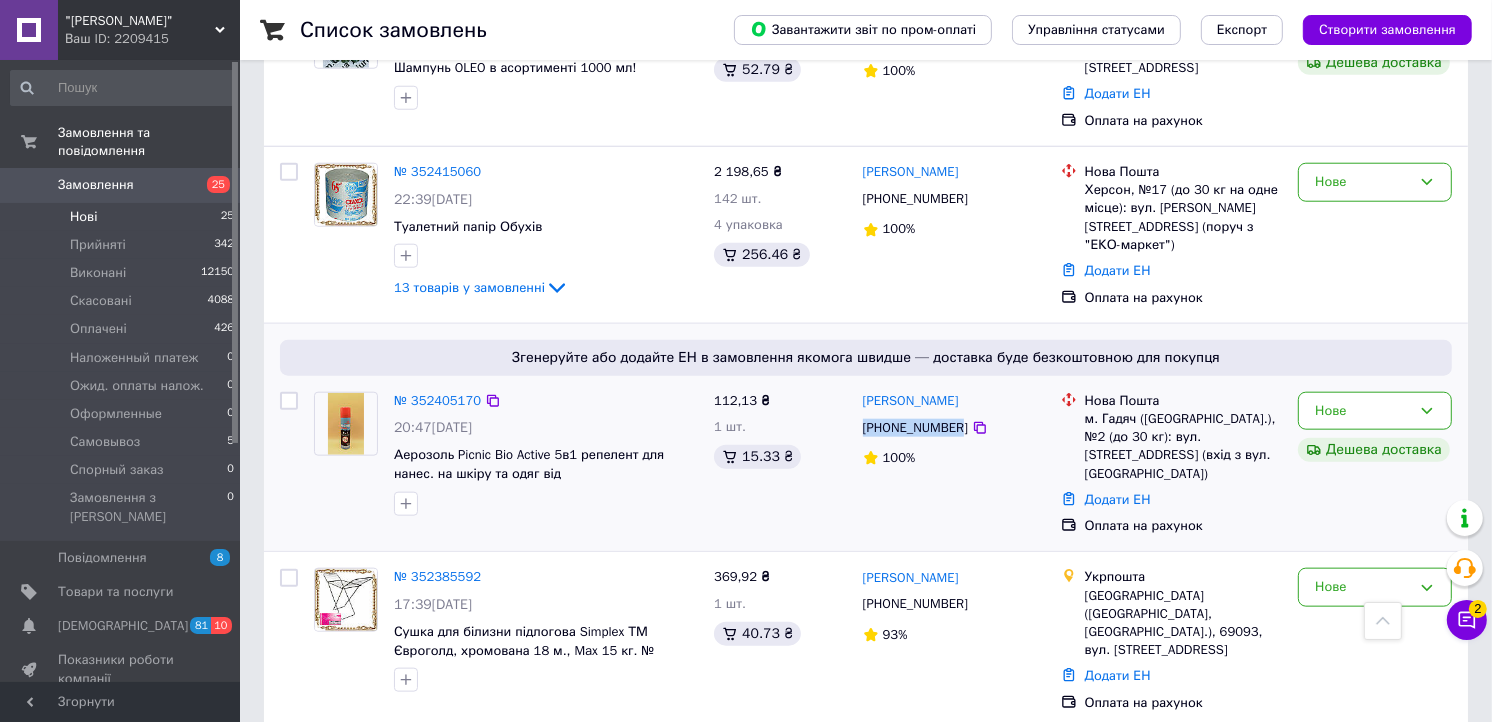 drag, startPoint x: 956, startPoint y: 365, endPoint x: 862, endPoint y: 370, distance: 94.13288 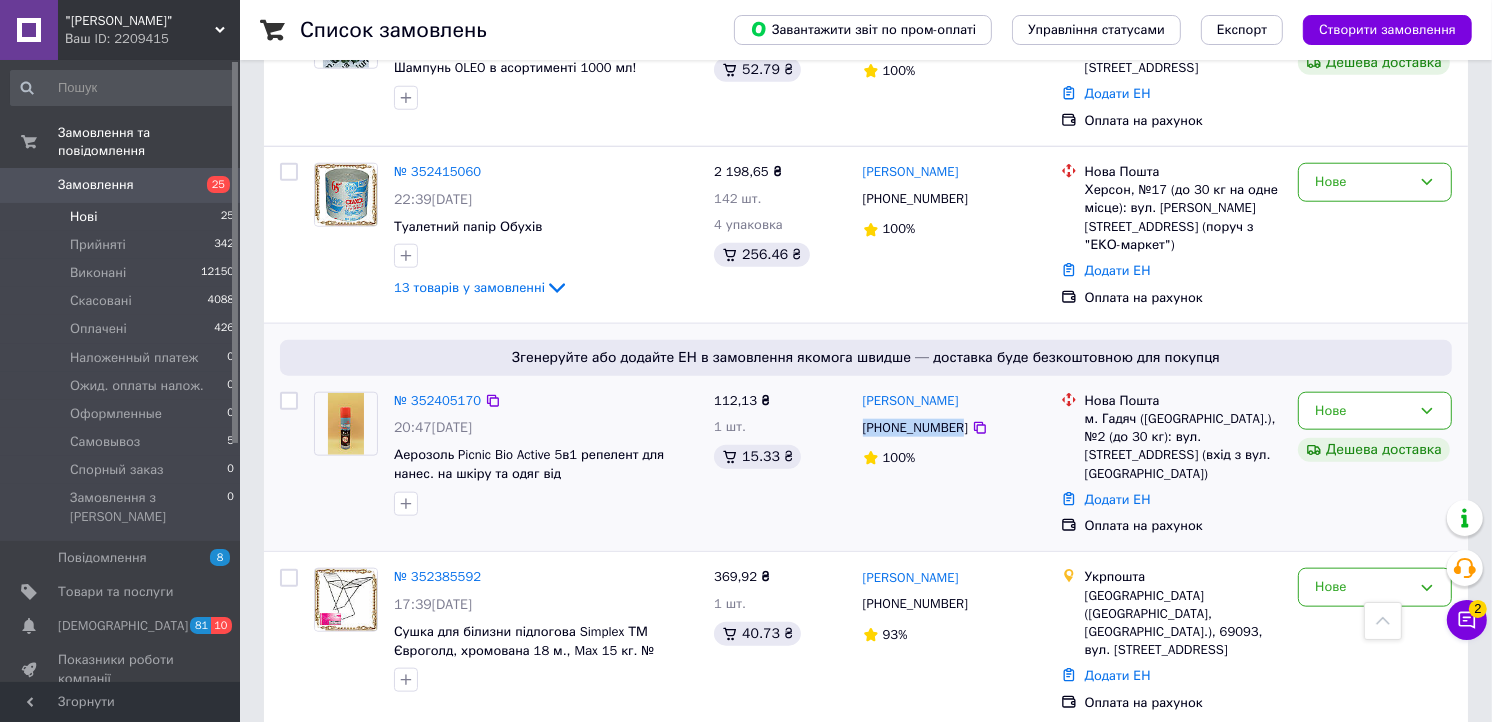 click on "[PHONE_NUMBER]" at bounding box center [915, 428] 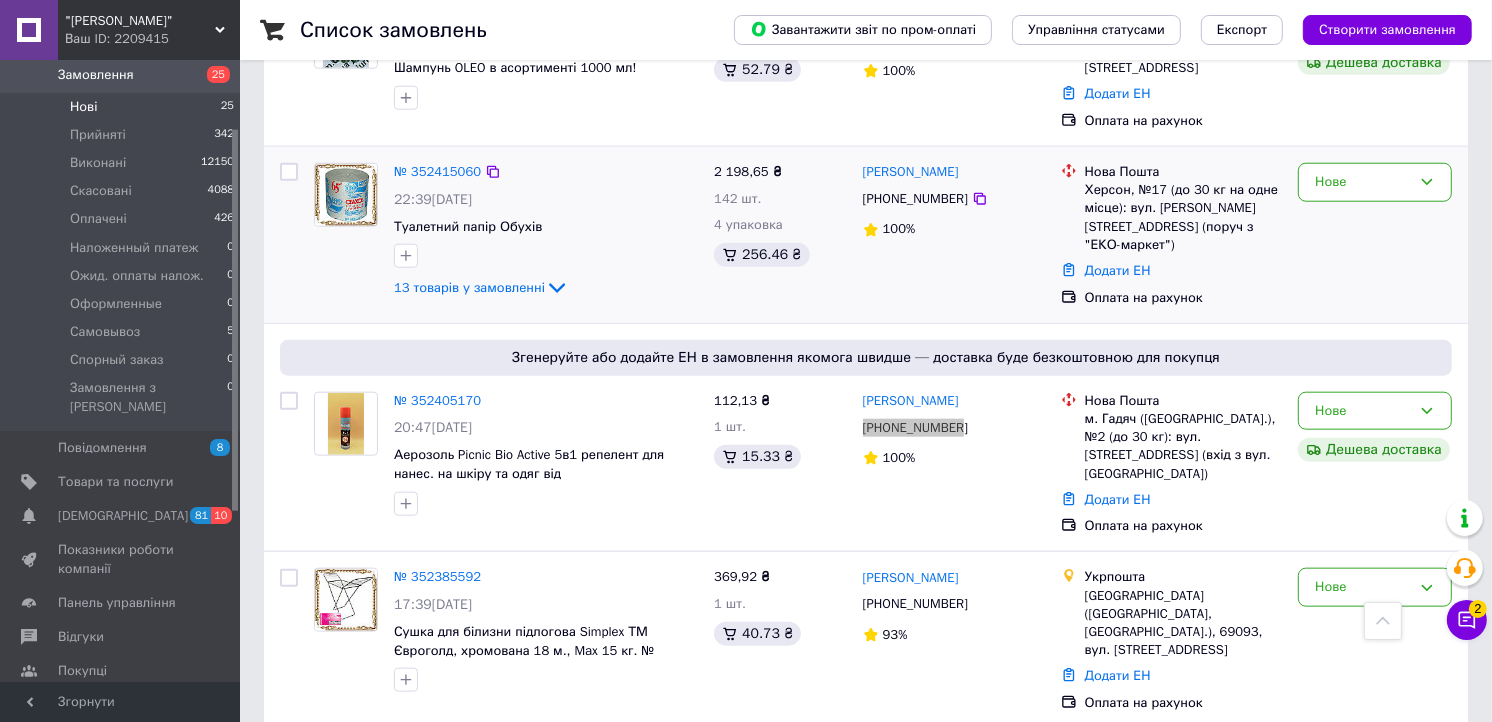 scroll, scrollTop: 111, scrollLeft: 0, axis: vertical 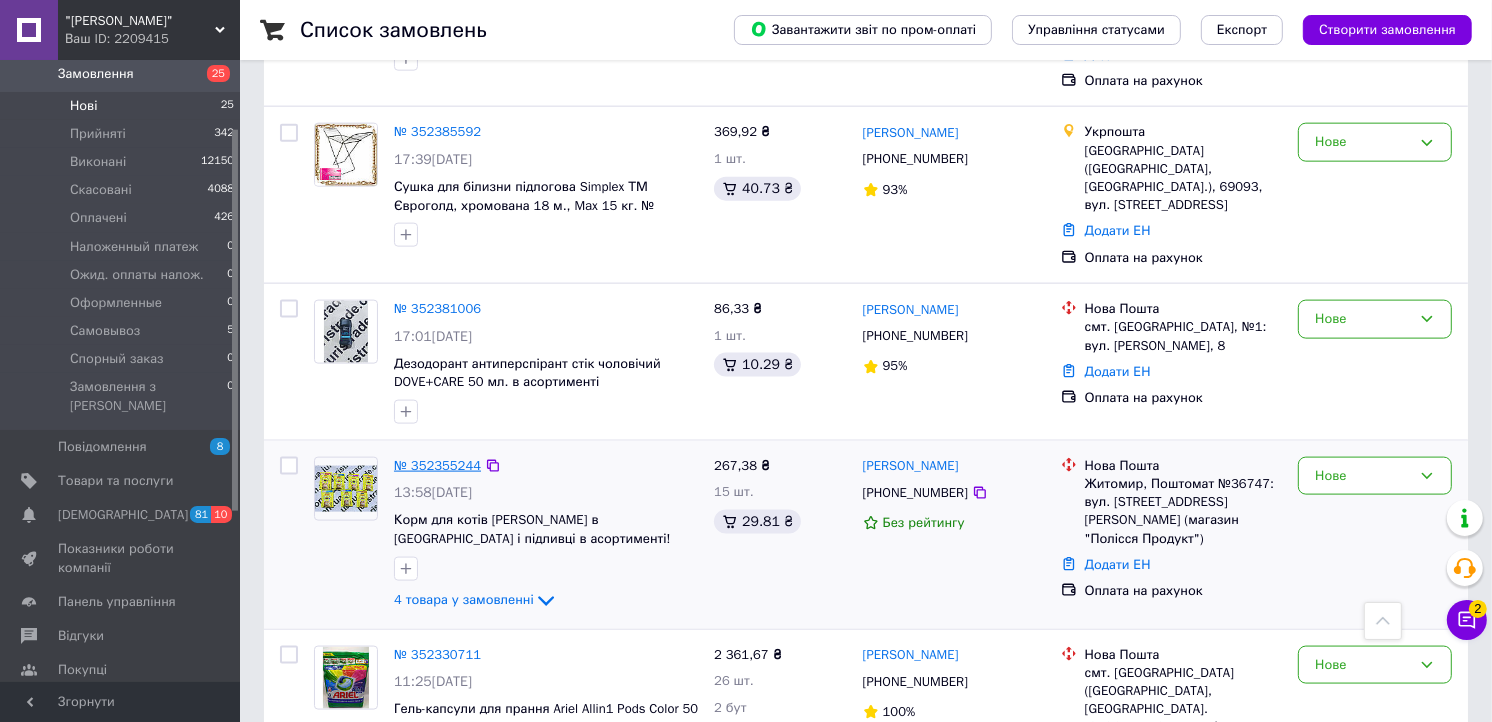 click on "№ 352355244" at bounding box center (437, 465) 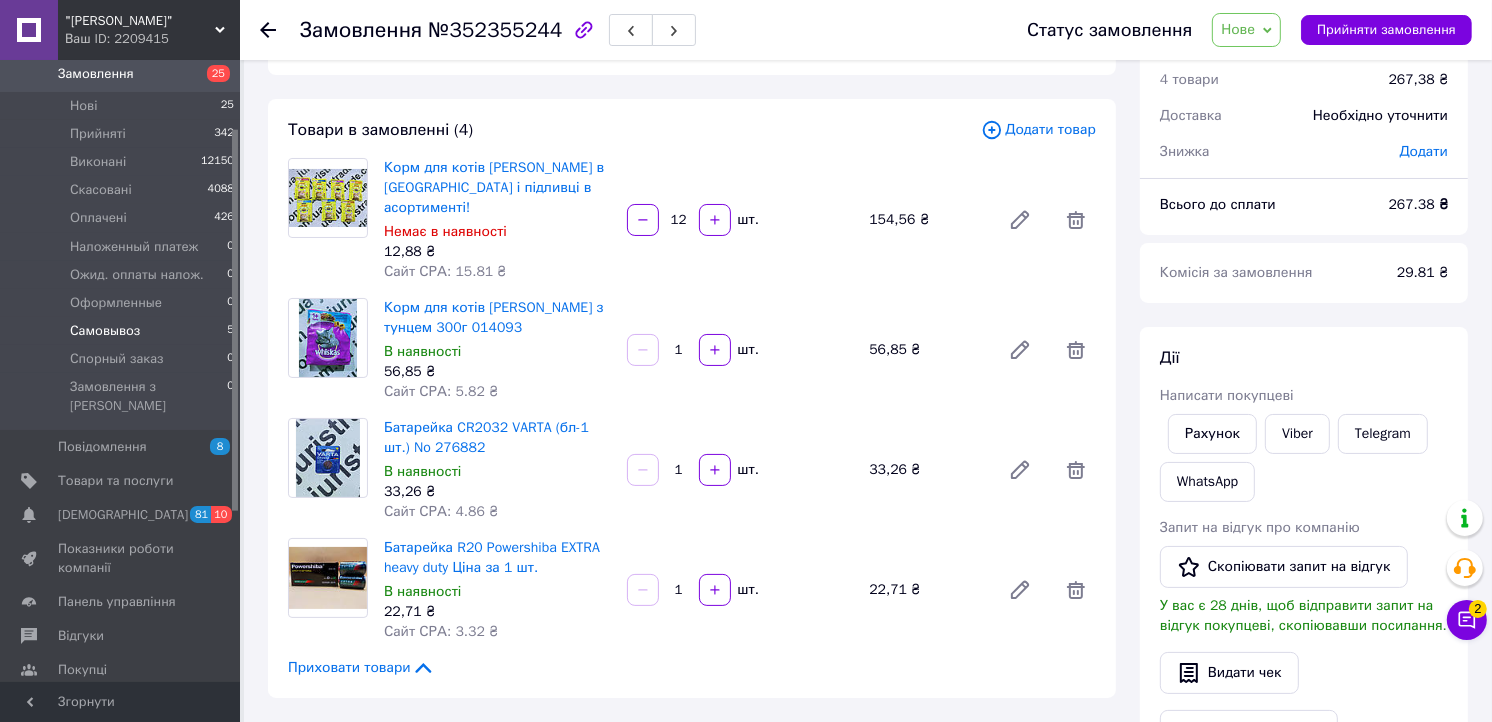 scroll, scrollTop: 111, scrollLeft: 0, axis: vertical 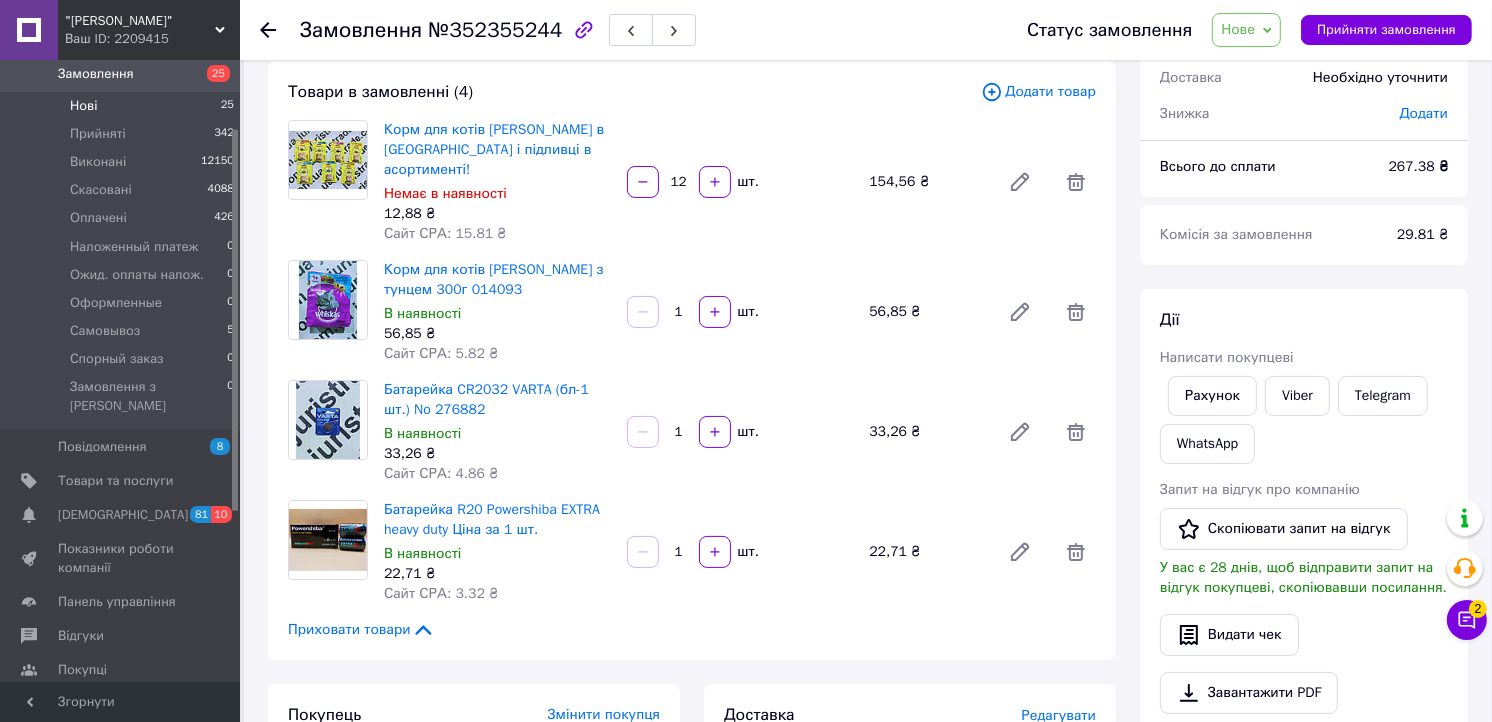 click on "Нові 25" at bounding box center [123, 106] 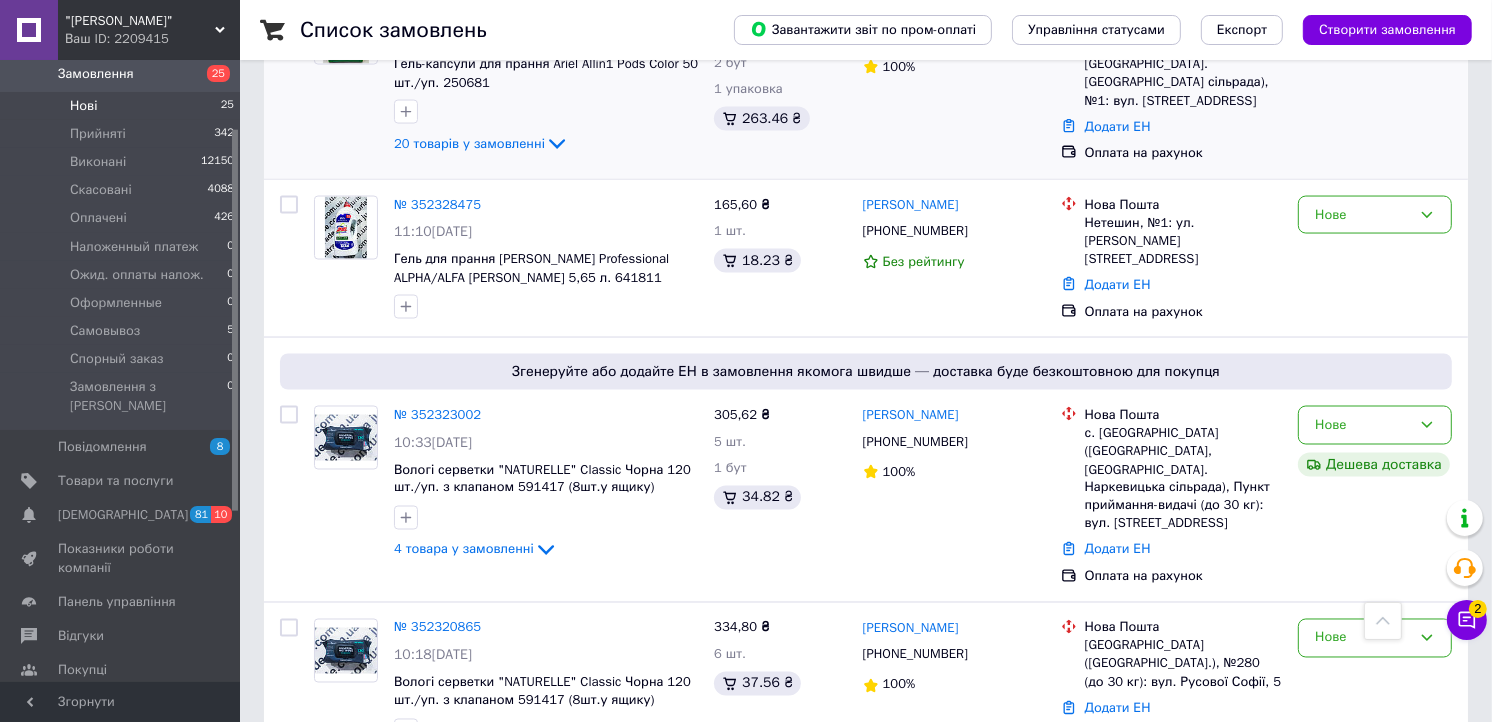 scroll, scrollTop: 2888, scrollLeft: 0, axis: vertical 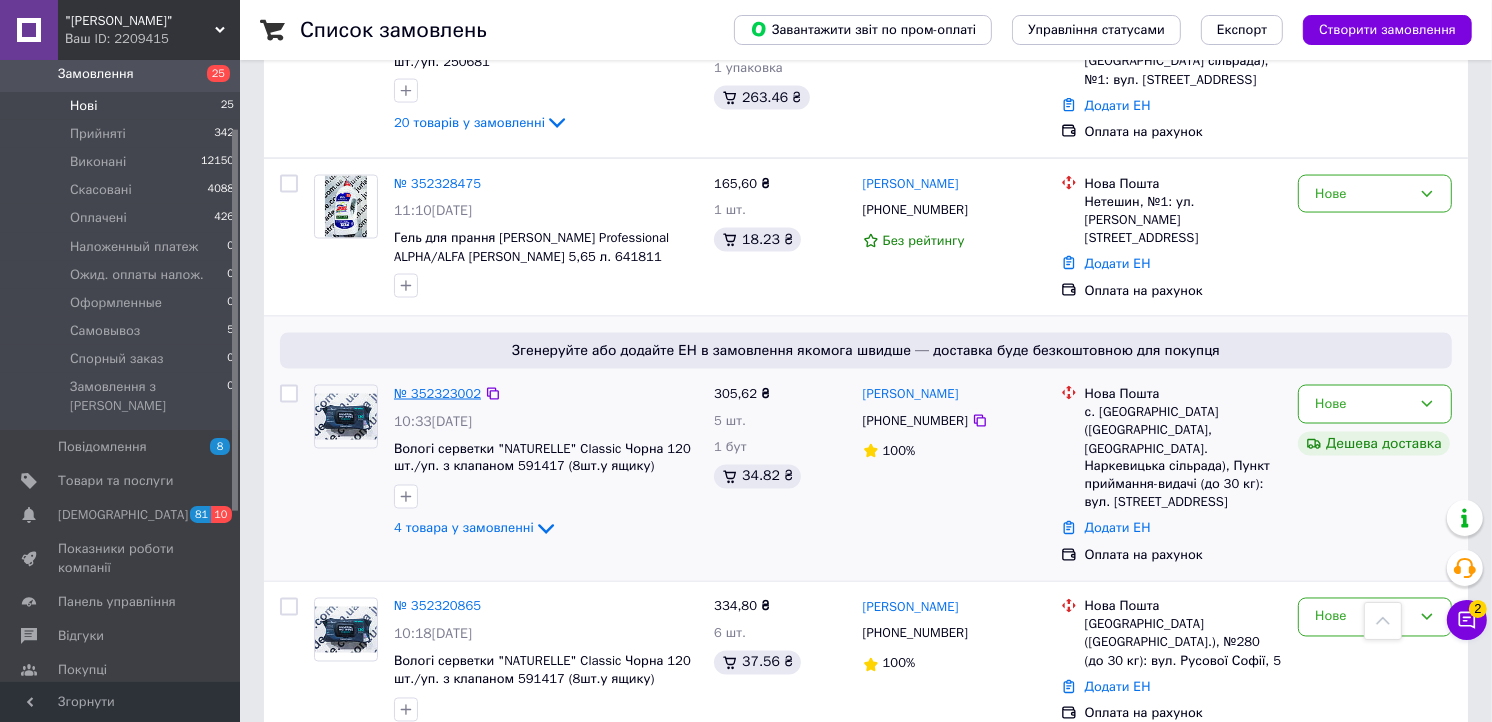 click on "№ 352323002" at bounding box center (437, 393) 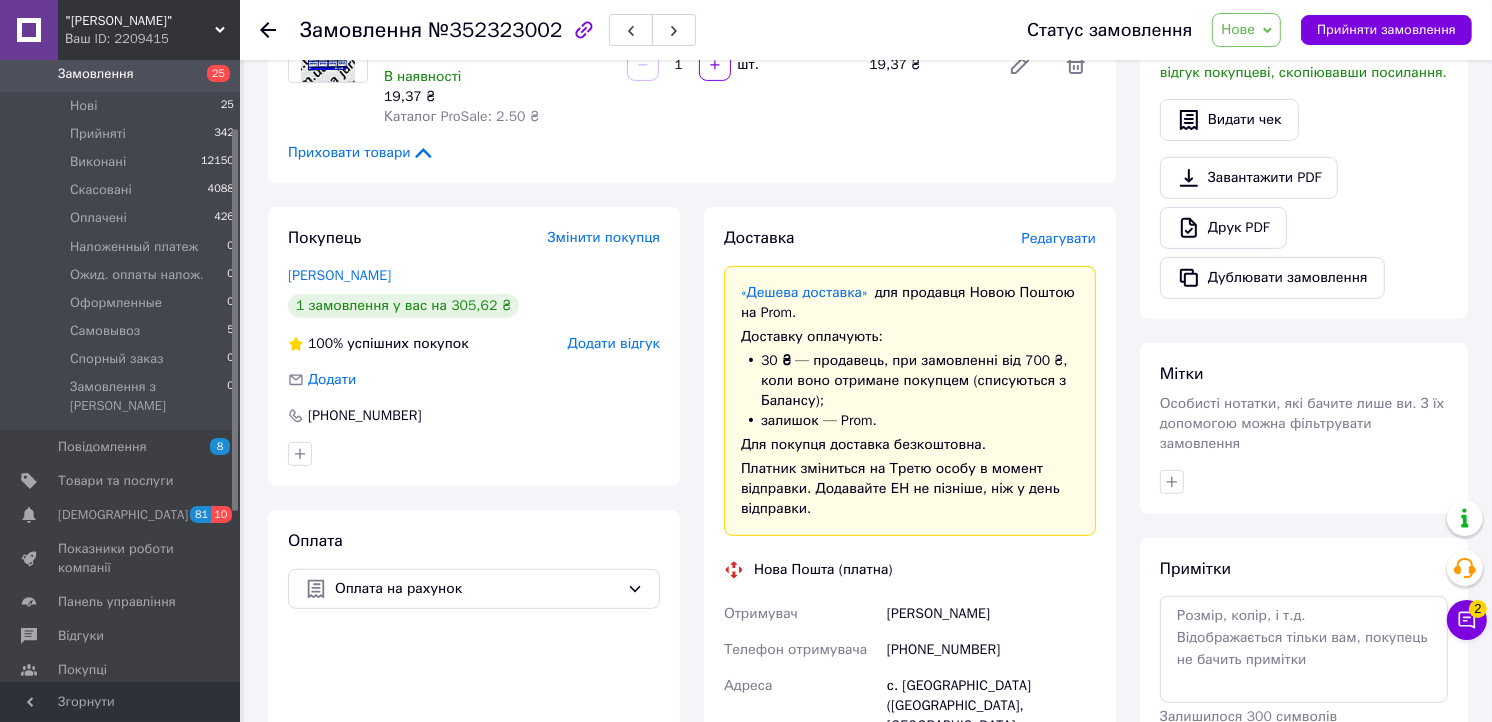 scroll, scrollTop: 666, scrollLeft: 0, axis: vertical 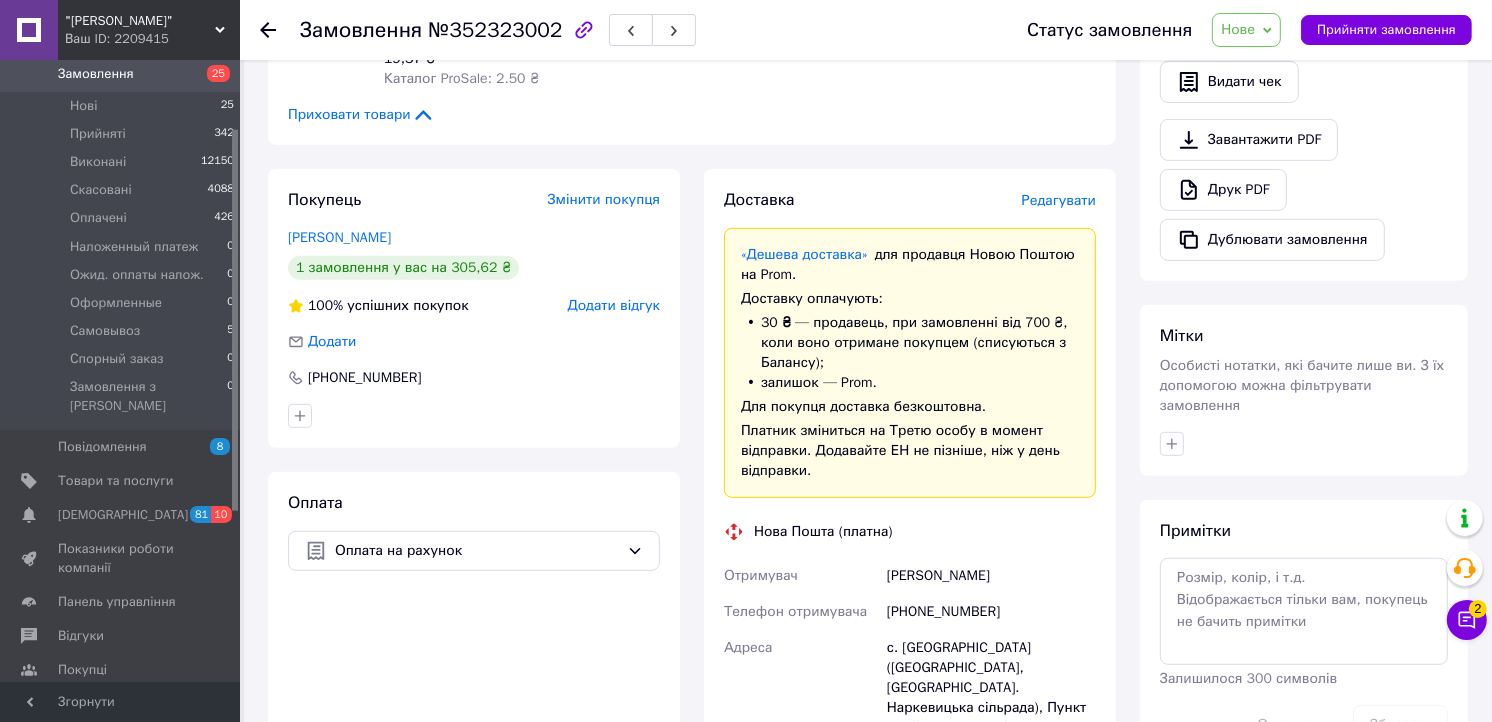 drag, startPoint x: 1002, startPoint y: 556, endPoint x: 877, endPoint y: 545, distance: 125.48307 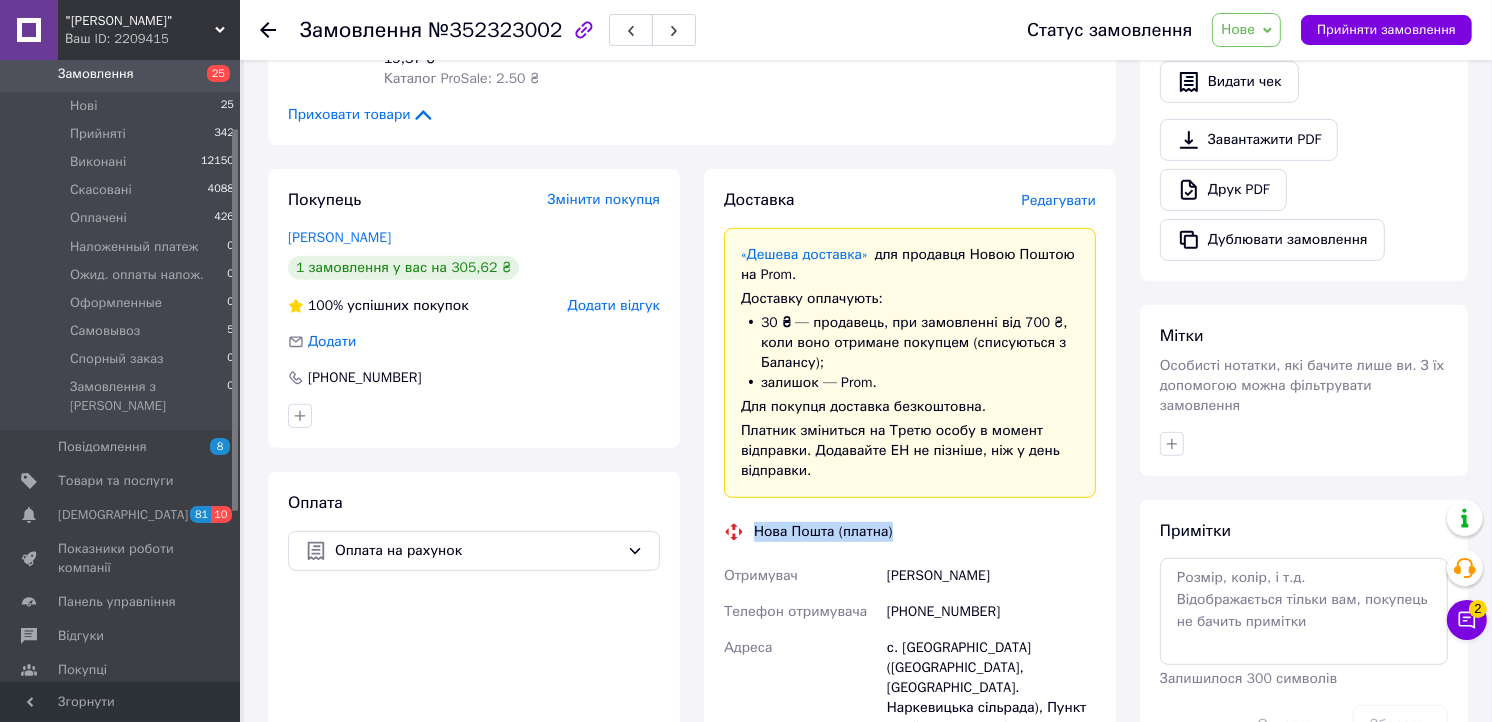 drag, startPoint x: 891, startPoint y: 517, endPoint x: 753, endPoint y: 513, distance: 138.05795 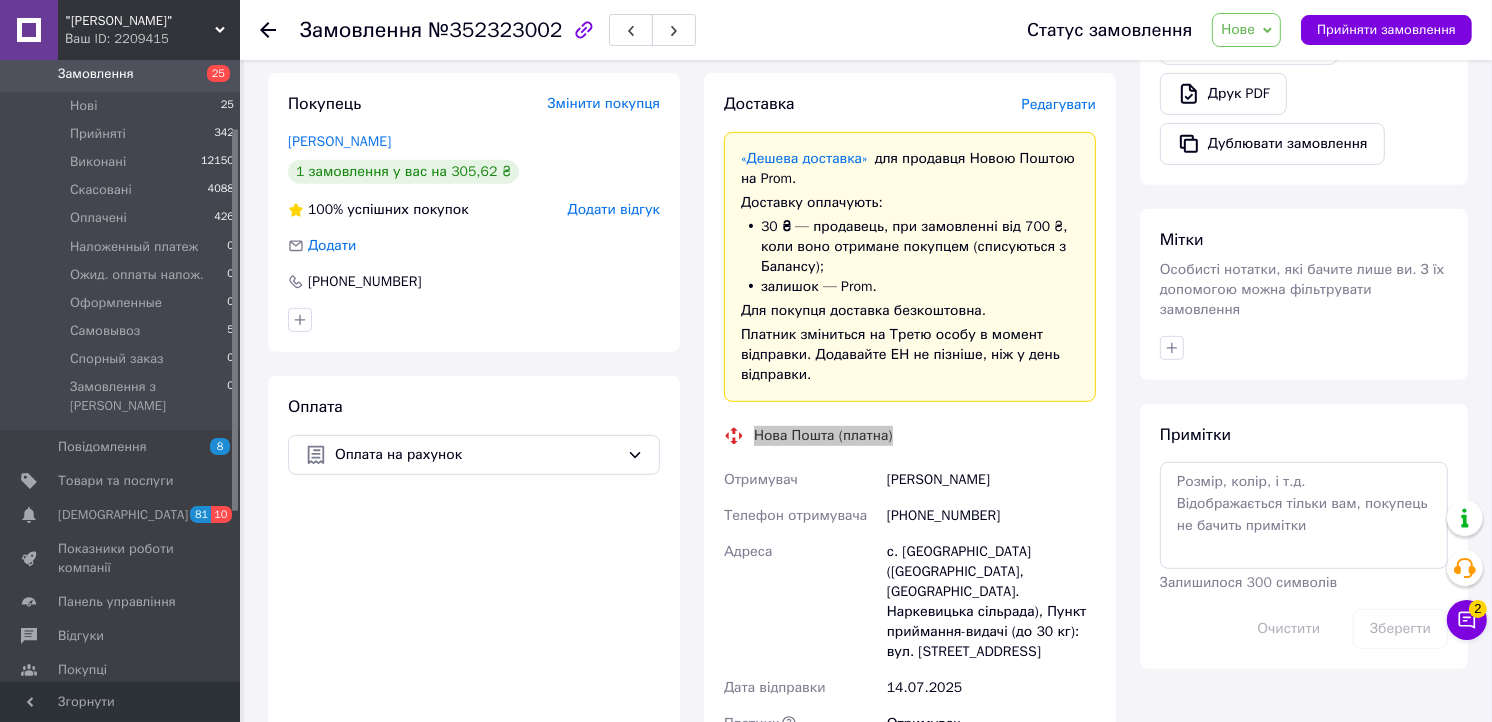 scroll, scrollTop: 888, scrollLeft: 0, axis: vertical 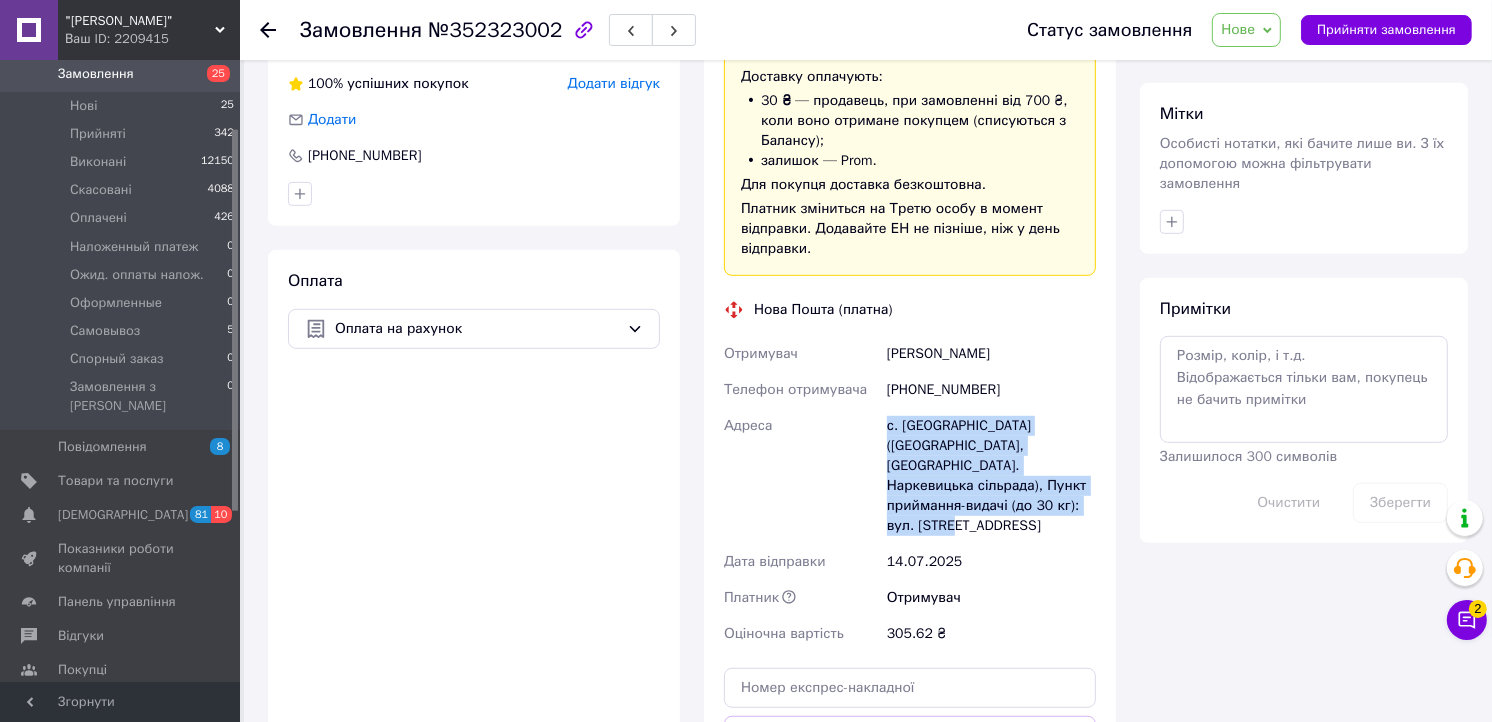 drag, startPoint x: 1048, startPoint y: 486, endPoint x: 871, endPoint y: 418, distance: 189.61276 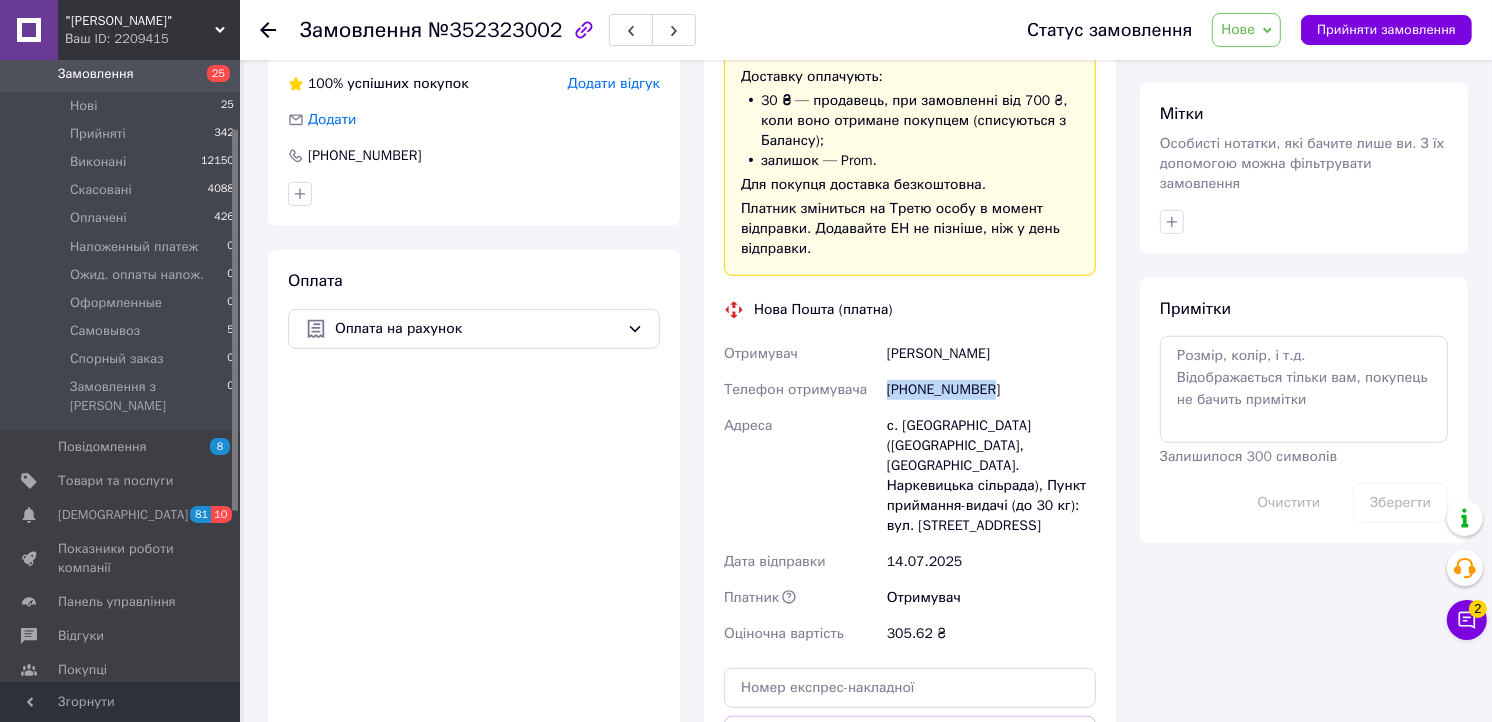 drag, startPoint x: 984, startPoint y: 366, endPoint x: 887, endPoint y: 370, distance: 97.082436 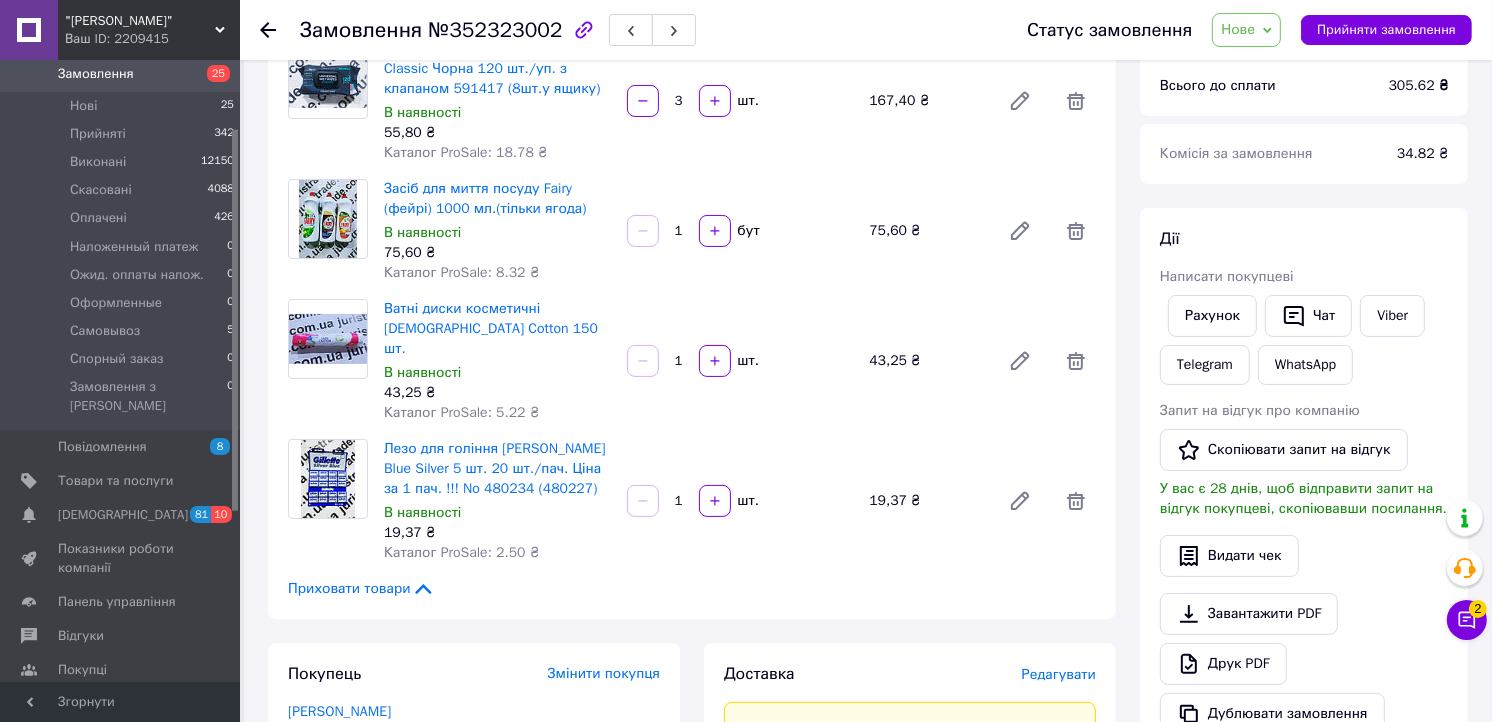 scroll, scrollTop: 0, scrollLeft: 0, axis: both 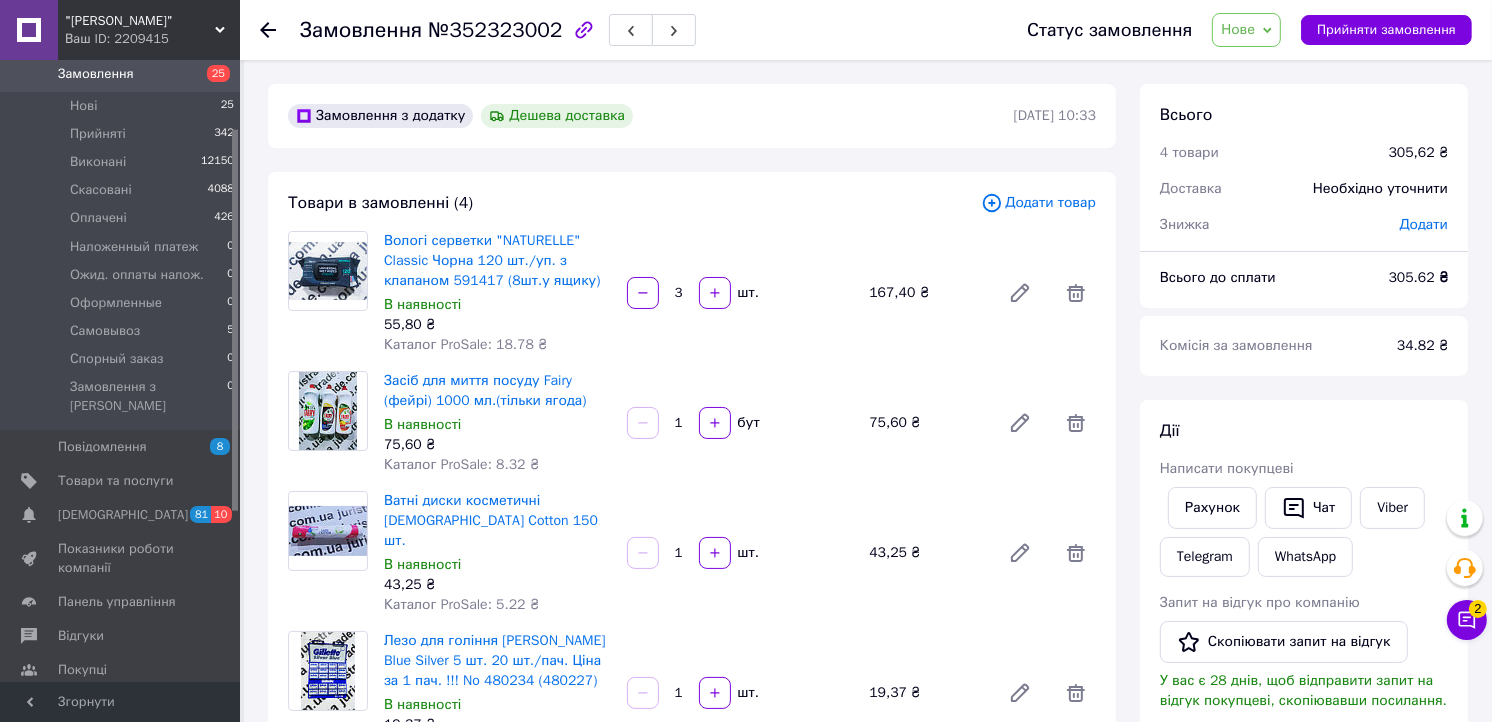 click 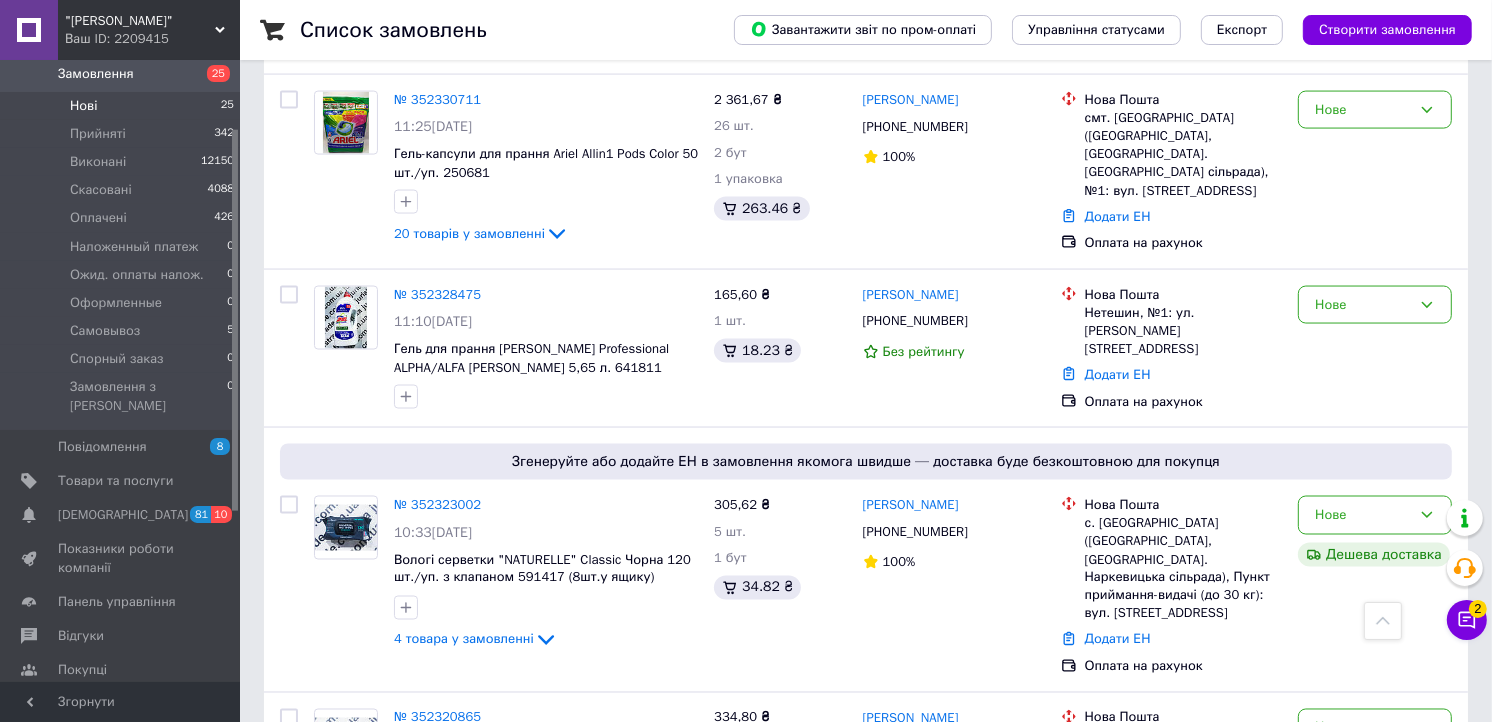 scroll, scrollTop: 2888, scrollLeft: 0, axis: vertical 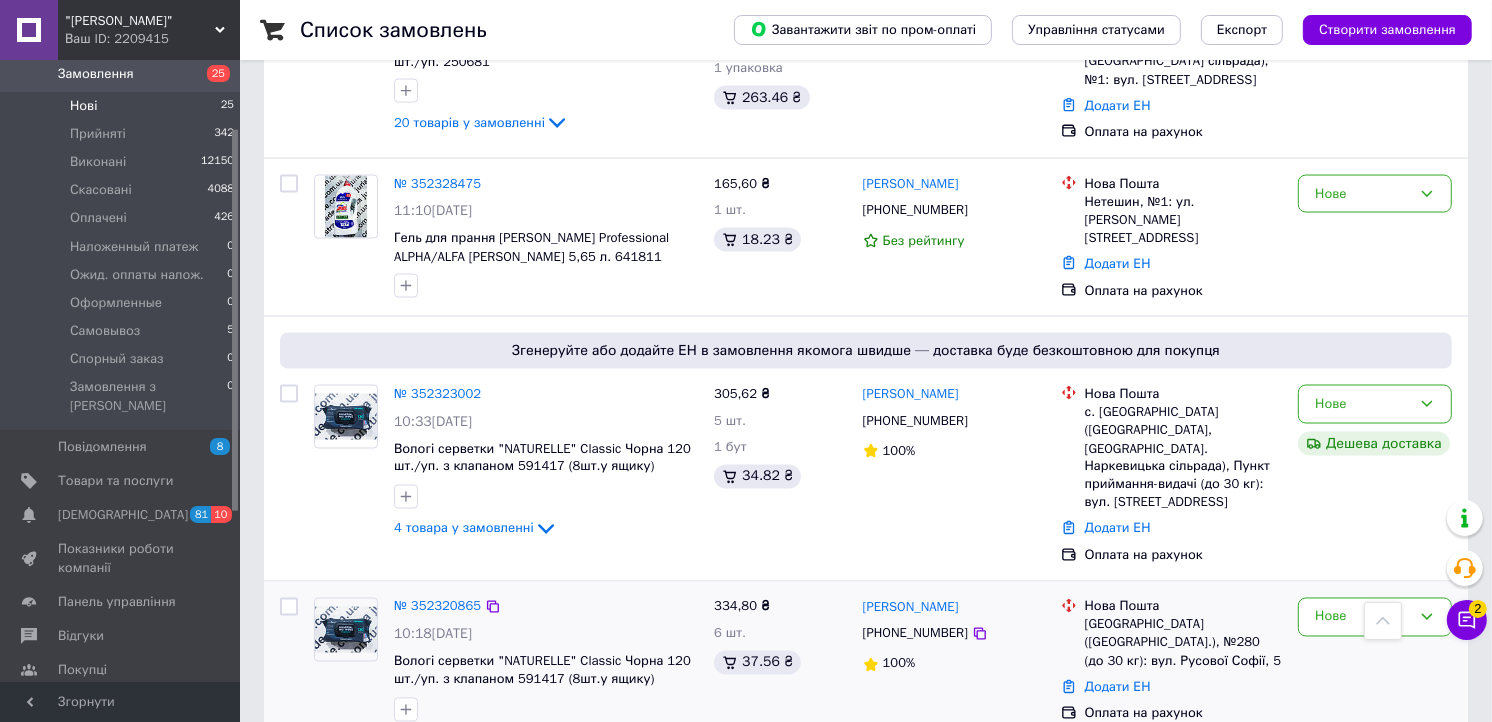 drag, startPoint x: 972, startPoint y: 480, endPoint x: 860, endPoint y: 478, distance: 112.01785 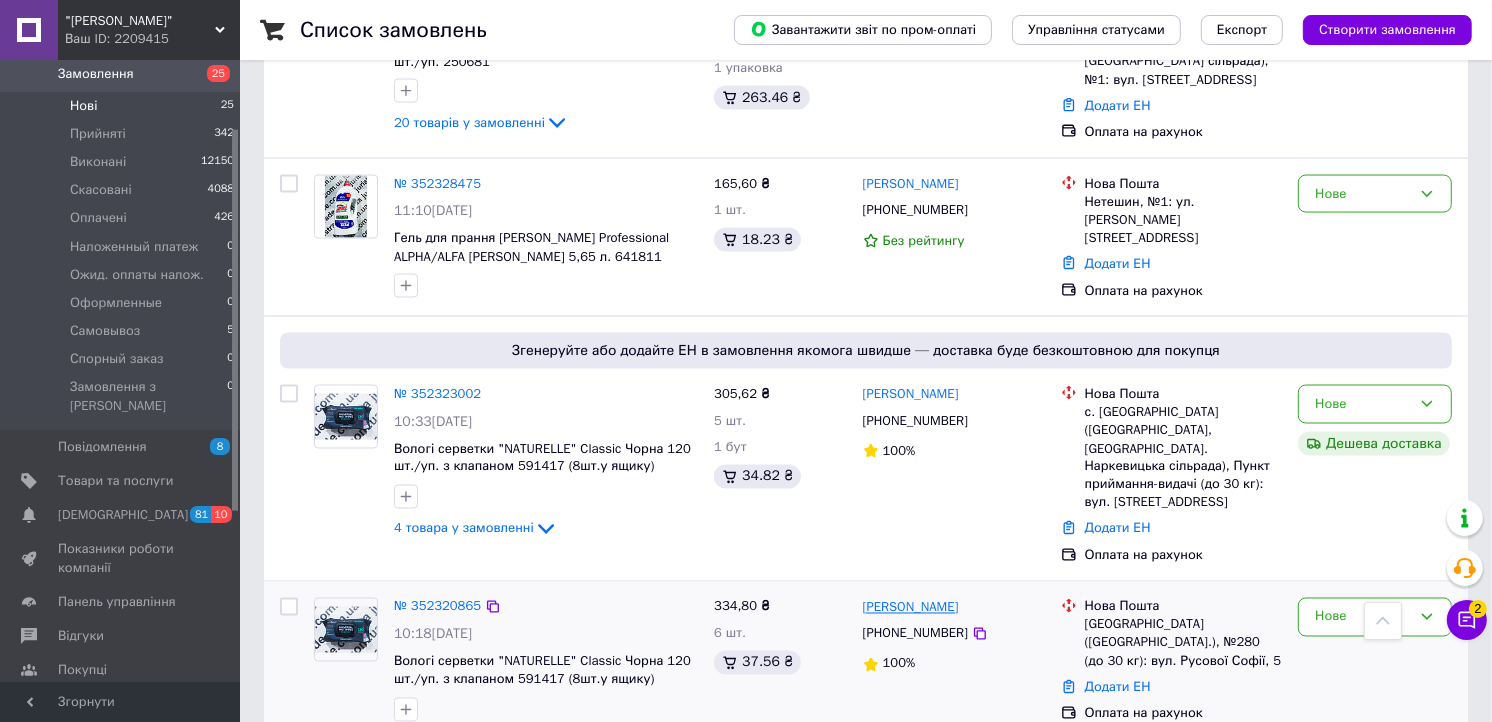 drag, startPoint x: 860, startPoint y: 478, endPoint x: 877, endPoint y: 483, distance: 17.720045 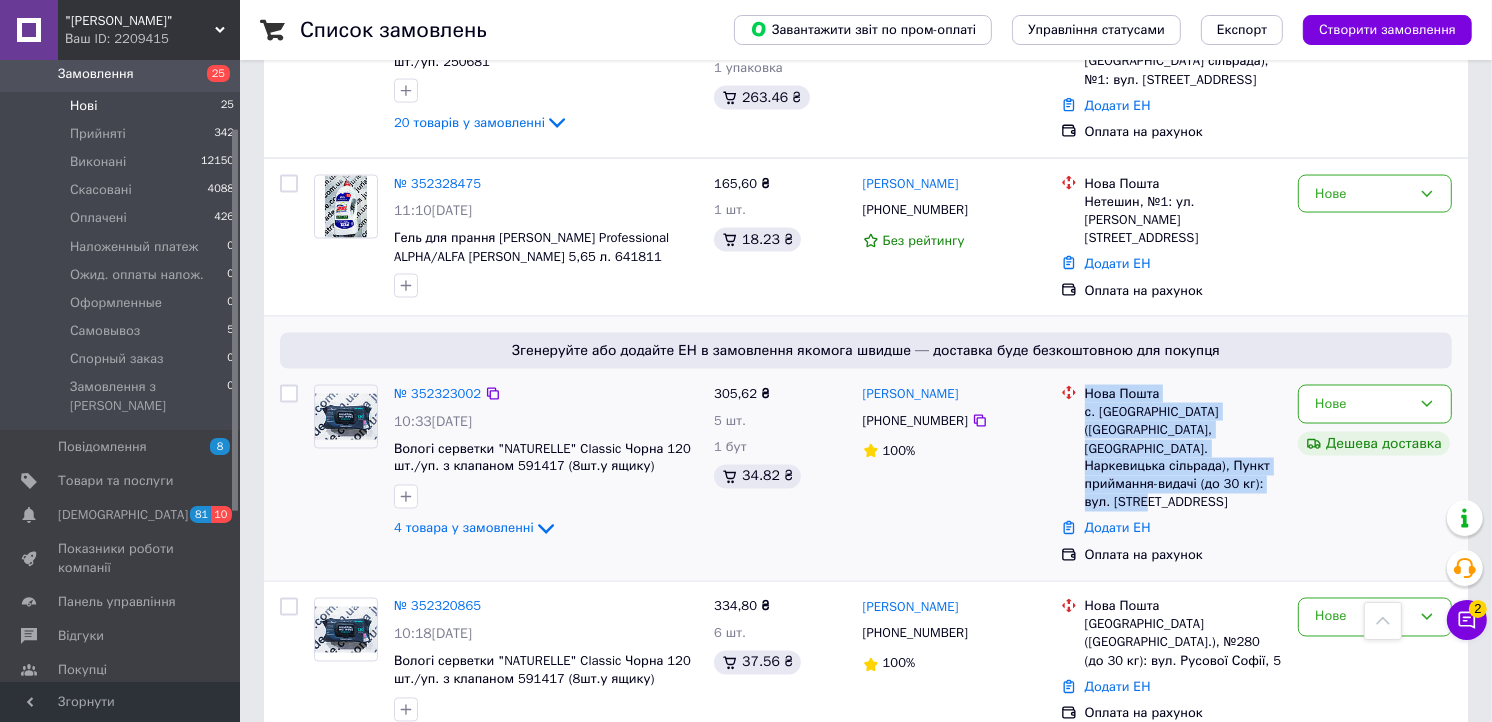 drag, startPoint x: 1192, startPoint y: 371, endPoint x: 1072, endPoint y: 283, distance: 148.80861 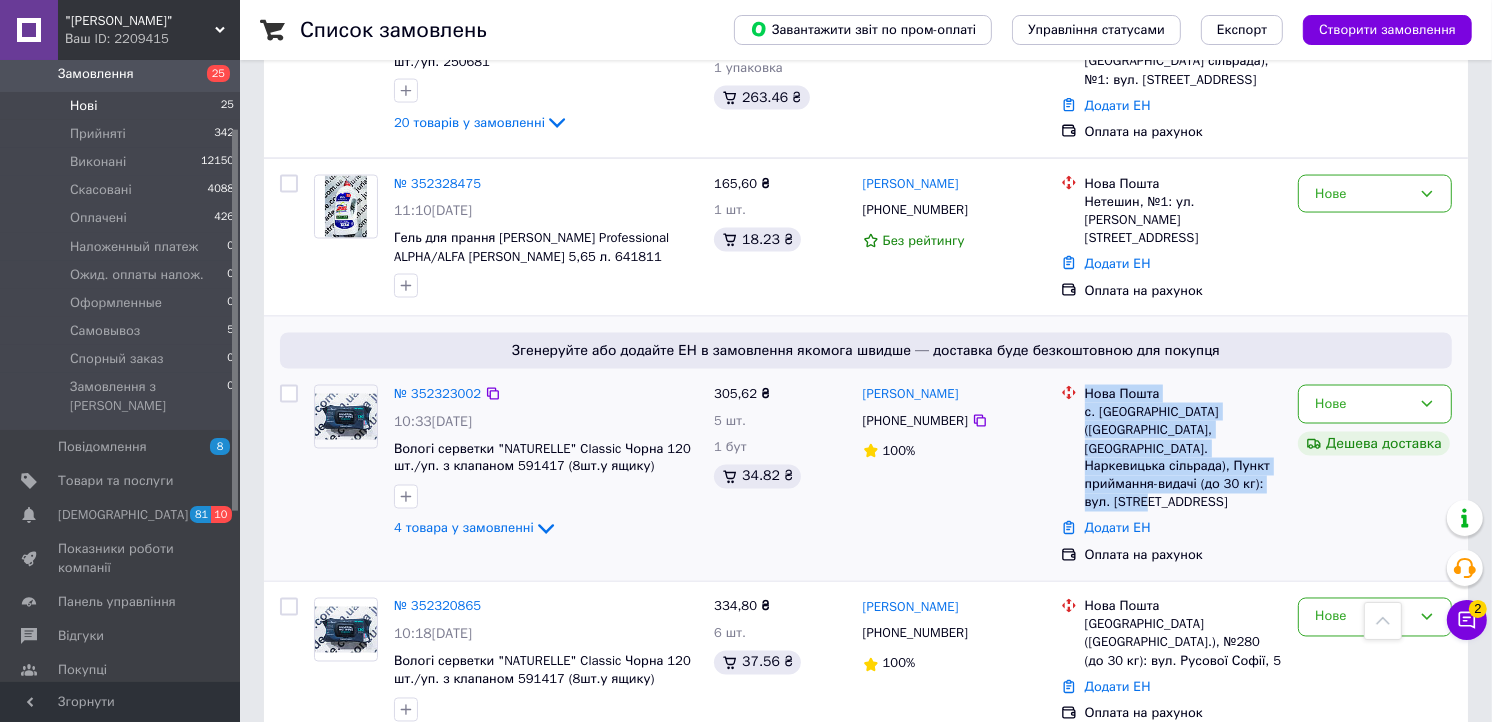 drag, startPoint x: 1104, startPoint y: 303, endPoint x: 914, endPoint y: 413, distance: 219.54498 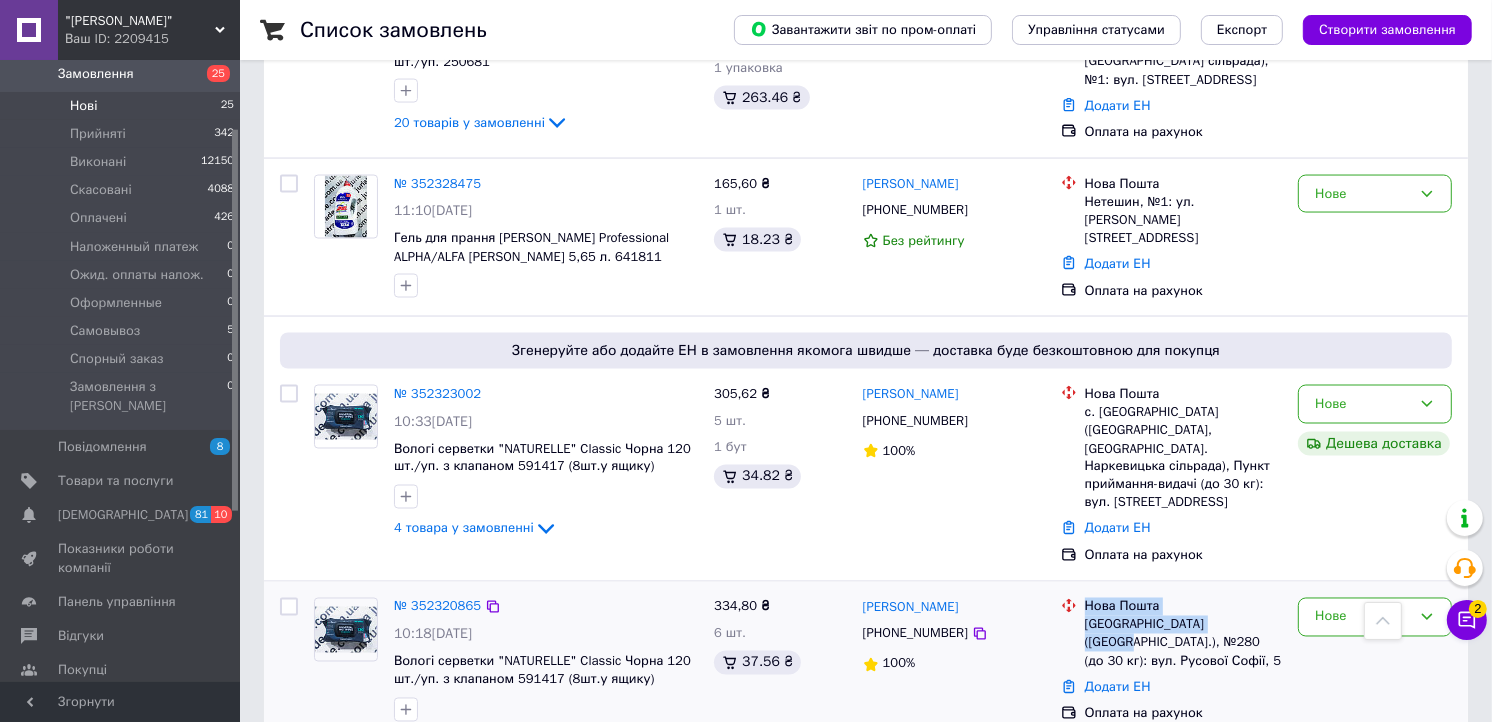 drag, startPoint x: 1233, startPoint y: 504, endPoint x: 1124, endPoint y: 484, distance: 110.81967 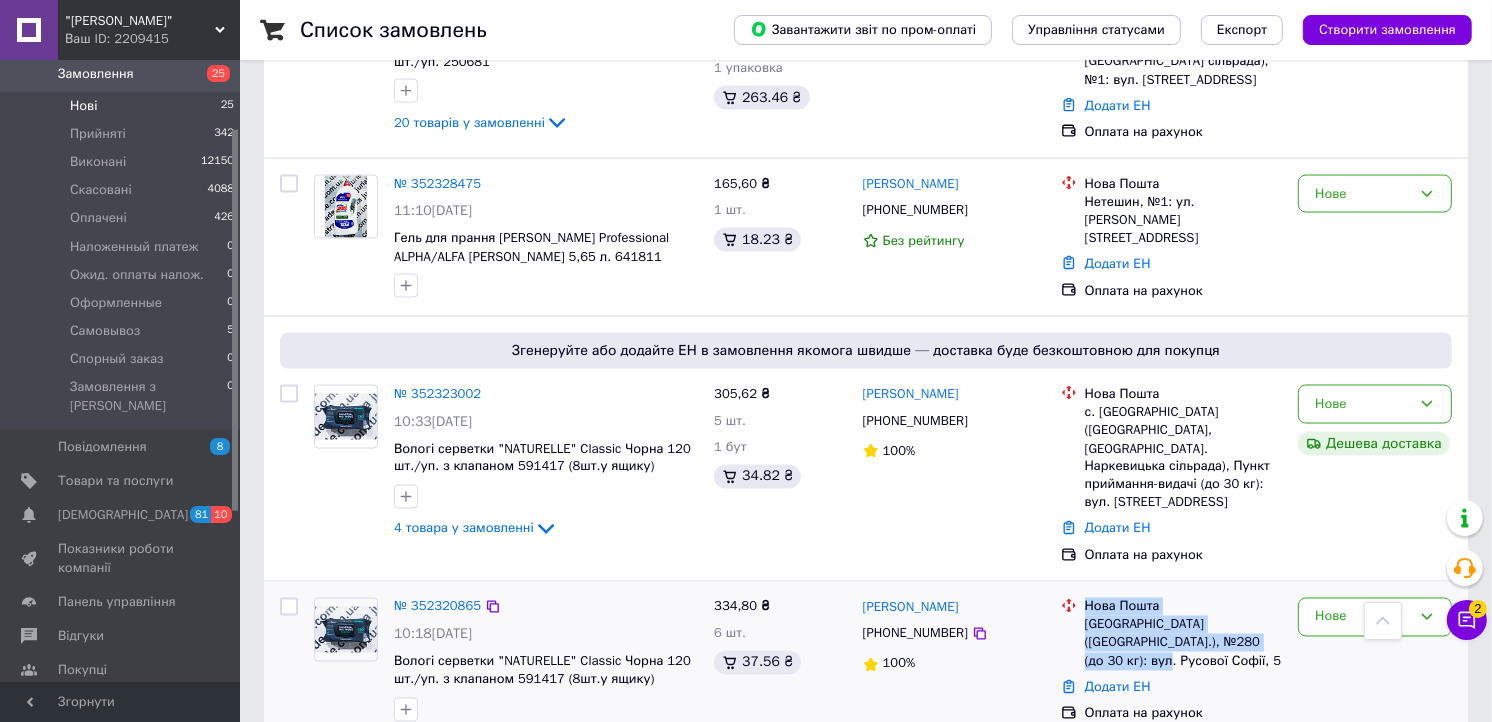 drag, startPoint x: 1124, startPoint y: 484, endPoint x: 1076, endPoint y: 483, distance: 48.010414 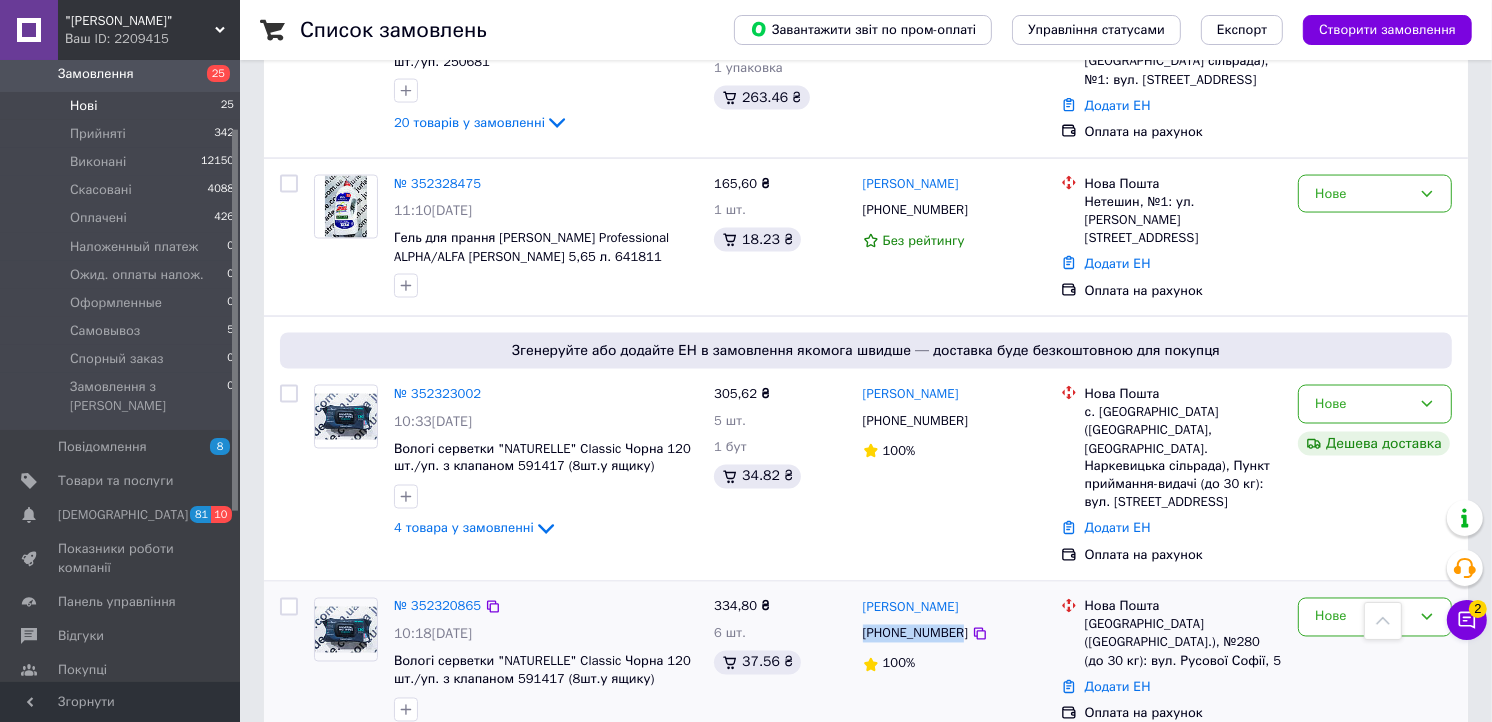drag, startPoint x: 953, startPoint y: 510, endPoint x: 857, endPoint y: 510, distance: 96 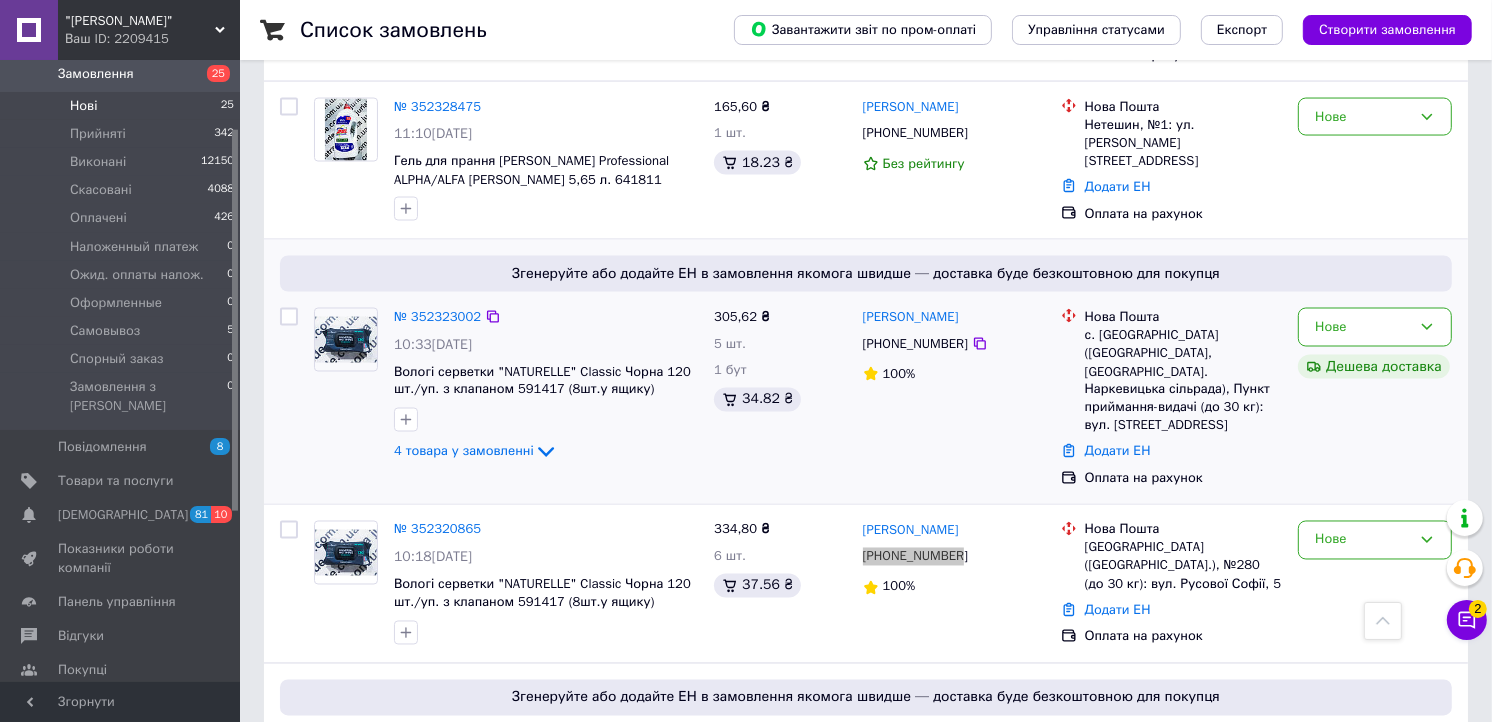 scroll, scrollTop: 3111, scrollLeft: 0, axis: vertical 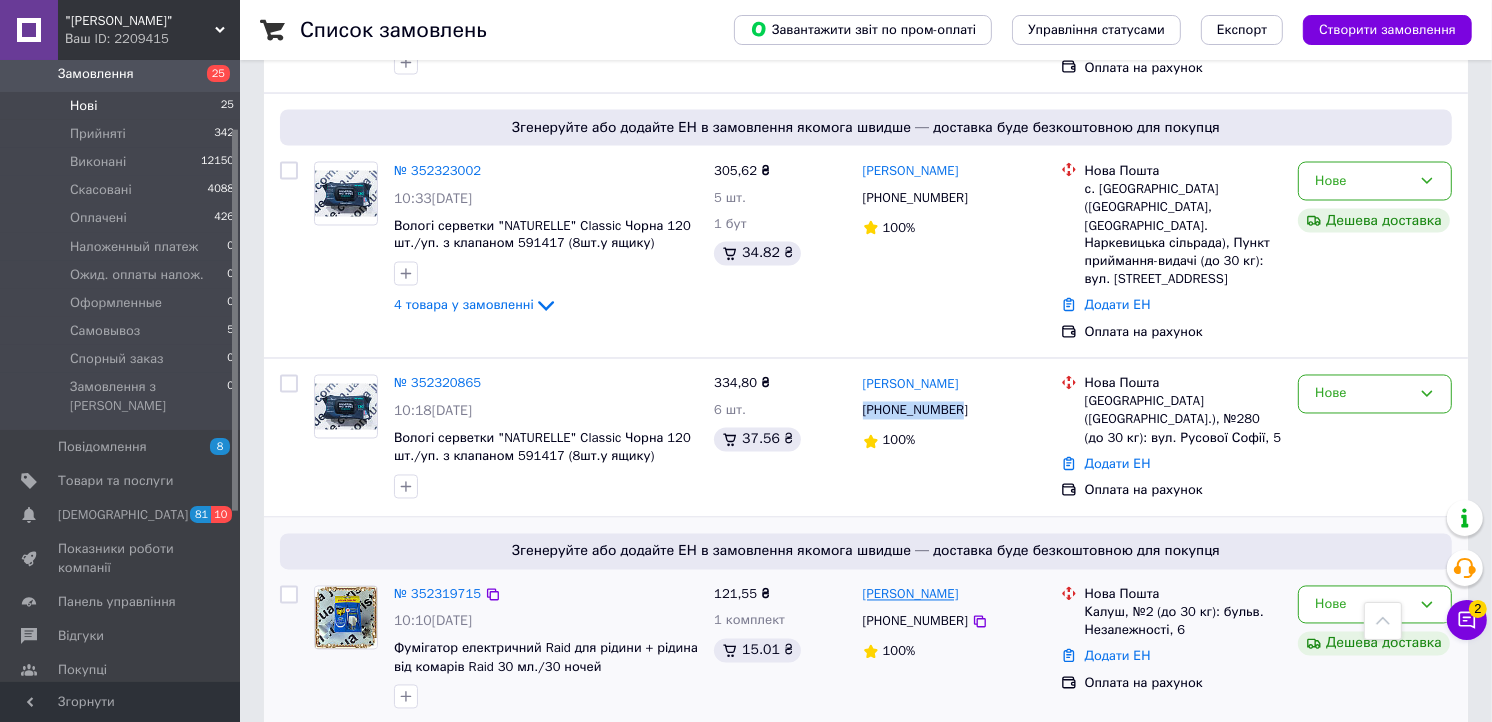 drag, startPoint x: 1004, startPoint y: 465, endPoint x: 864, endPoint y: 468, distance: 140.03214 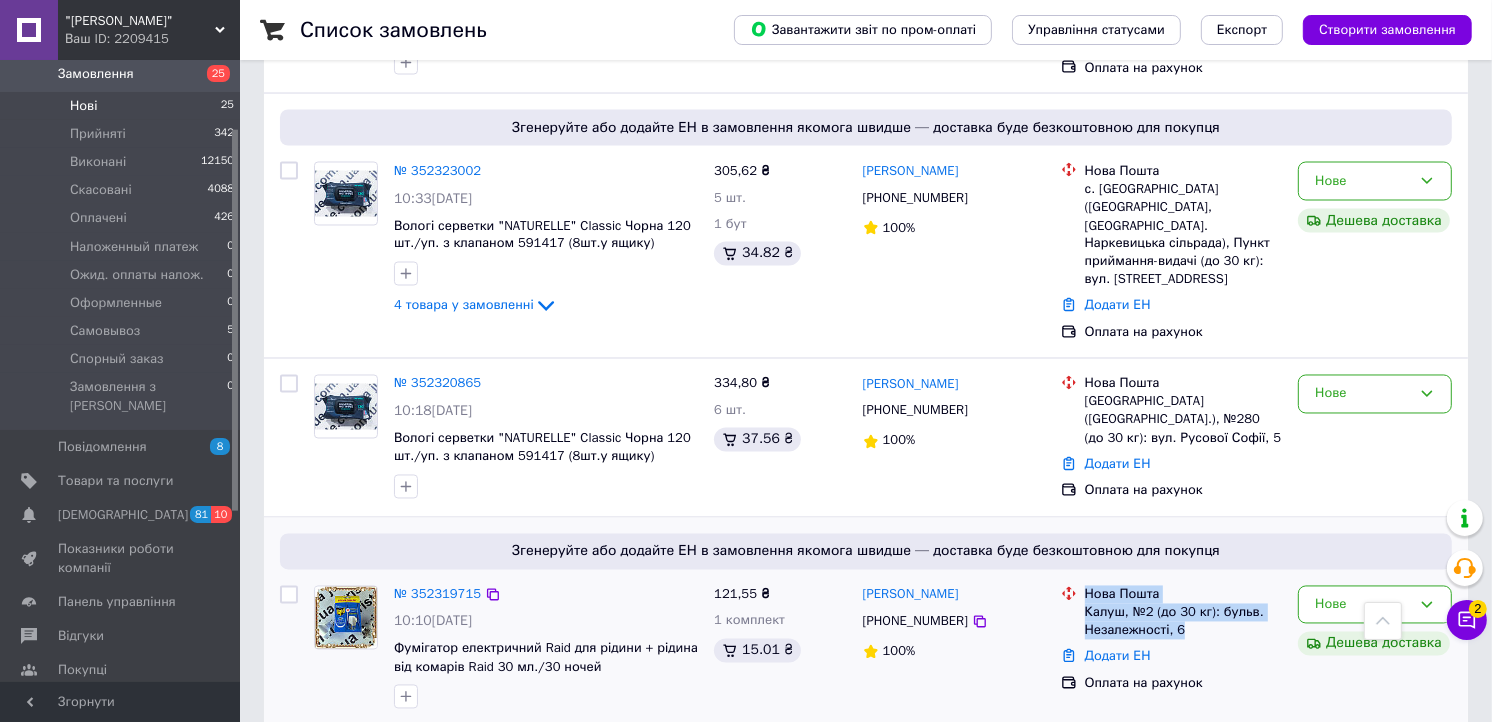 drag, startPoint x: 1091, startPoint y: 473, endPoint x: 1078, endPoint y: 462, distance: 17.029387 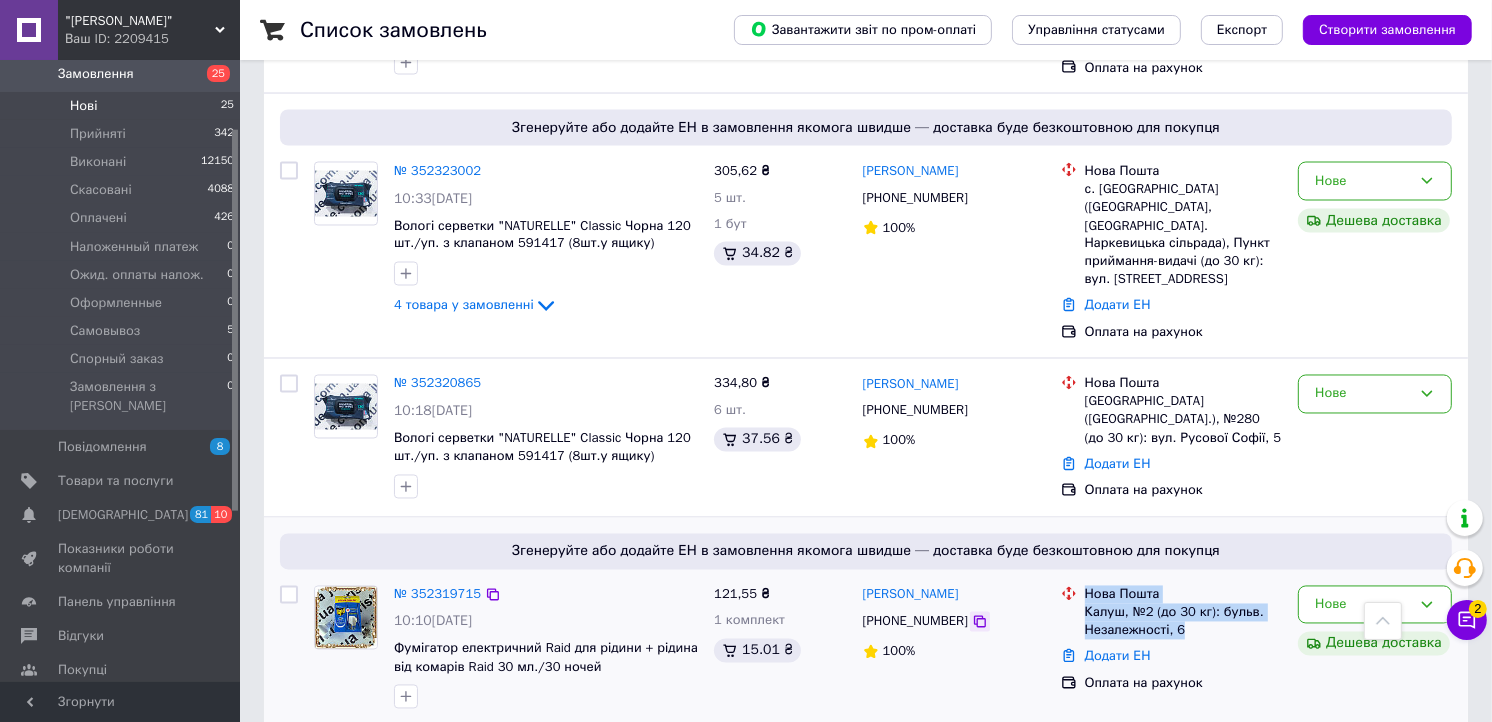 click 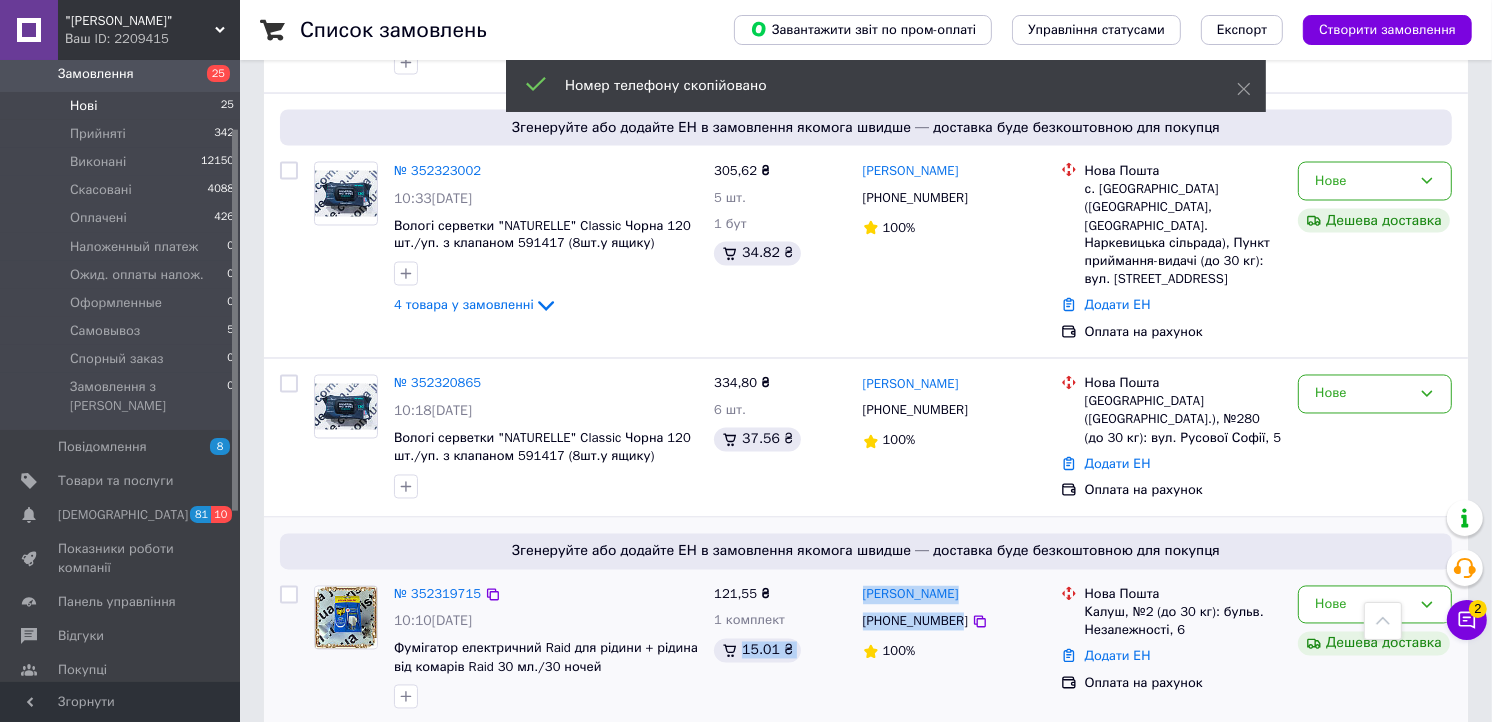 drag, startPoint x: 953, startPoint y: 494, endPoint x: 853, endPoint y: 495, distance: 100.005 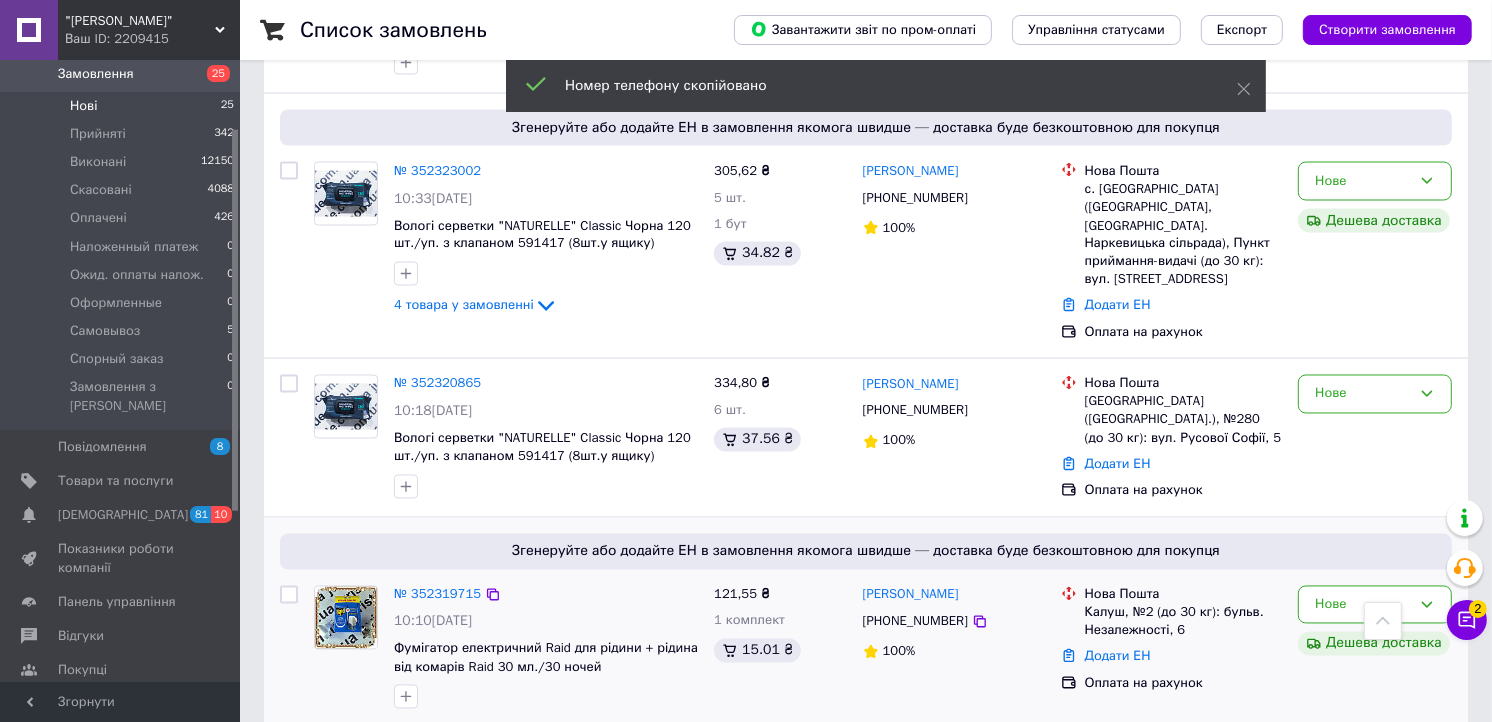 drag, startPoint x: 878, startPoint y: 496, endPoint x: 960, endPoint y: 534, distance: 90.37699 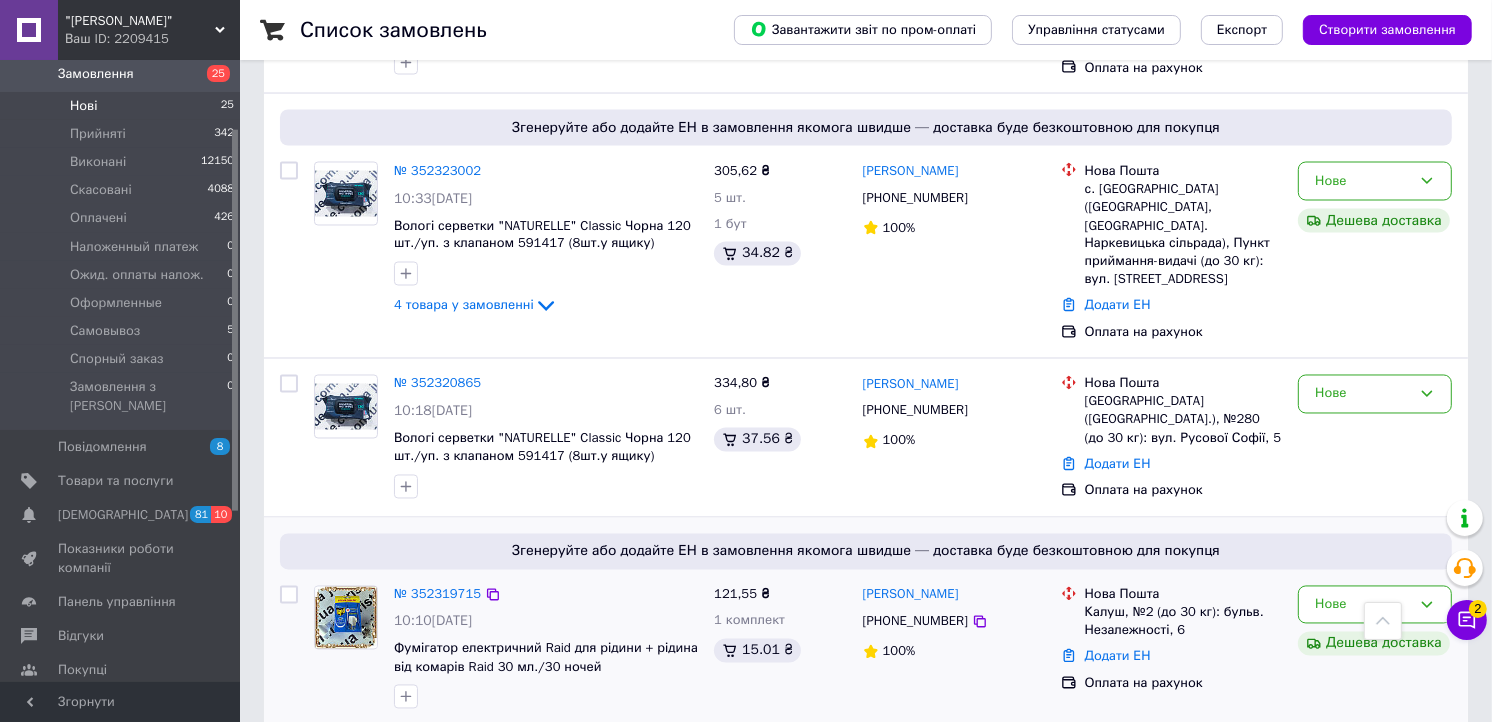 drag, startPoint x: 961, startPoint y: 494, endPoint x: 895, endPoint y: 490, distance: 66.1211 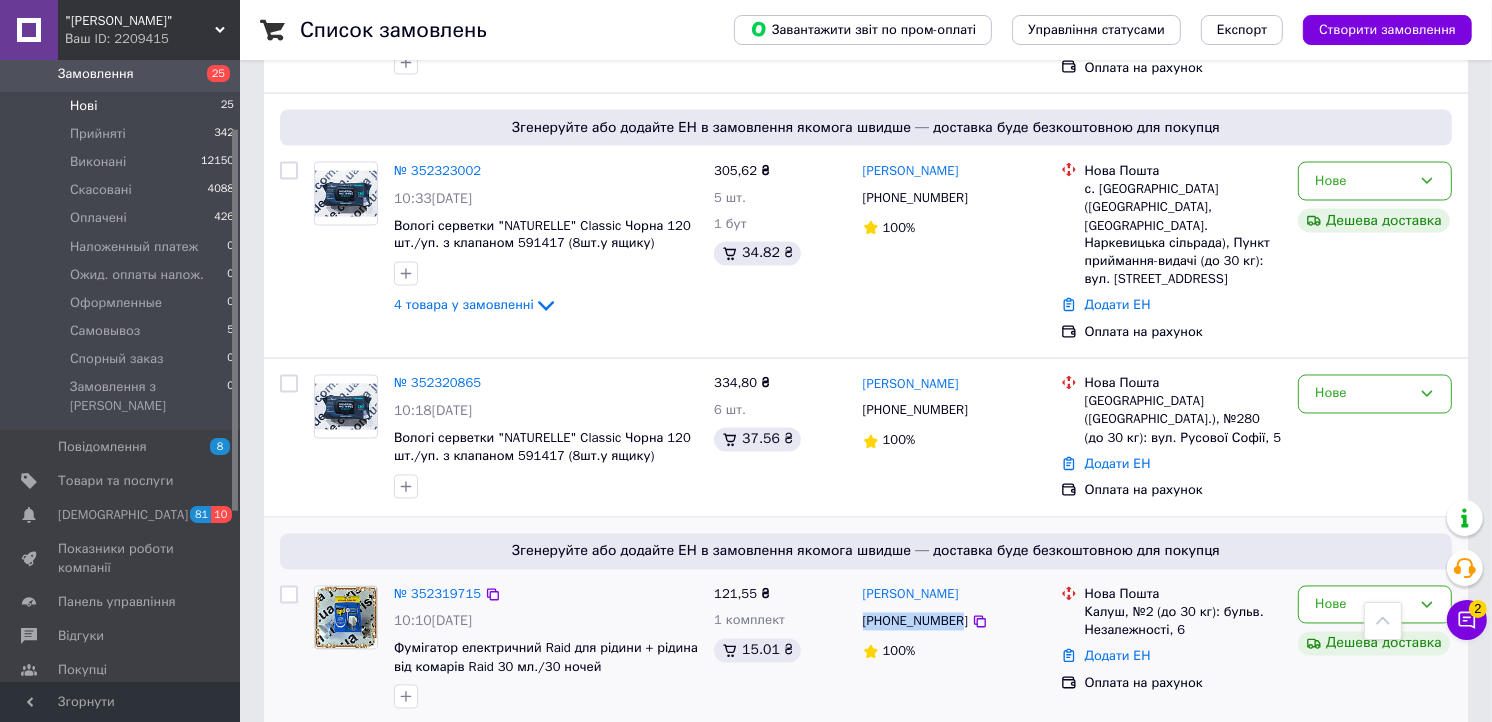 drag, startPoint x: 866, startPoint y: 491, endPoint x: 954, endPoint y: 491, distance: 88 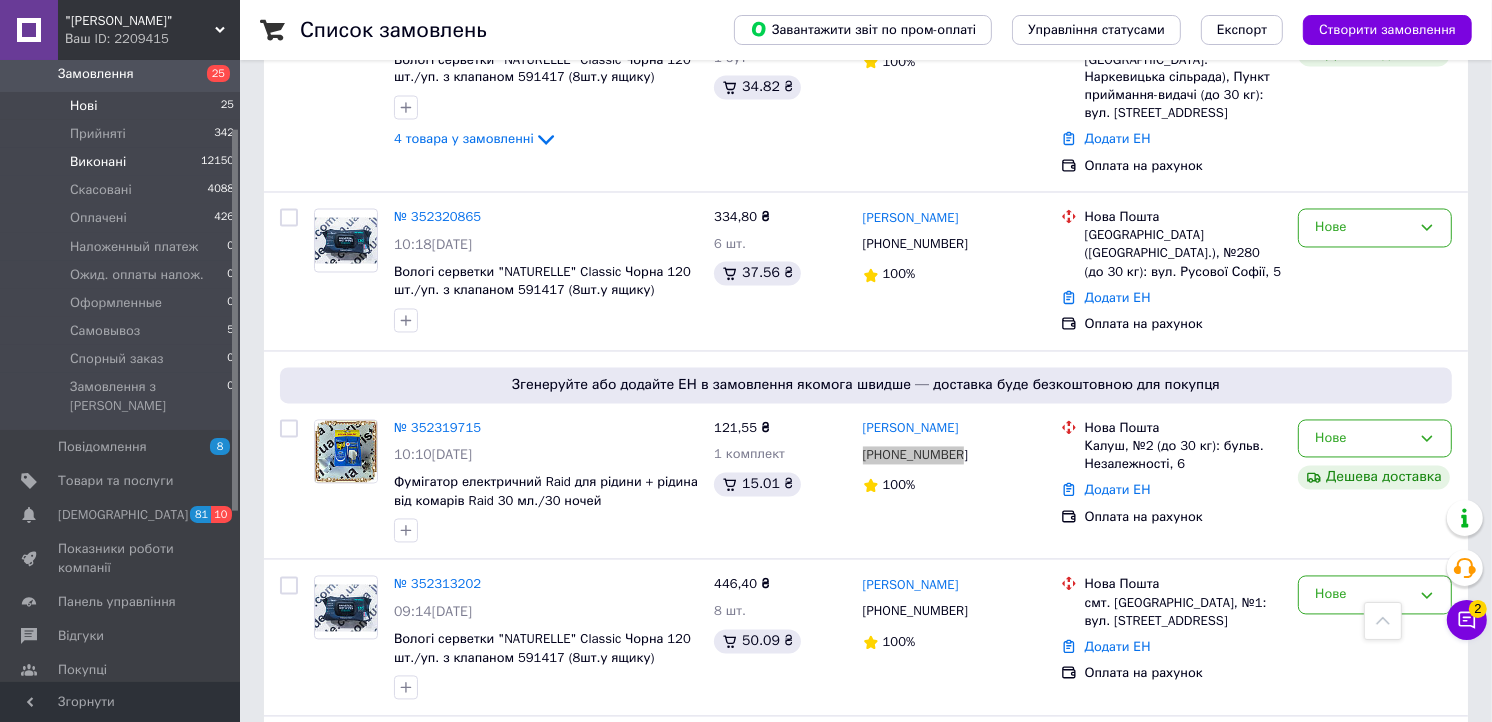 scroll, scrollTop: 3333, scrollLeft: 0, axis: vertical 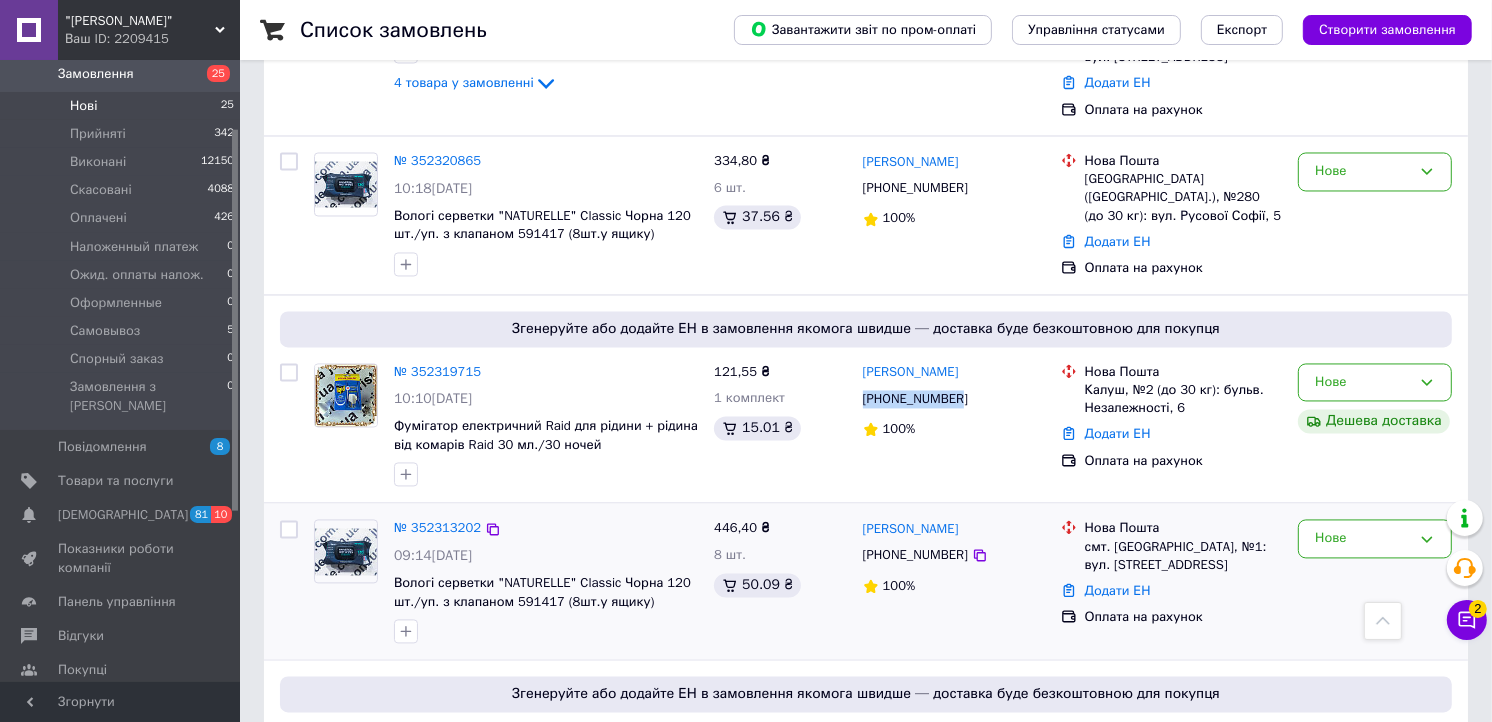 drag, startPoint x: 985, startPoint y: 400, endPoint x: 858, endPoint y: 401, distance: 127.00394 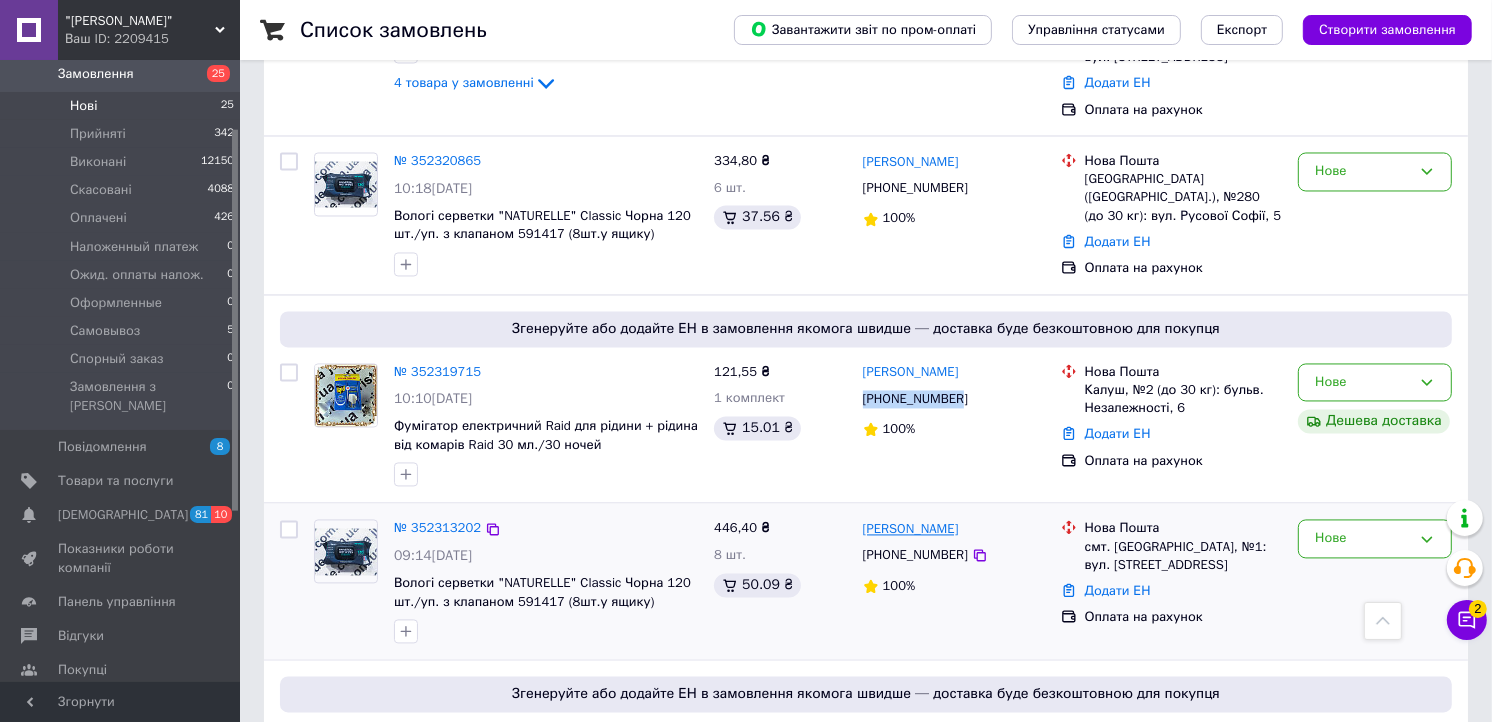 drag, startPoint x: 858, startPoint y: 401, endPoint x: 882, endPoint y: 400, distance: 24.020824 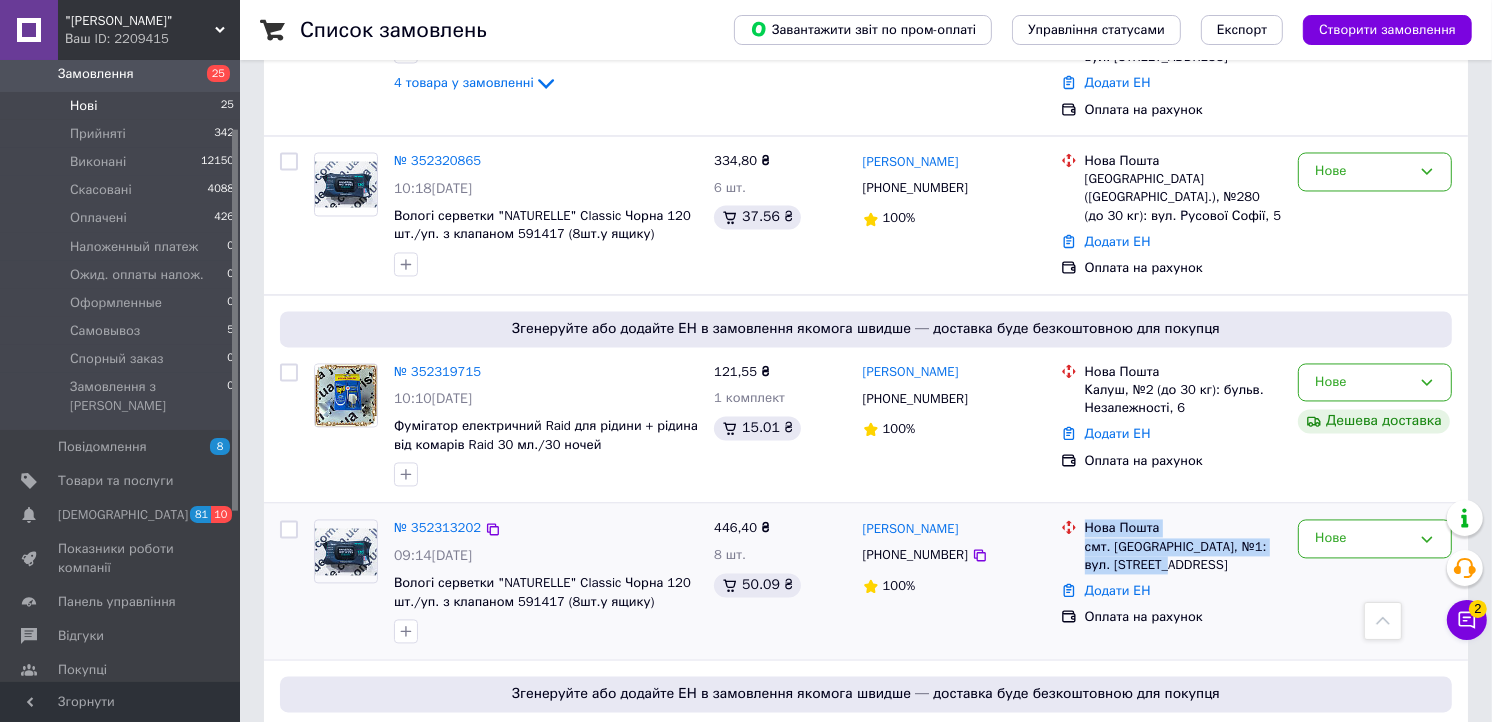 drag, startPoint x: 1212, startPoint y: 442, endPoint x: 1071, endPoint y: 408, distance: 145.04137 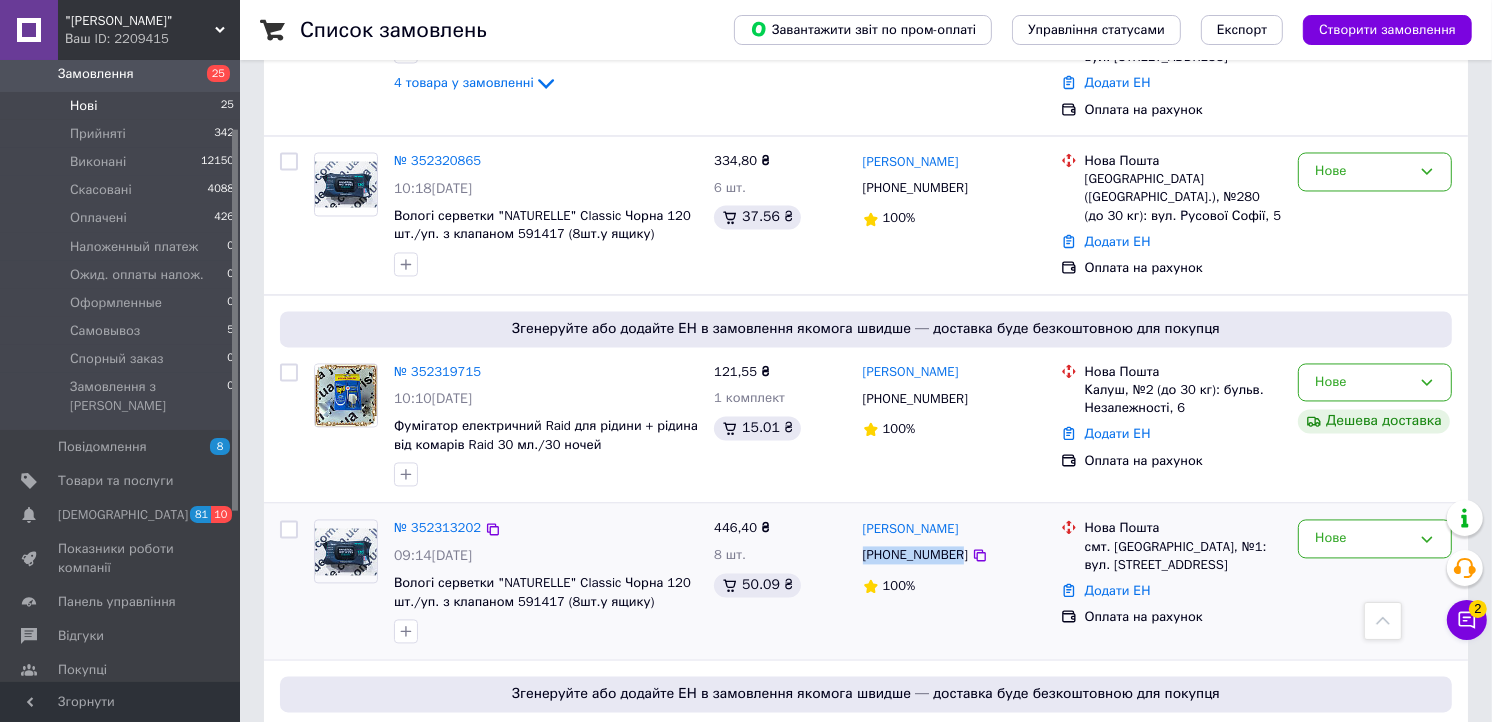 drag, startPoint x: 953, startPoint y: 433, endPoint x: 864, endPoint y: 418, distance: 90.255196 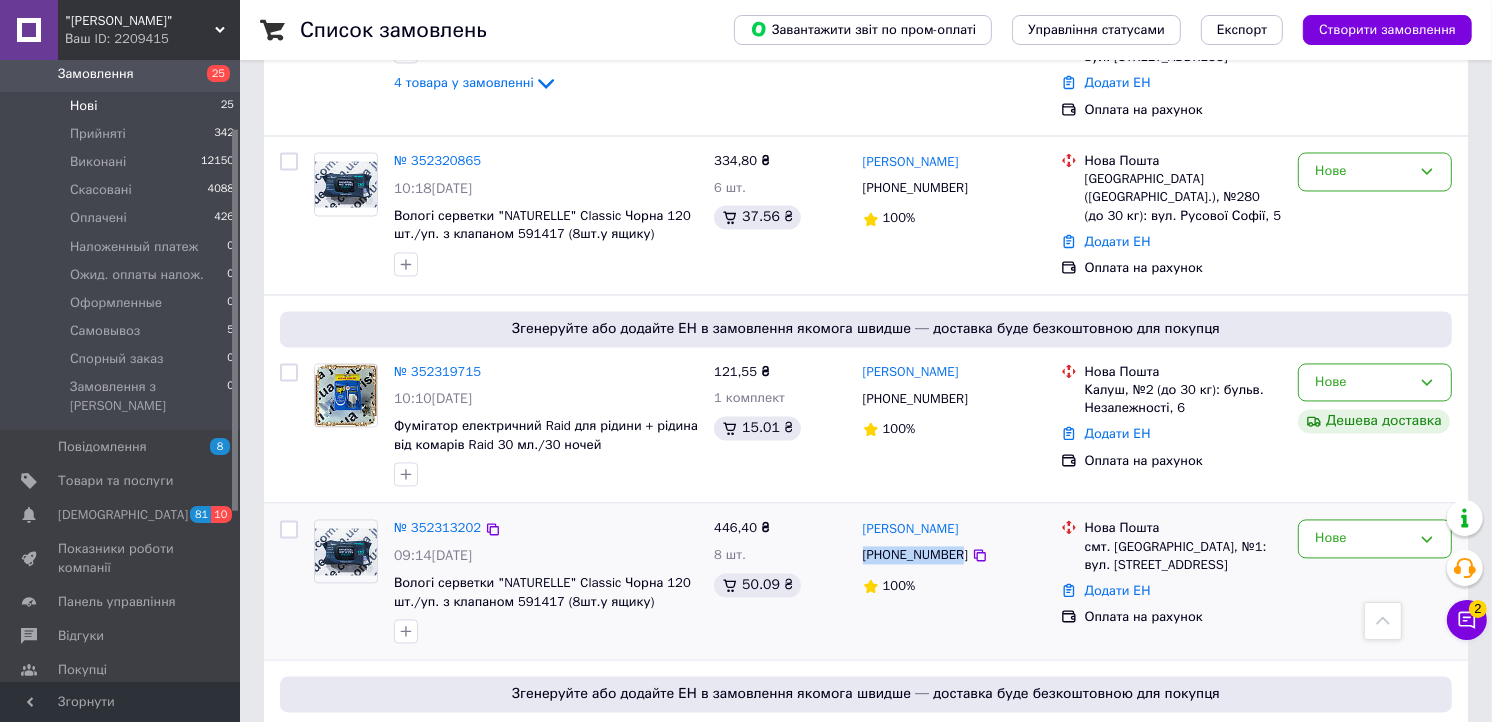 click on "[PHONE_NUMBER]" at bounding box center [915, 556] 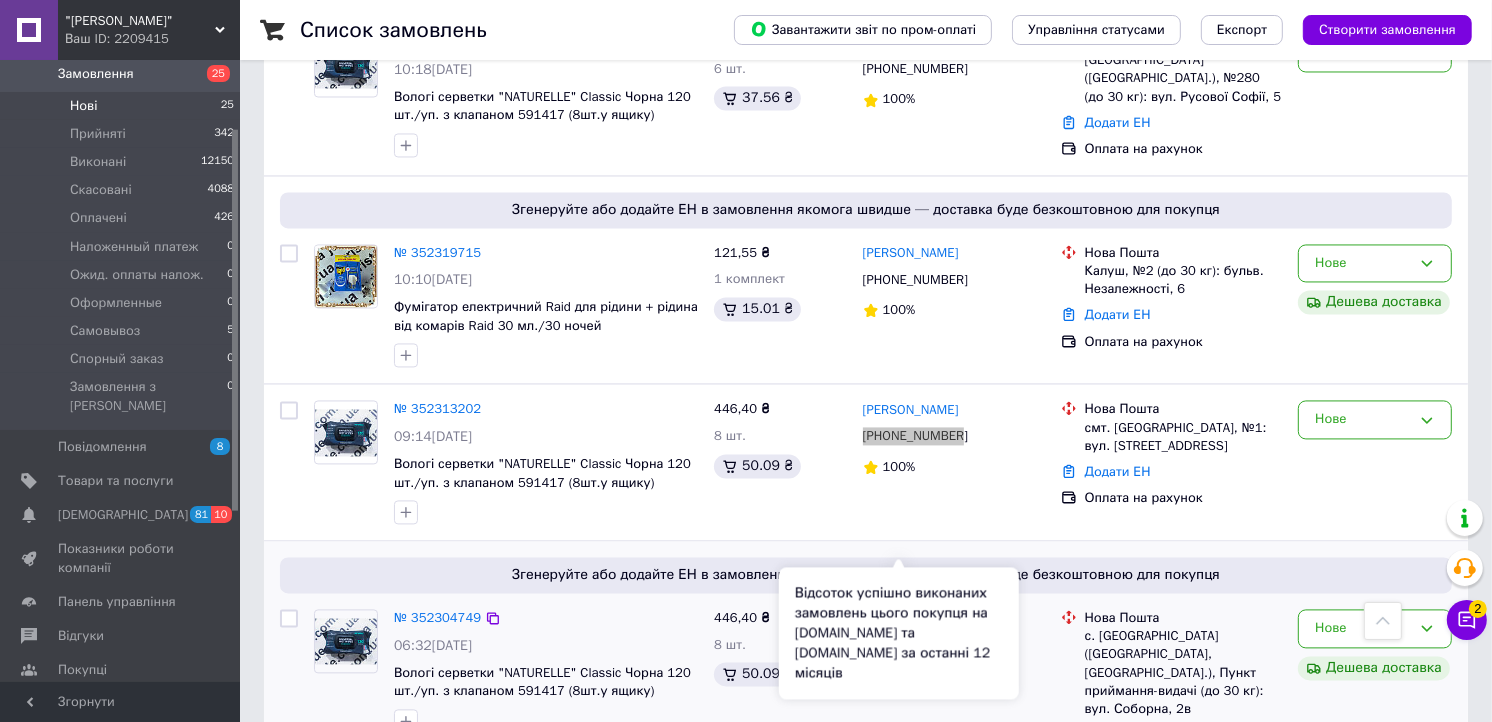 scroll, scrollTop: 3456, scrollLeft: 0, axis: vertical 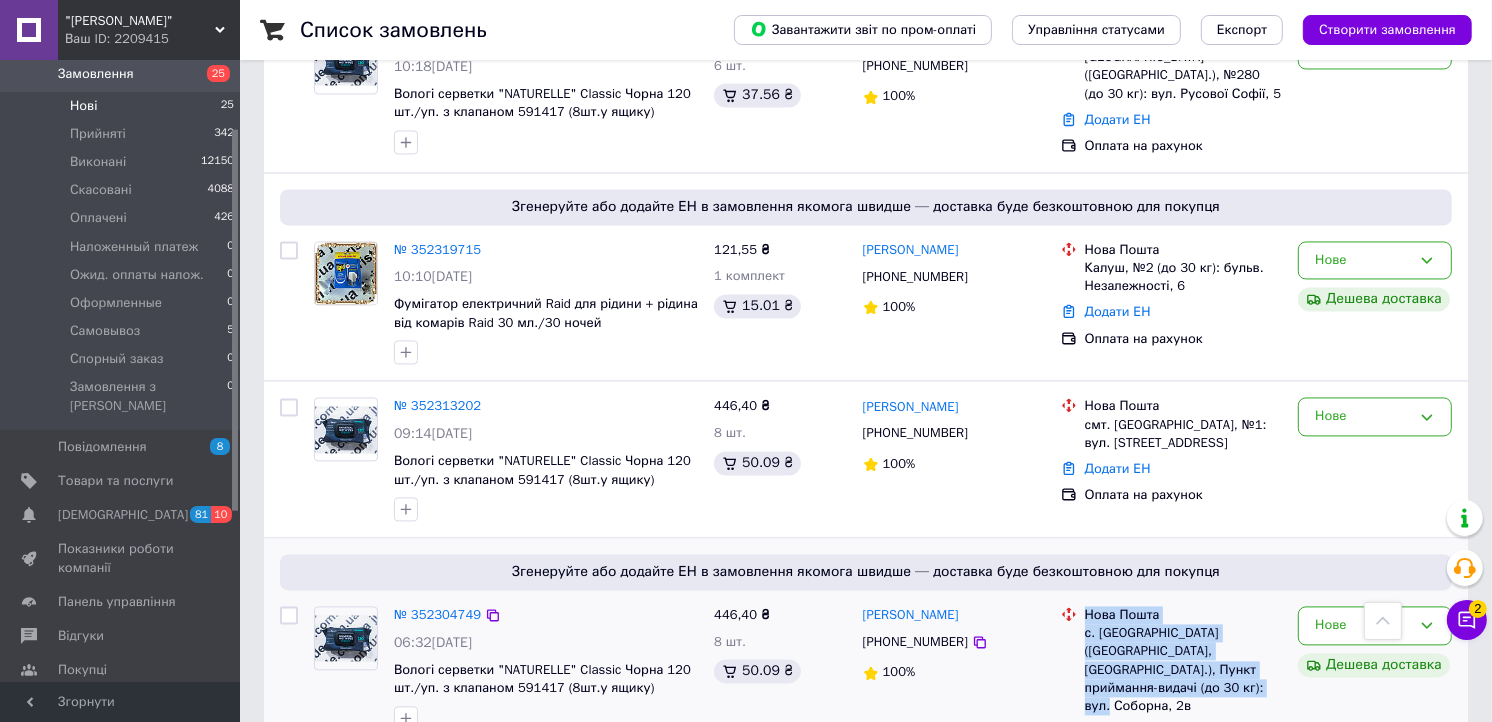 drag, startPoint x: 1093, startPoint y: 534, endPoint x: 1082, endPoint y: 497, distance: 38.600517 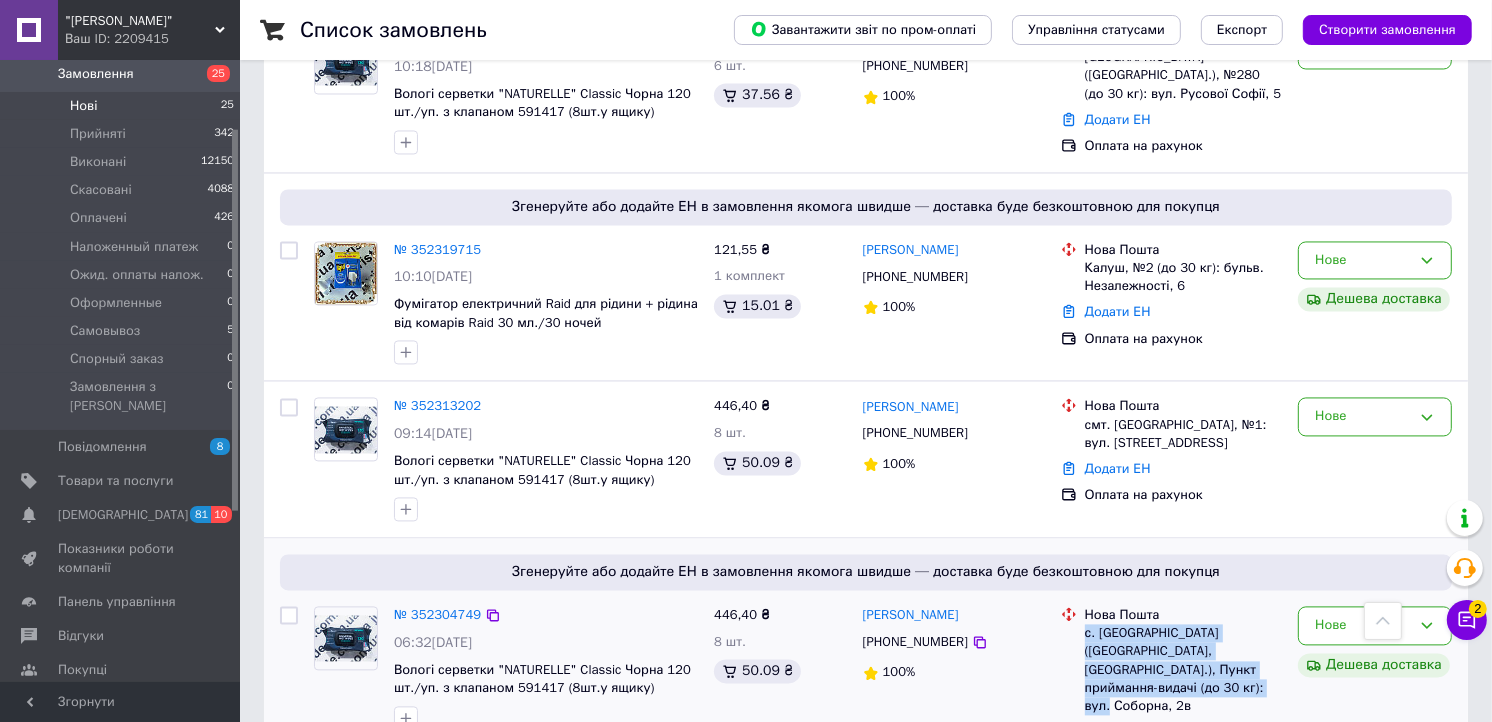 drag, startPoint x: 1082, startPoint y: 497, endPoint x: 1107, endPoint y: 508, distance: 27.313 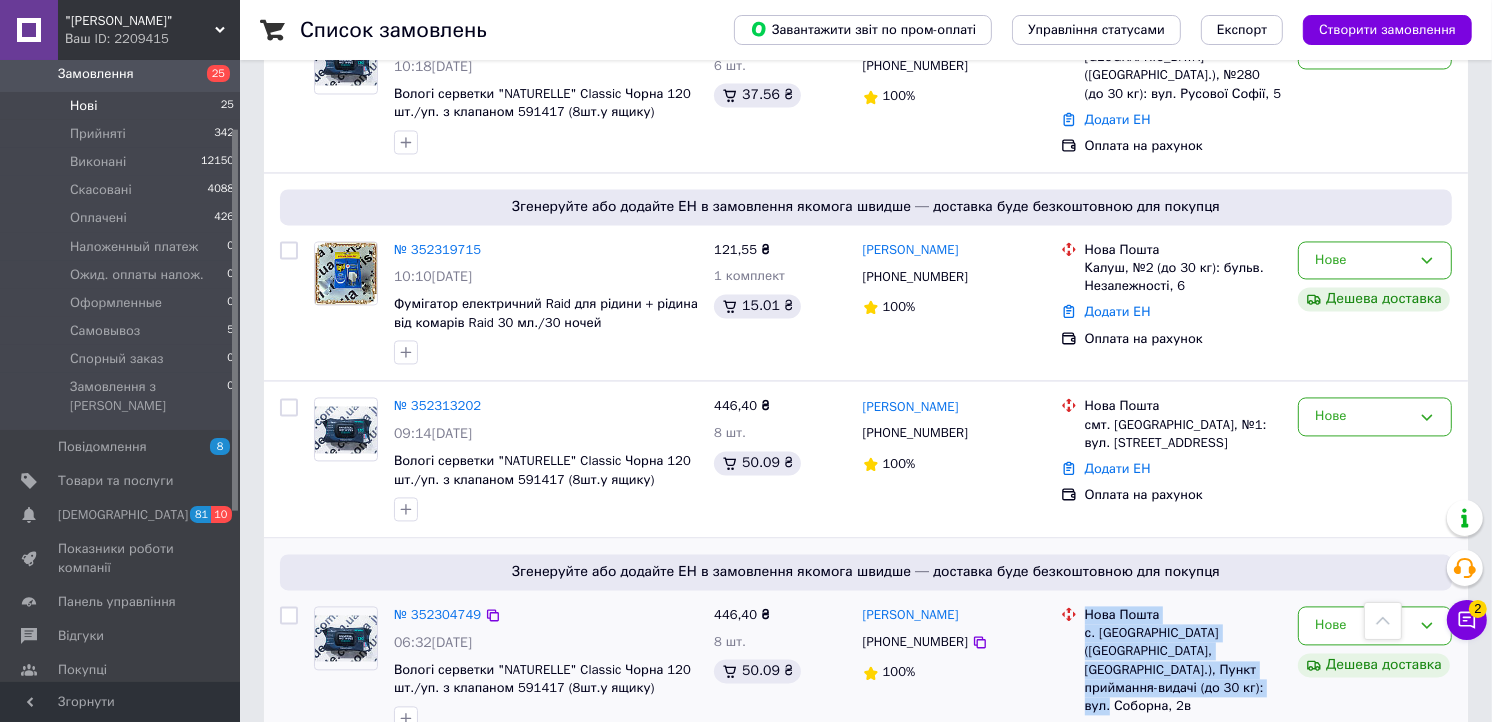 drag, startPoint x: 1183, startPoint y: 561, endPoint x: 1062, endPoint y: 491, distance: 139.78912 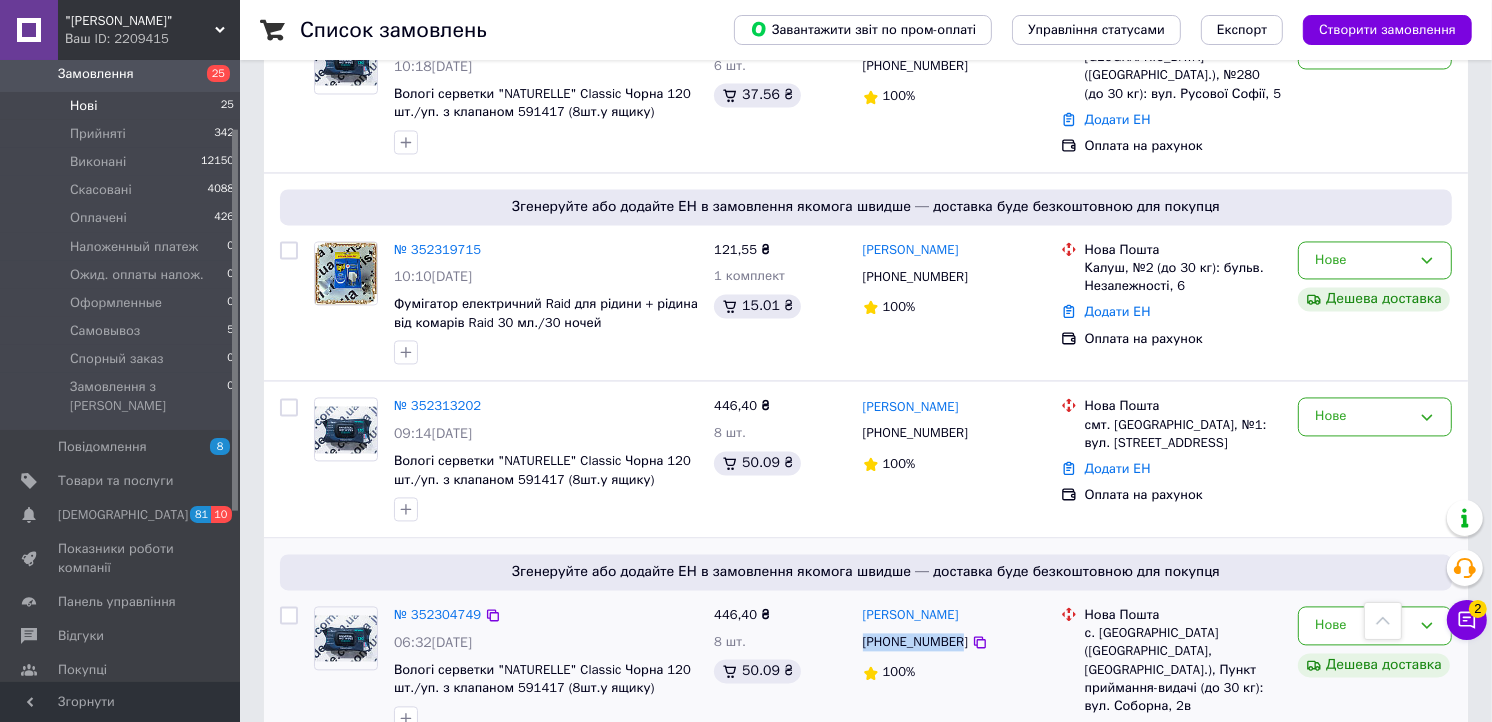 drag, startPoint x: 866, startPoint y: 513, endPoint x: 955, endPoint y: 516, distance: 89.050545 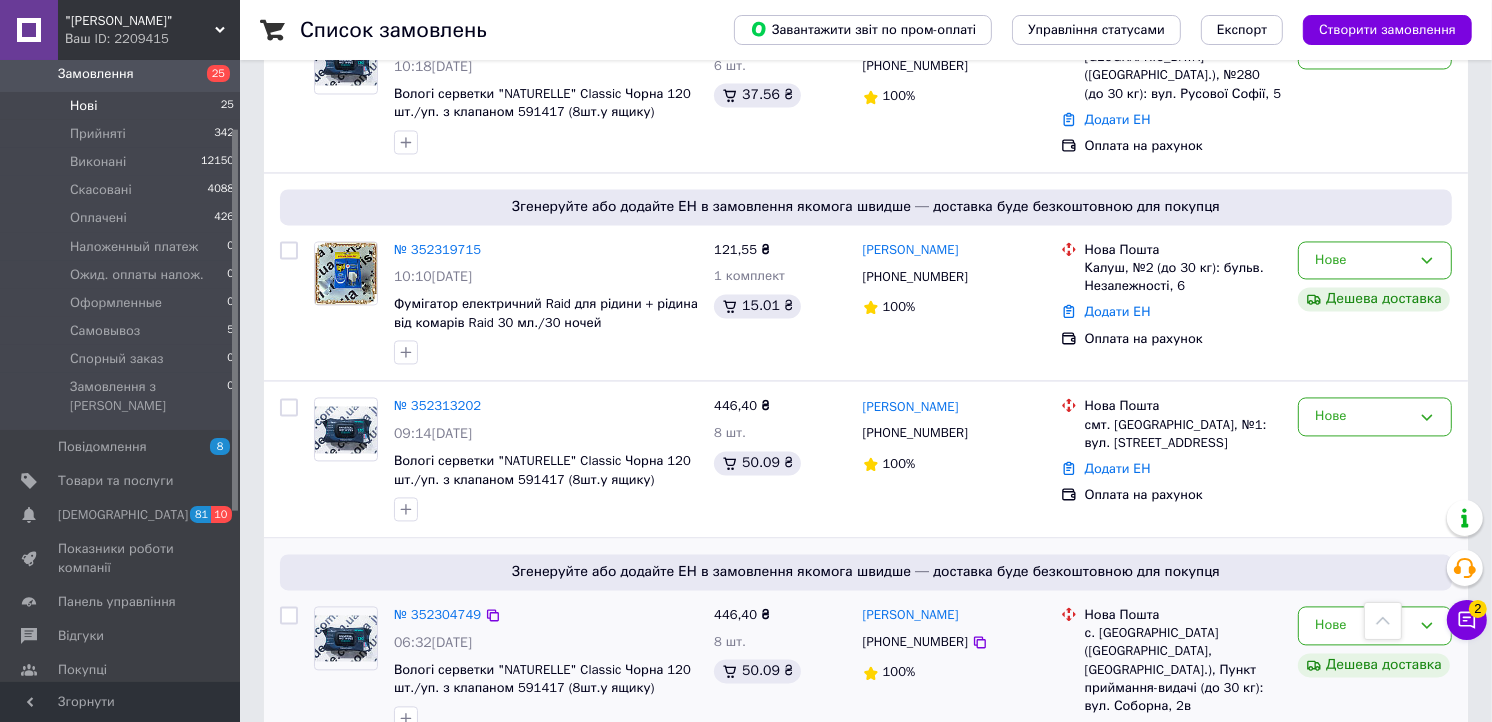drag, startPoint x: 864, startPoint y: 472, endPoint x: 878, endPoint y: 475, distance: 14.3178215 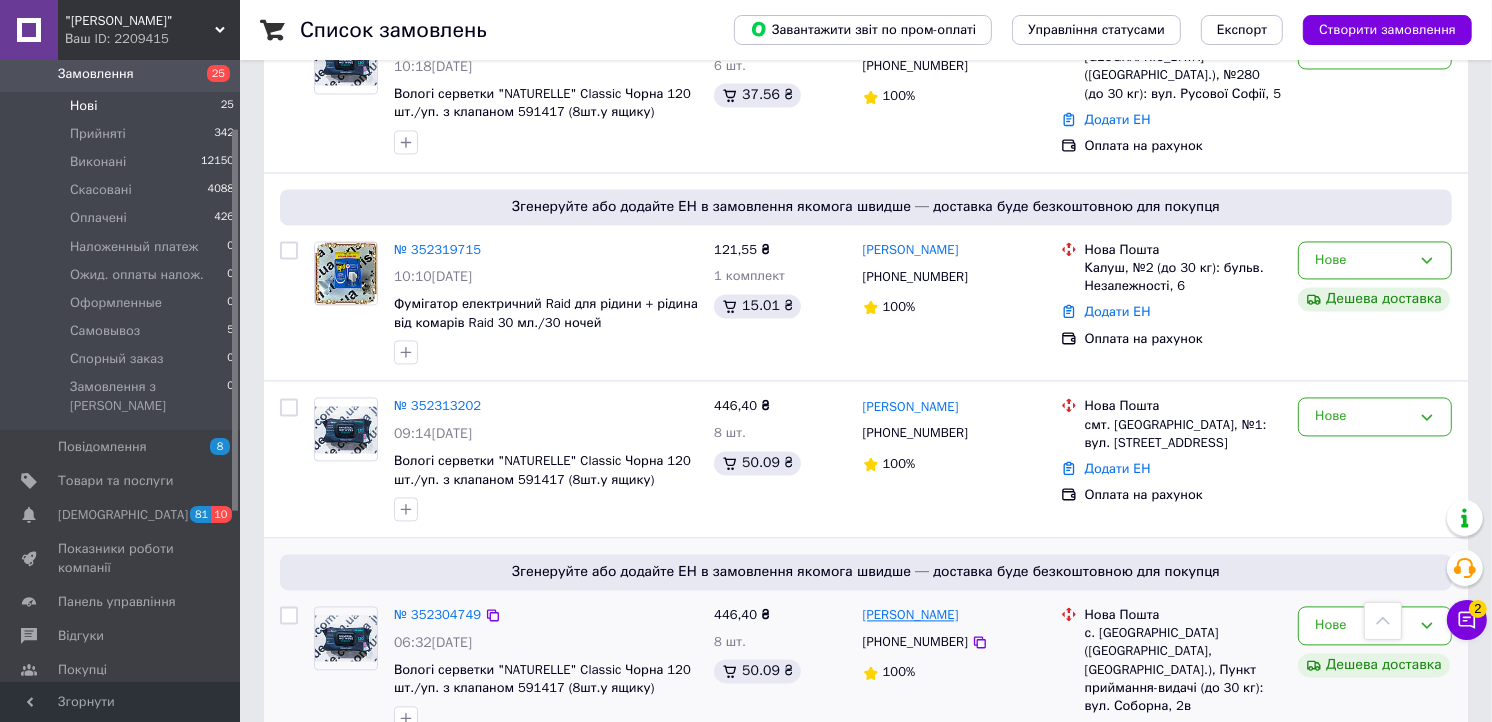 drag, startPoint x: 956, startPoint y: 486, endPoint x: 930, endPoint y: 485, distance: 26.019224 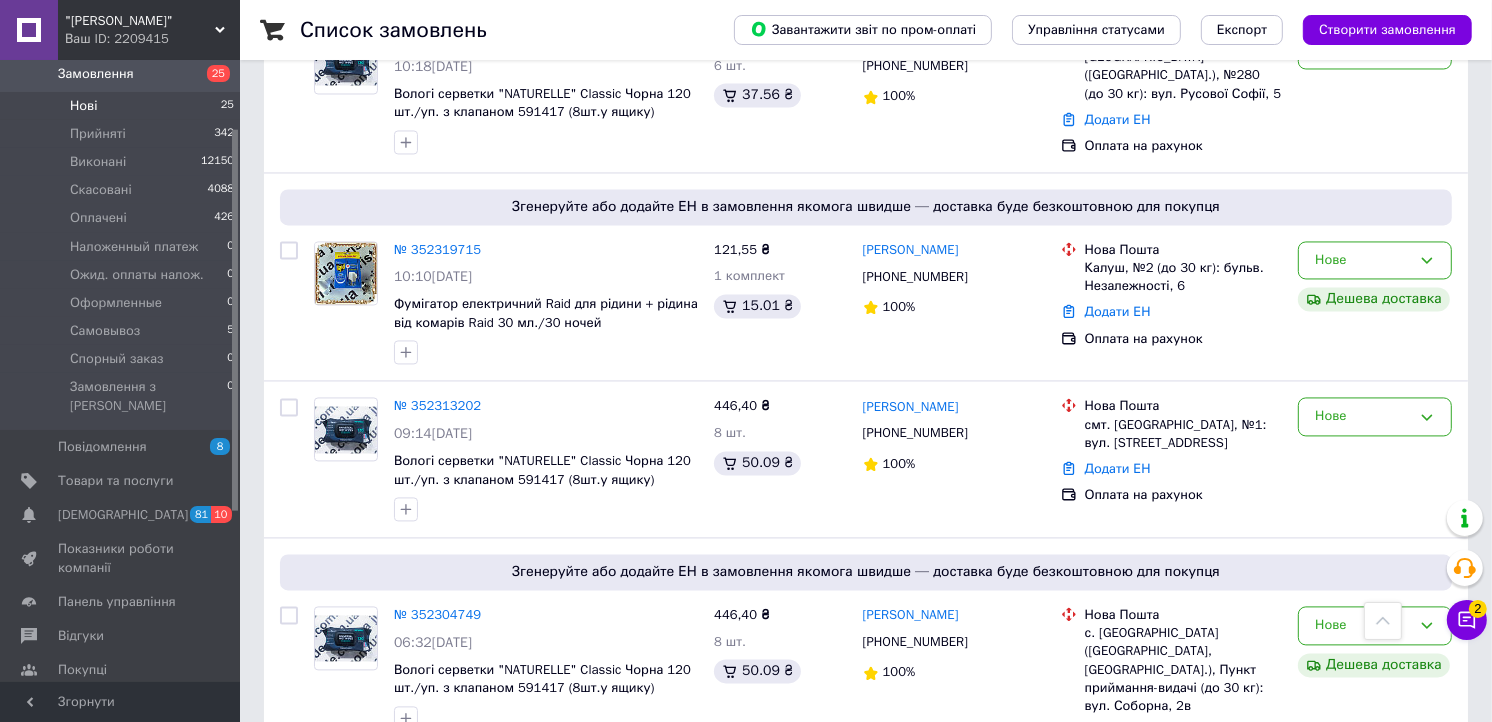 click on "2" at bounding box center (327, 829) 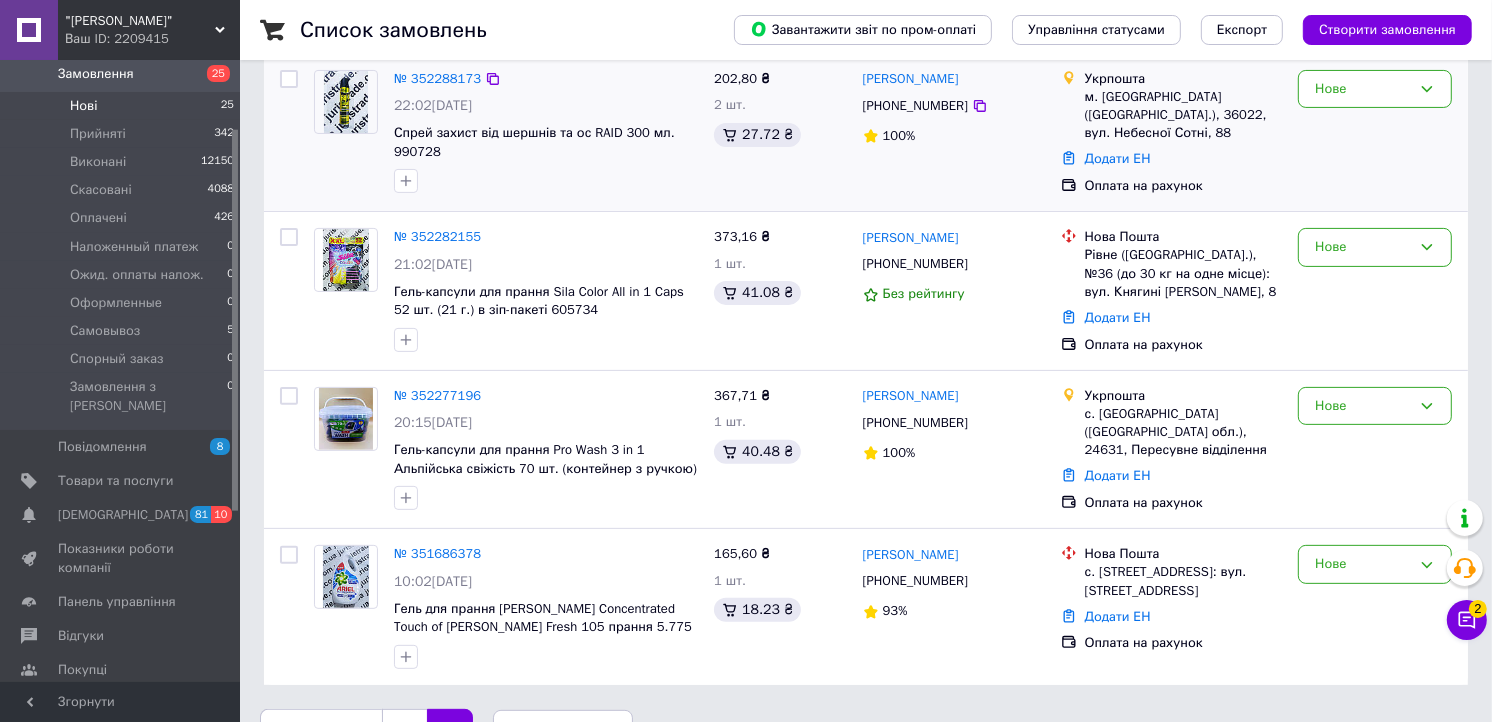 scroll, scrollTop: 491, scrollLeft: 0, axis: vertical 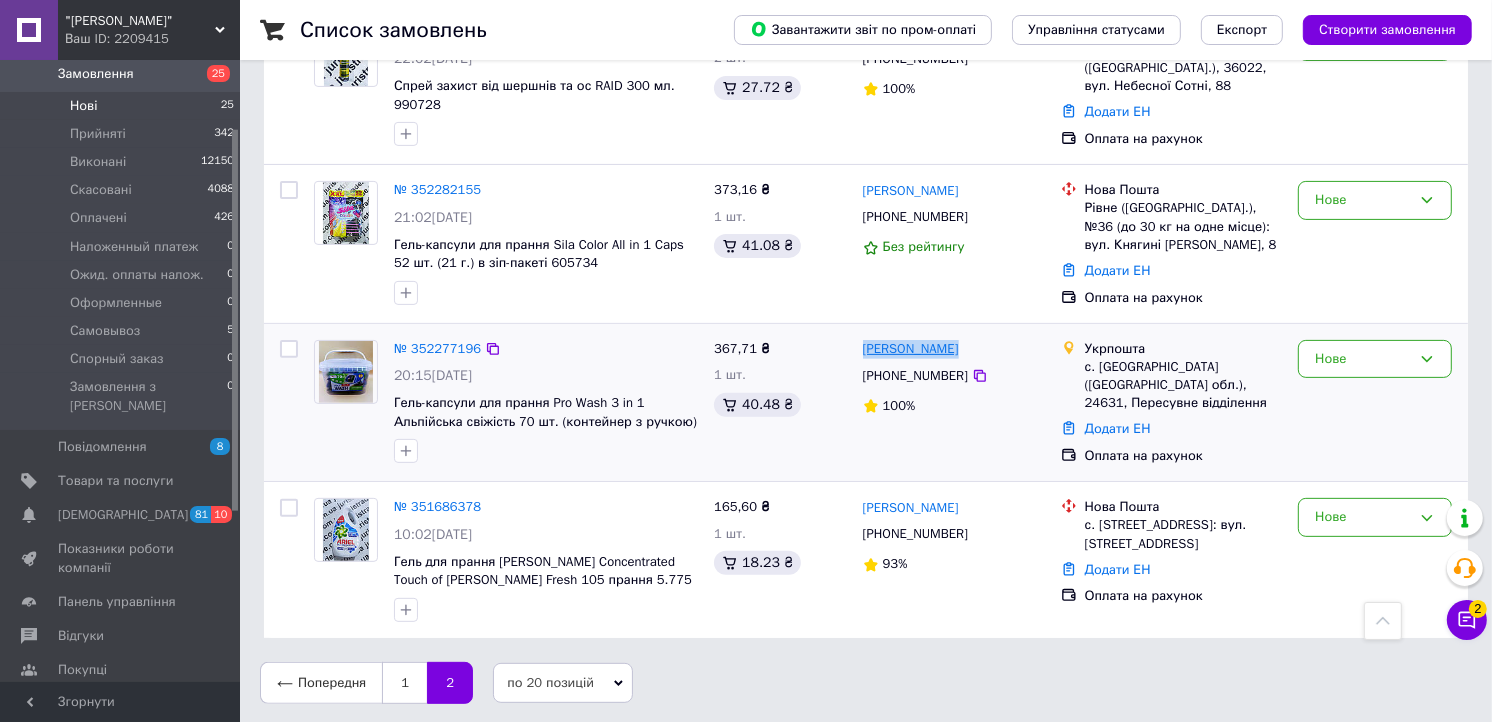 drag, startPoint x: 956, startPoint y: 343, endPoint x: 862, endPoint y: 346, distance: 94.04786 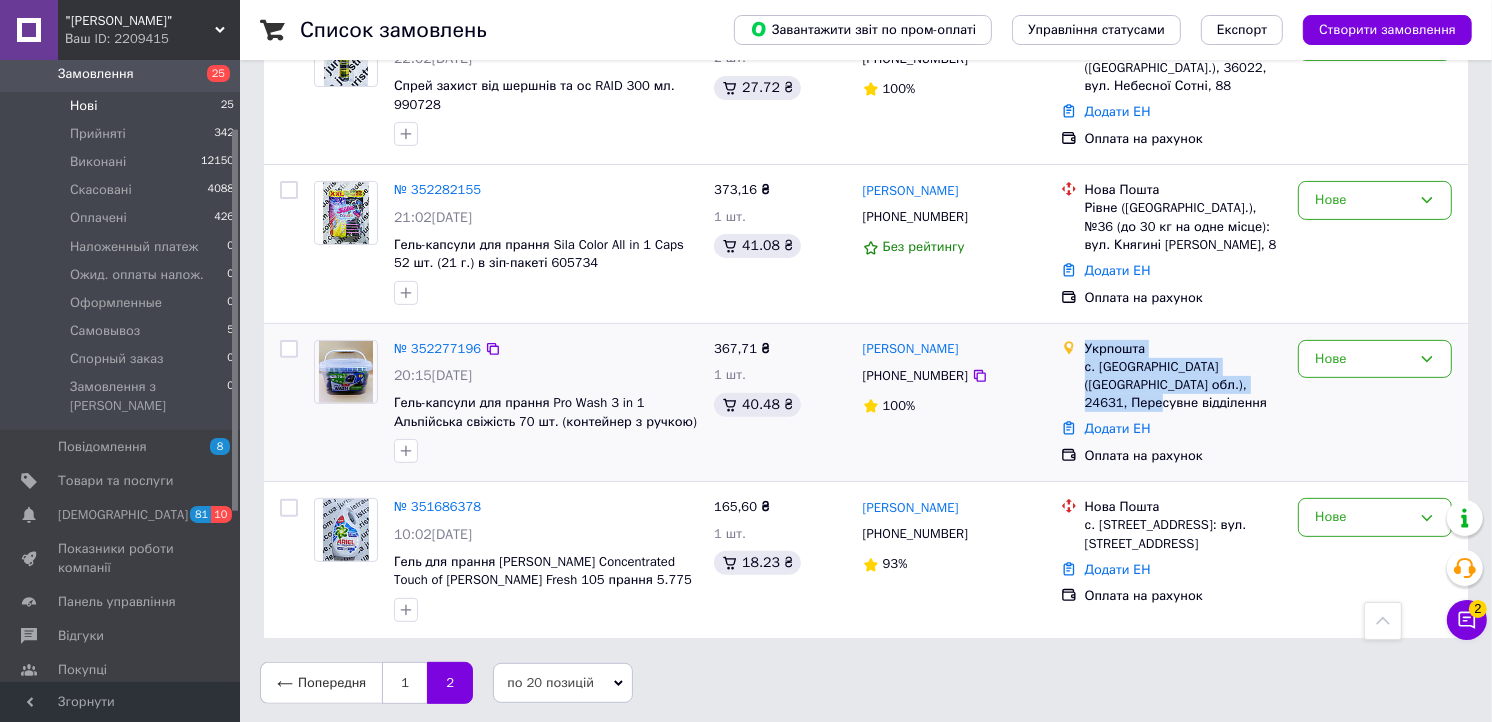 drag, startPoint x: 1251, startPoint y: 390, endPoint x: 1066, endPoint y: 356, distance: 188.09837 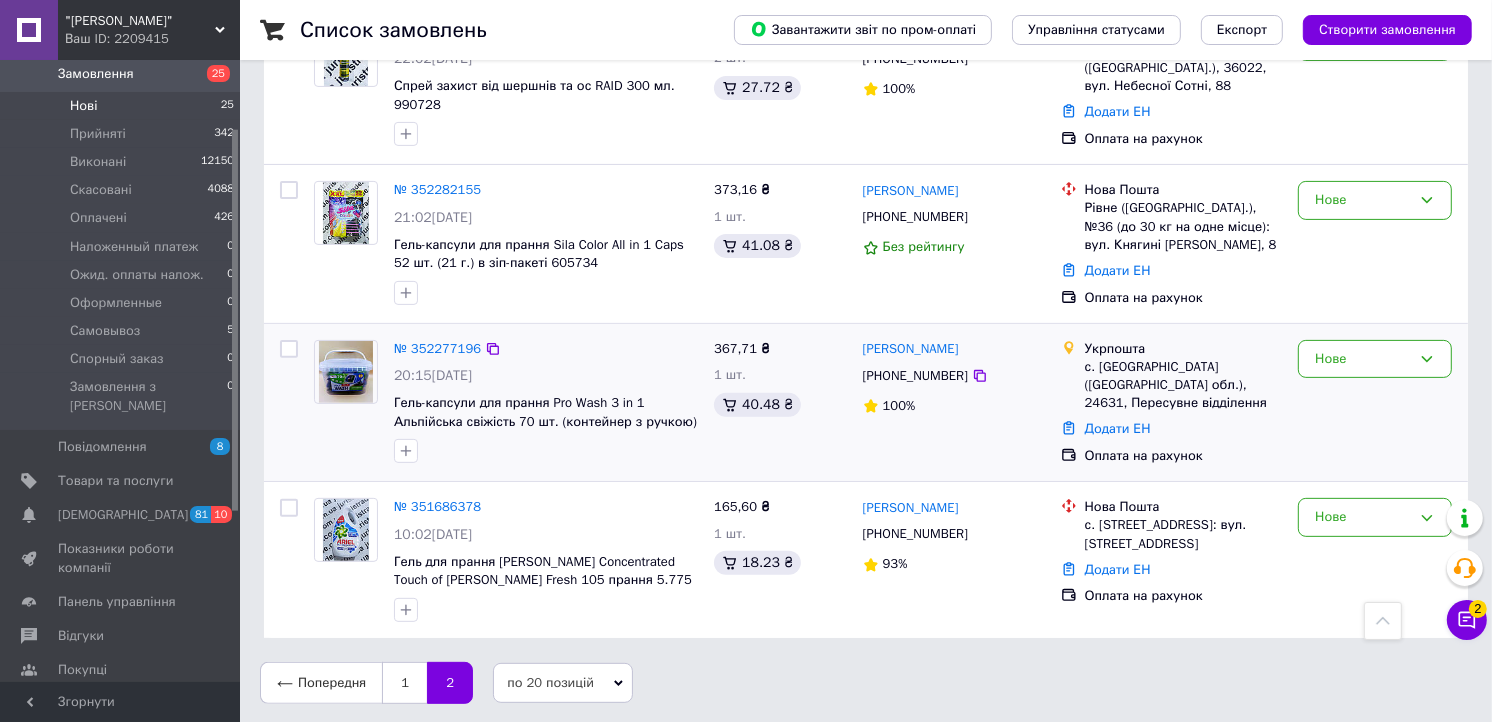 click on "[PHONE_NUMBER]" at bounding box center [915, 376] 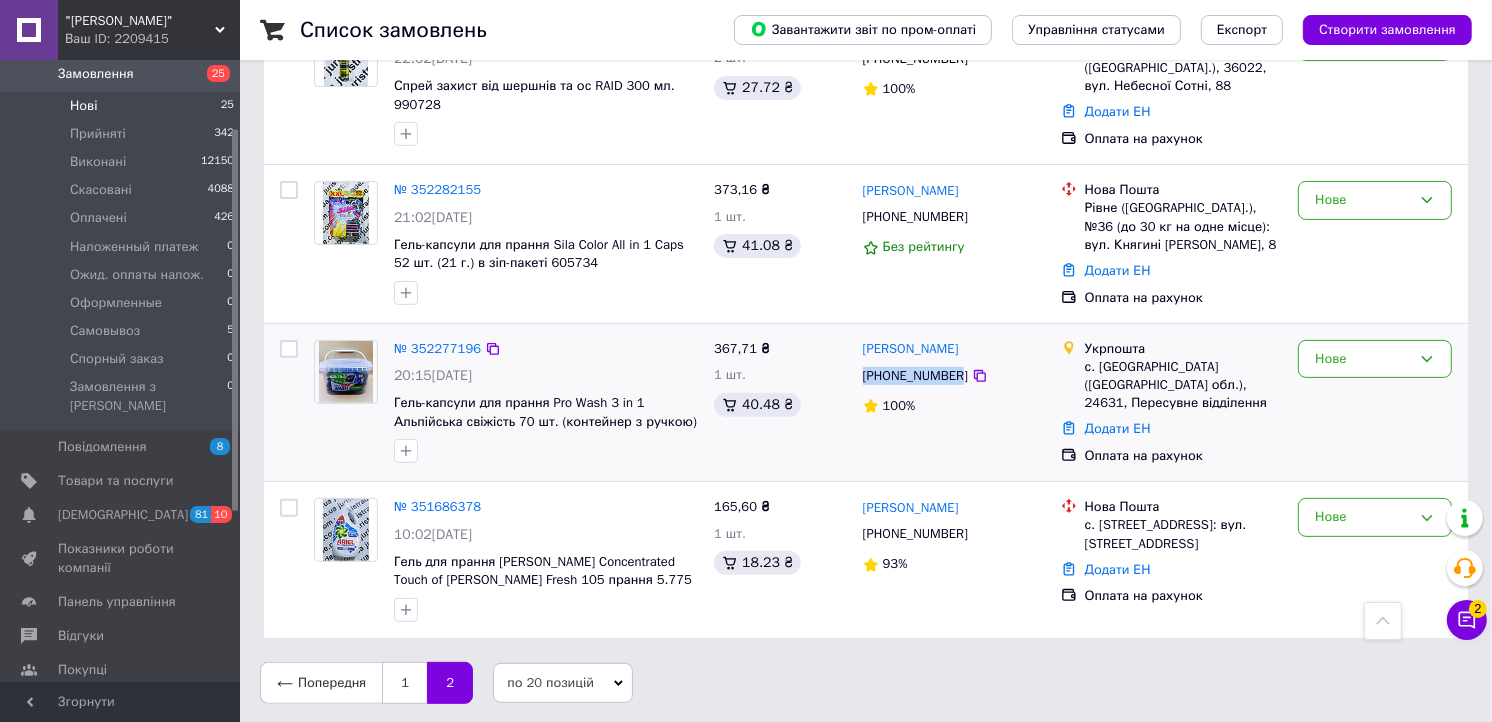 drag, startPoint x: 865, startPoint y: 377, endPoint x: 956, endPoint y: 376, distance: 91.00549 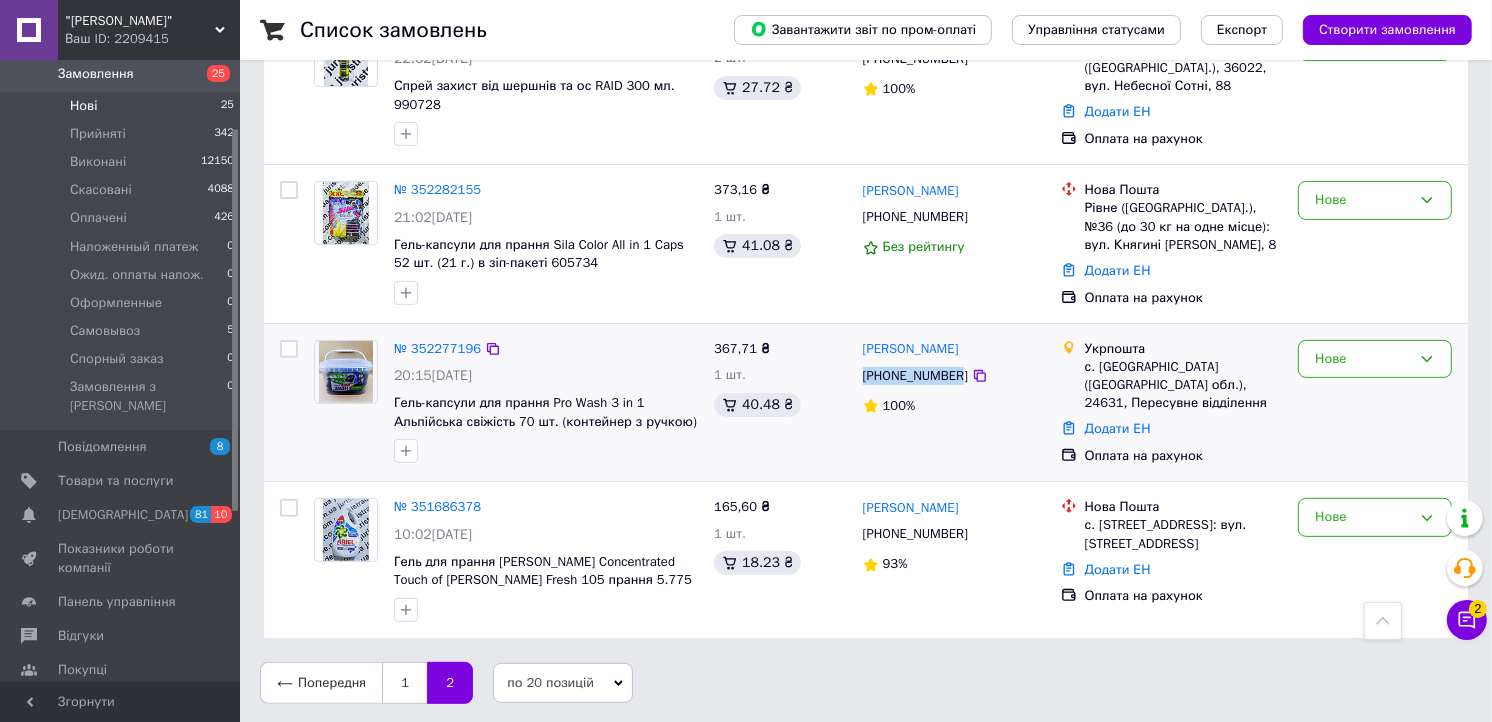 click on "[PHONE_NUMBER]" at bounding box center [915, 376] 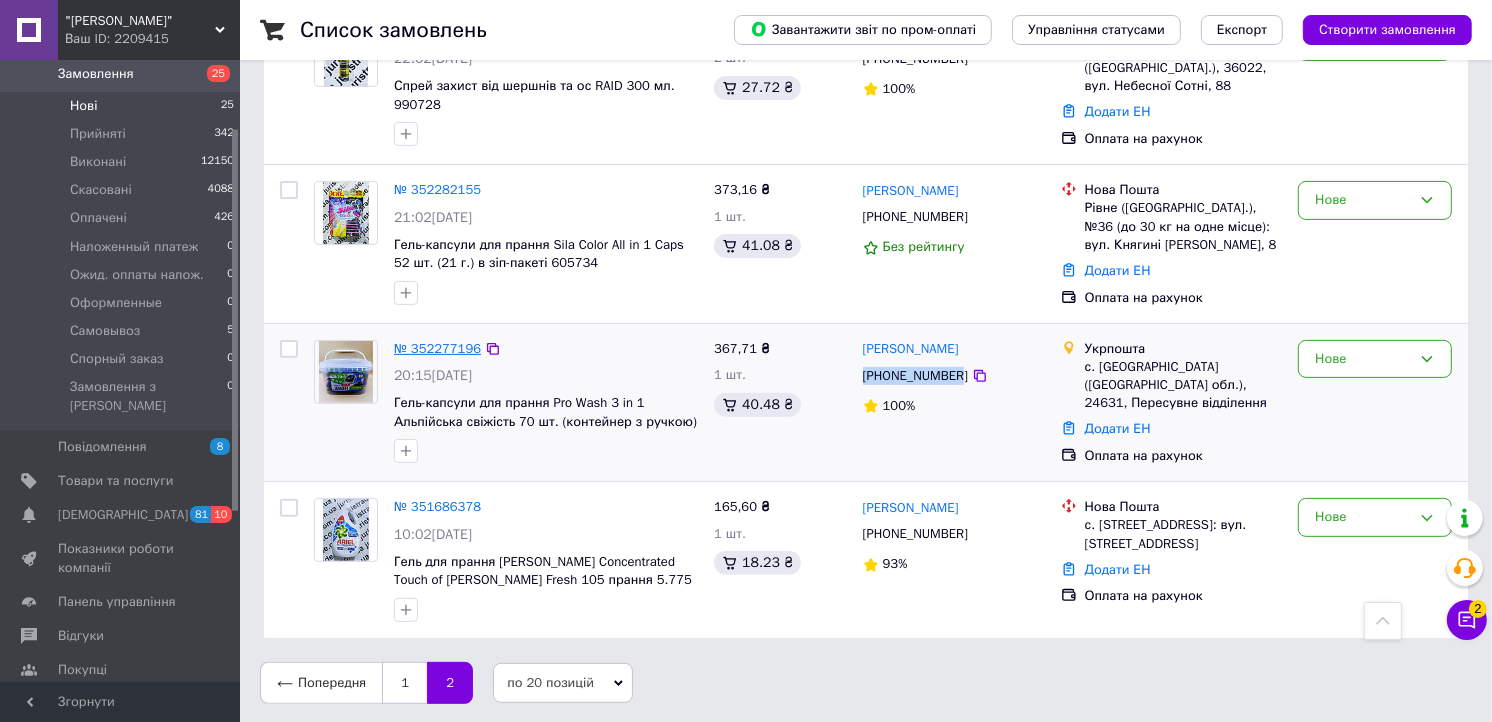 click on "№ 352277196" at bounding box center (437, 348) 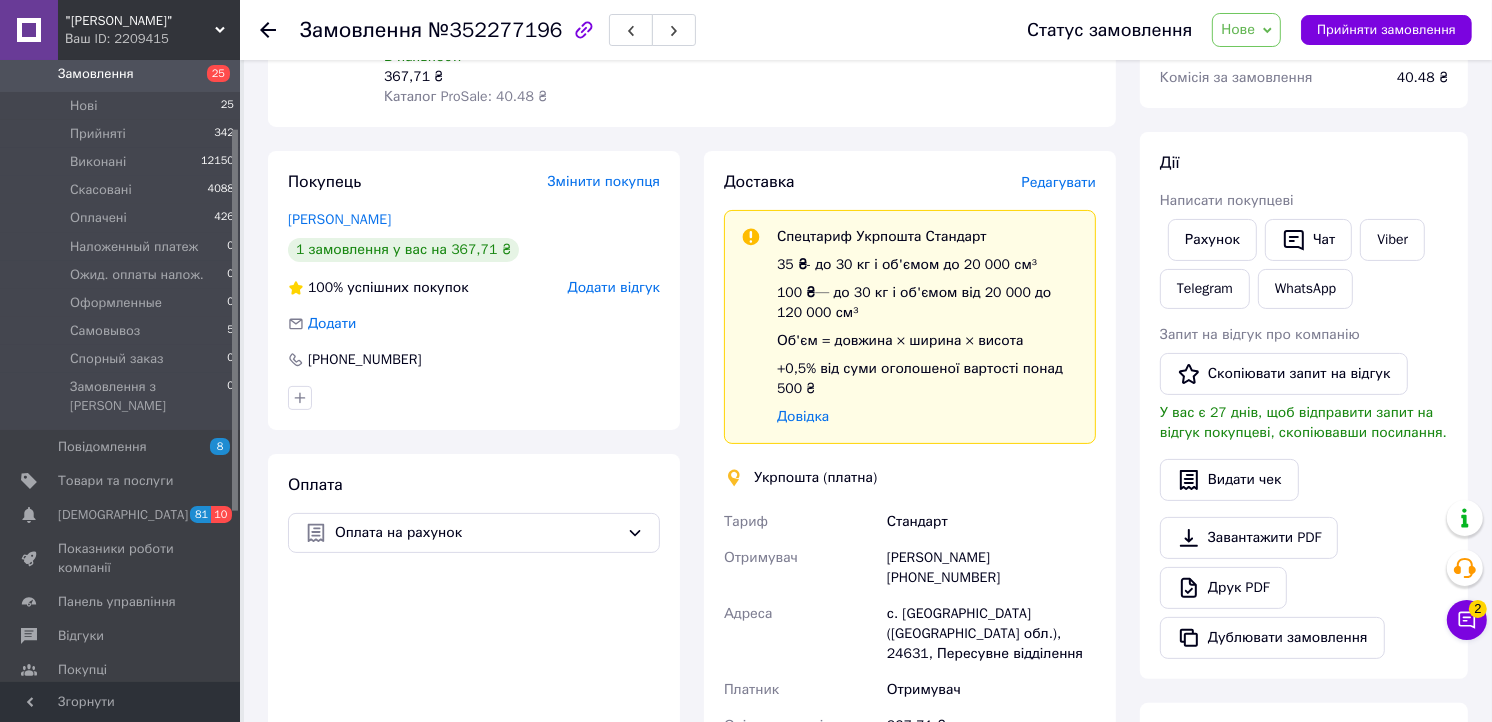 scroll, scrollTop: 0, scrollLeft: 0, axis: both 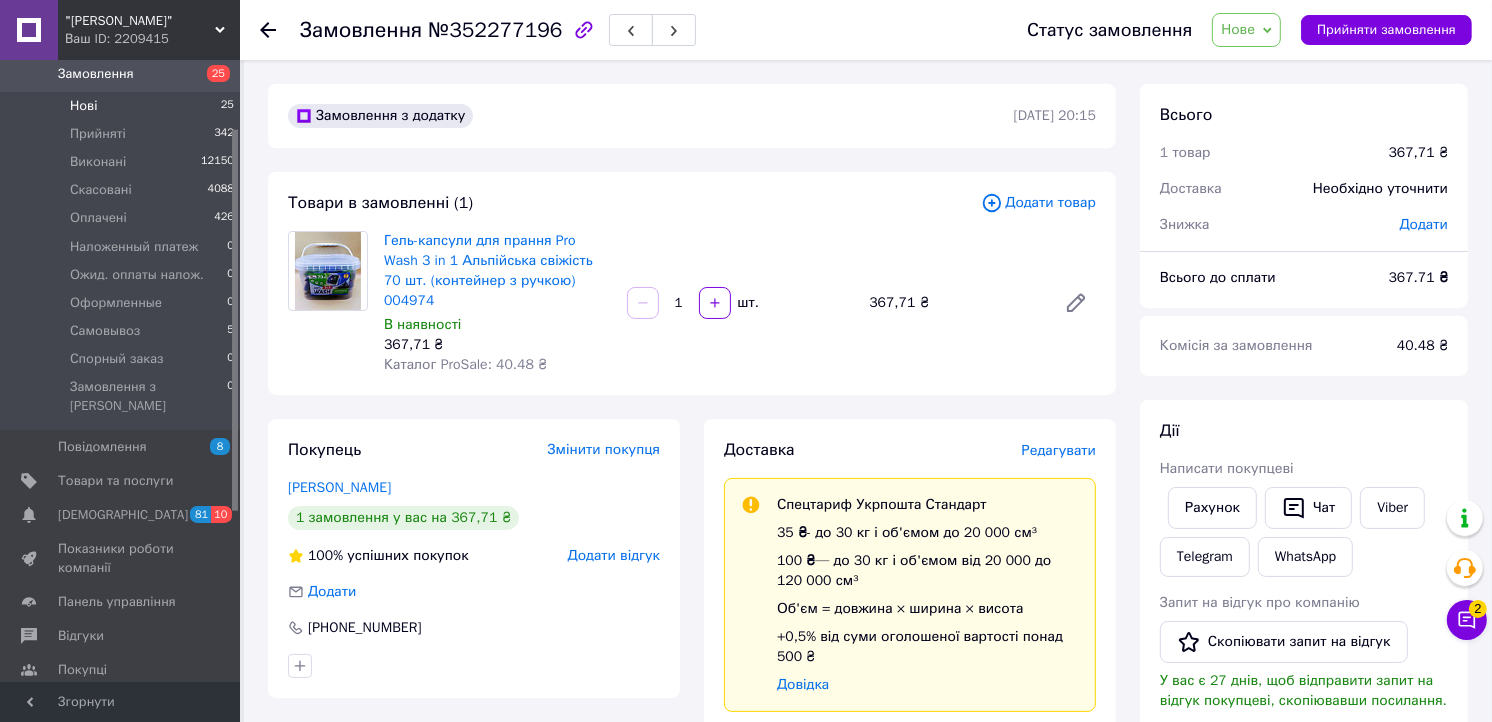 click on "Нові 25" at bounding box center [123, 106] 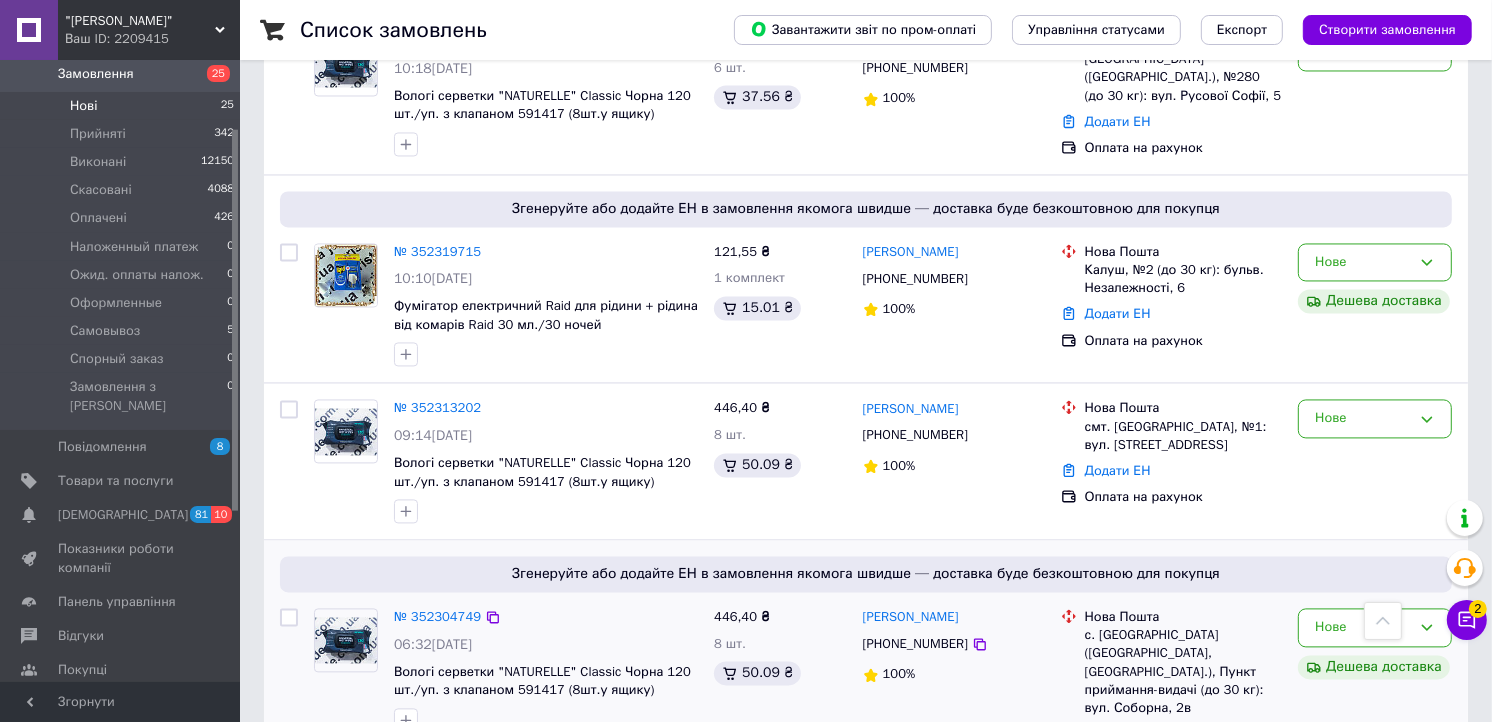 scroll, scrollTop: 3456, scrollLeft: 0, axis: vertical 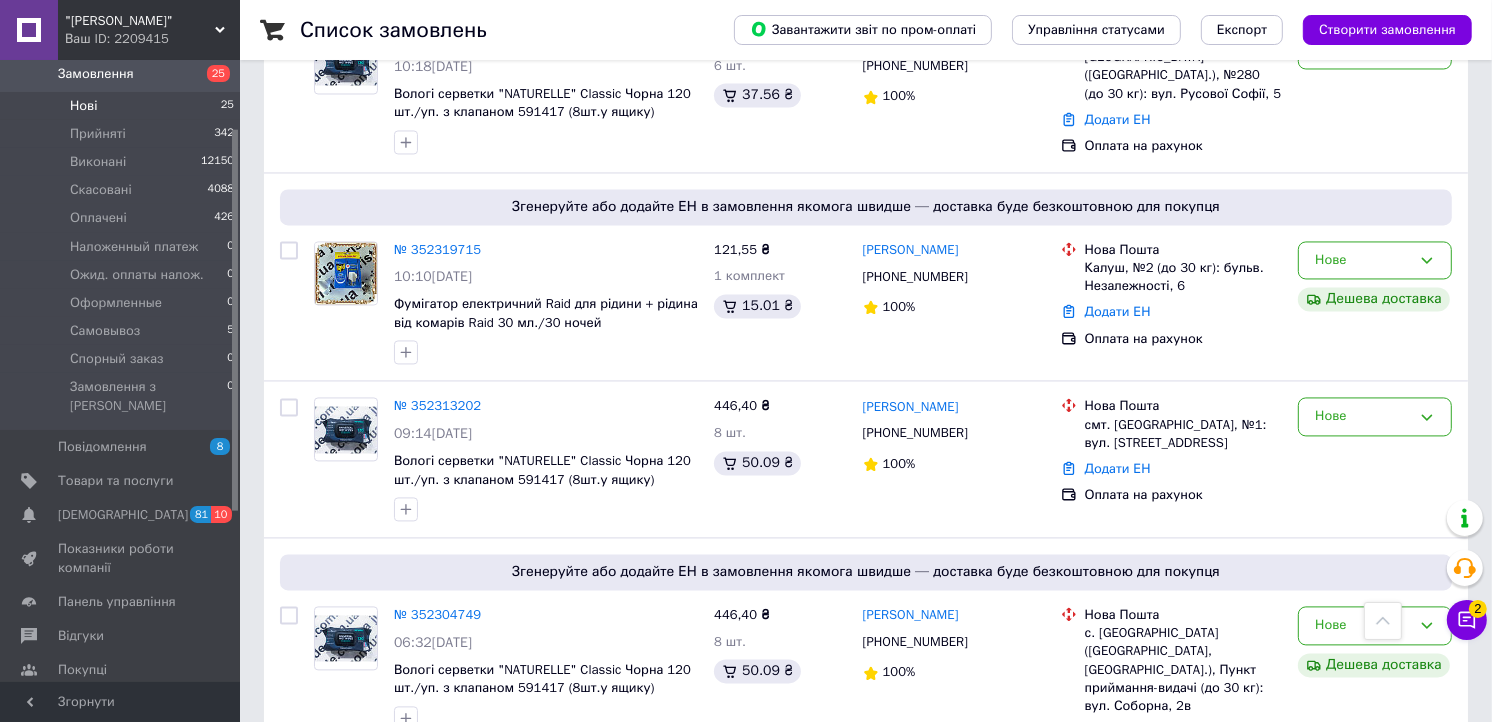 click on "2" at bounding box center (327, 829) 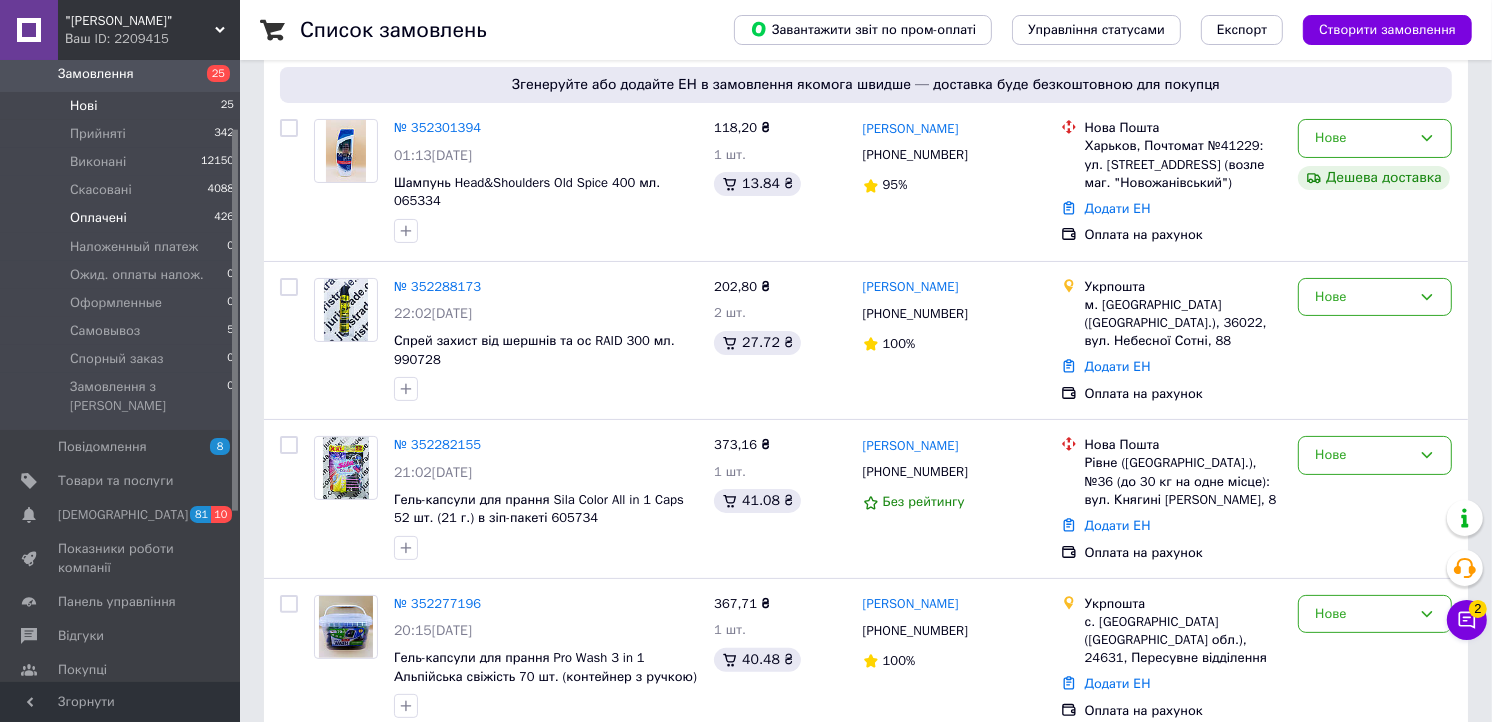 scroll, scrollTop: 111, scrollLeft: 0, axis: vertical 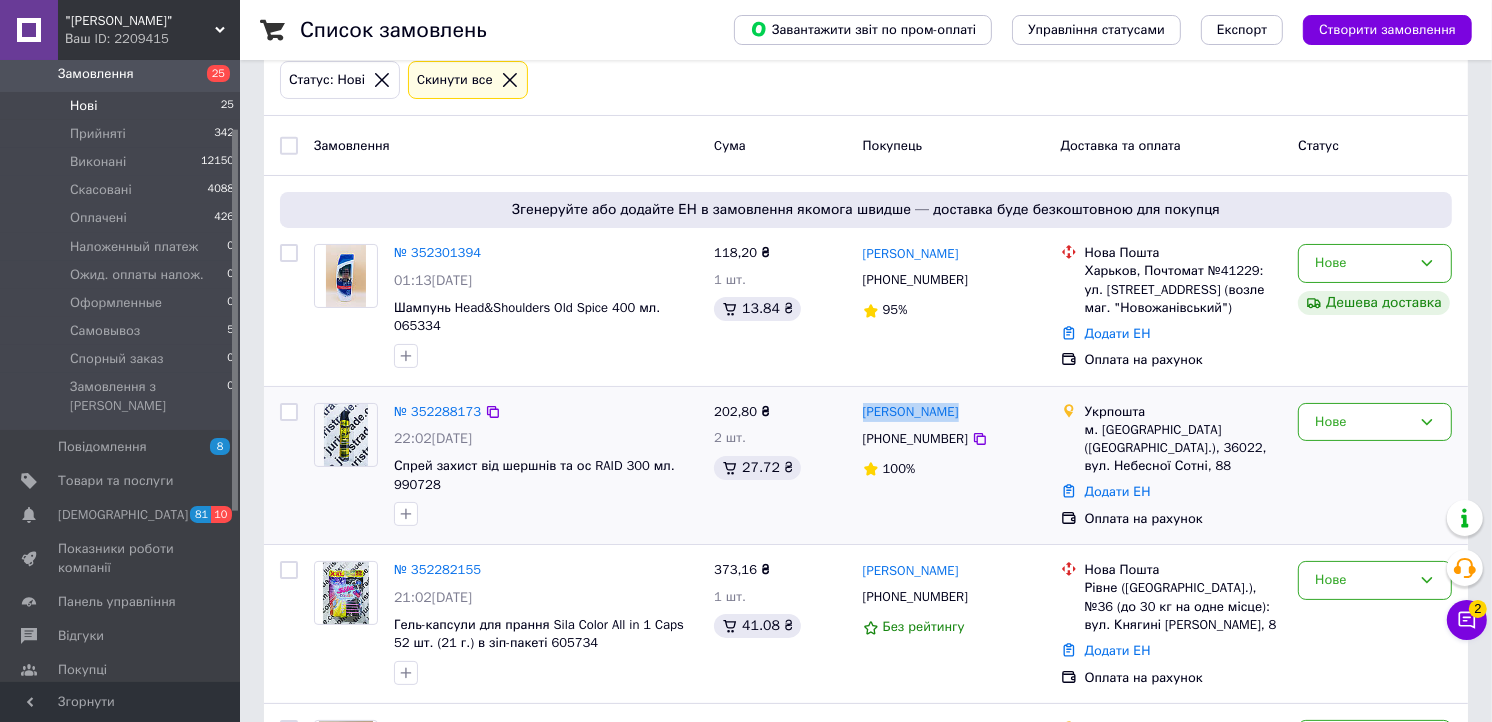 drag, startPoint x: 953, startPoint y: 418, endPoint x: 861, endPoint y: 412, distance: 92.19544 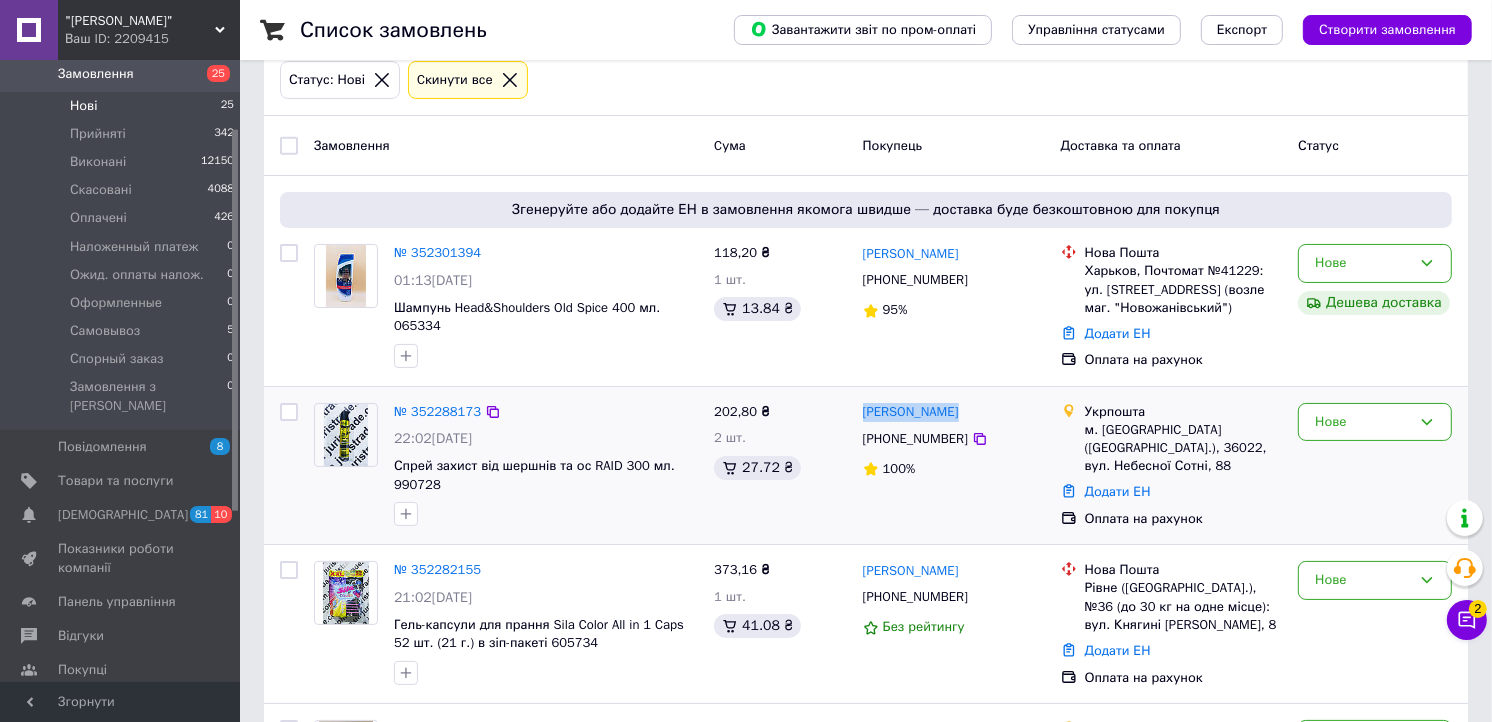 click on "[PERSON_NAME]" at bounding box center (954, 412) 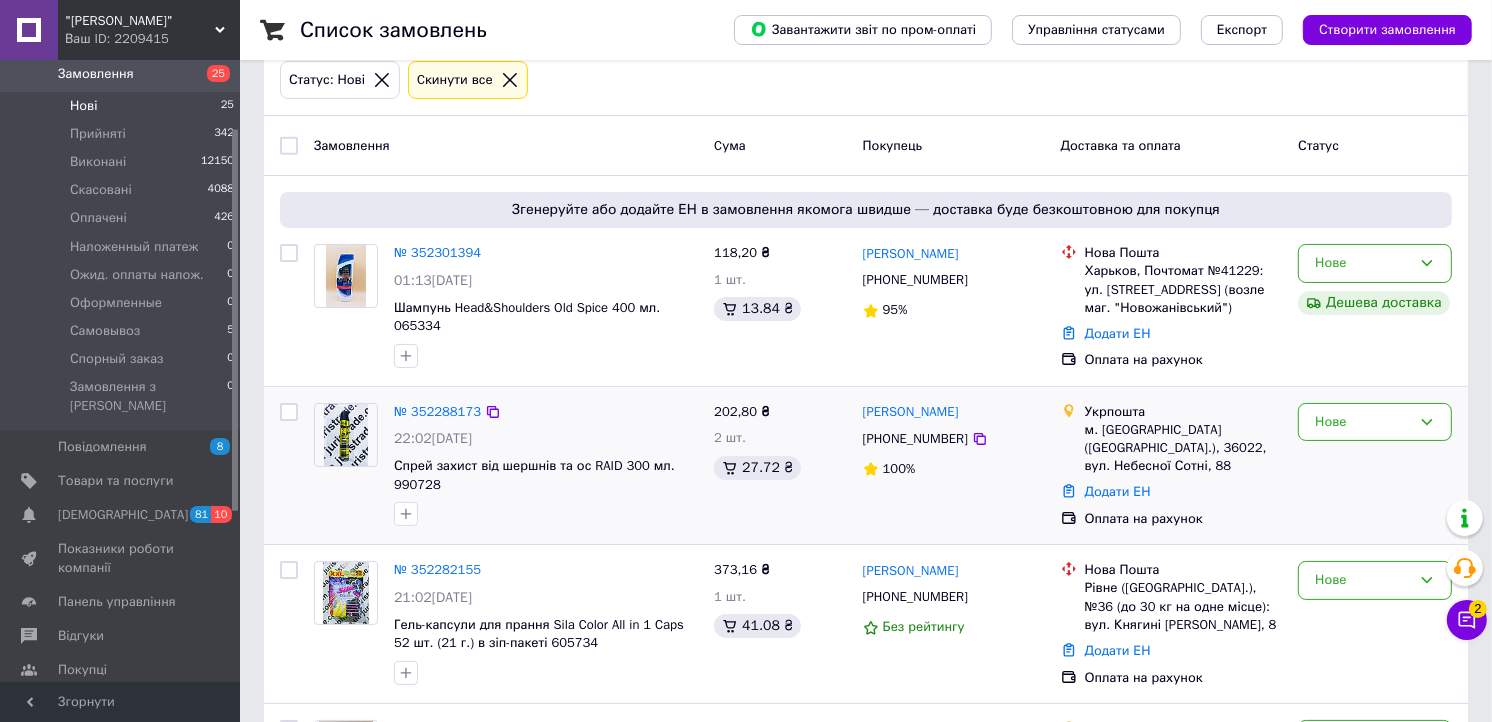 drag, startPoint x: 862, startPoint y: 407, endPoint x: 866, endPoint y: 497, distance: 90.088844 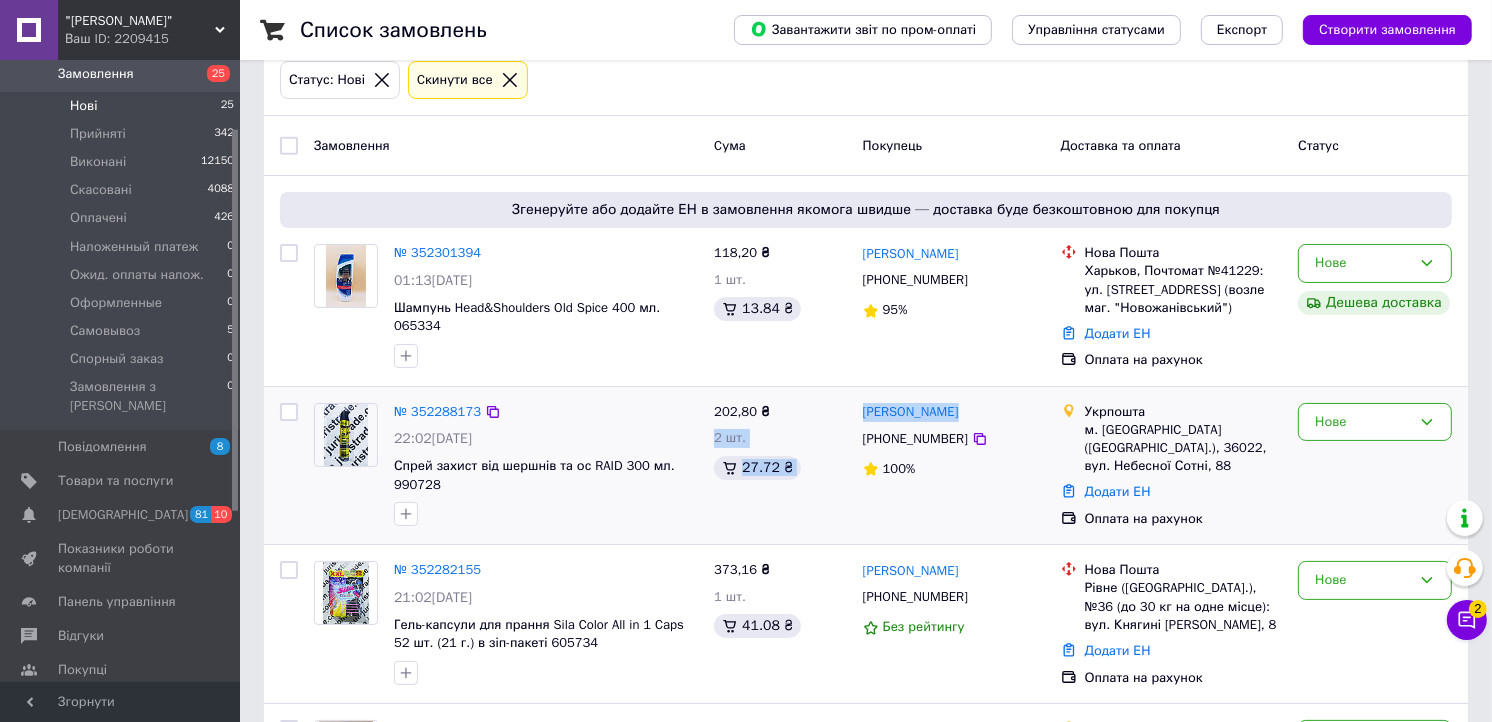 drag, startPoint x: 971, startPoint y: 413, endPoint x: 851, endPoint y: 413, distance: 120 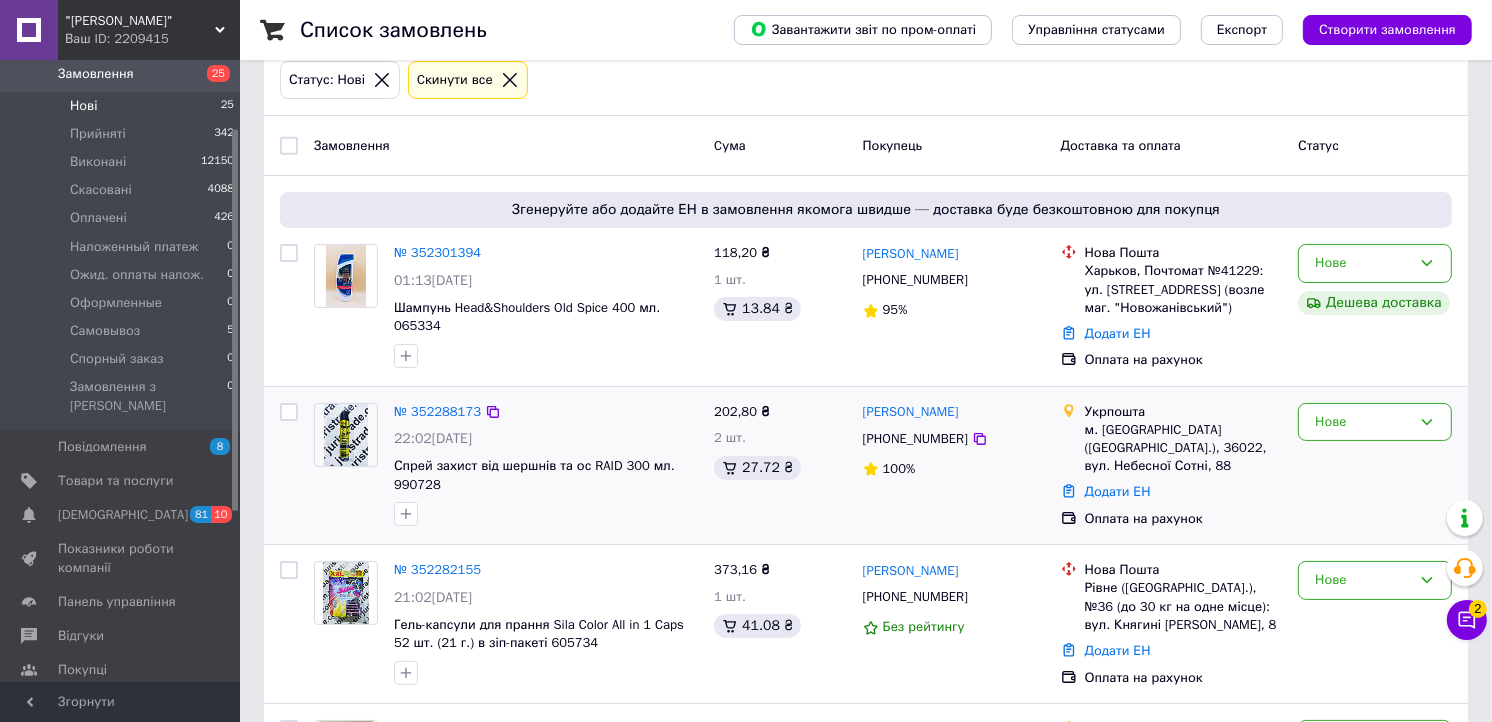 drag, startPoint x: 851, startPoint y: 413, endPoint x: 905, endPoint y: 506, distance: 107.54069 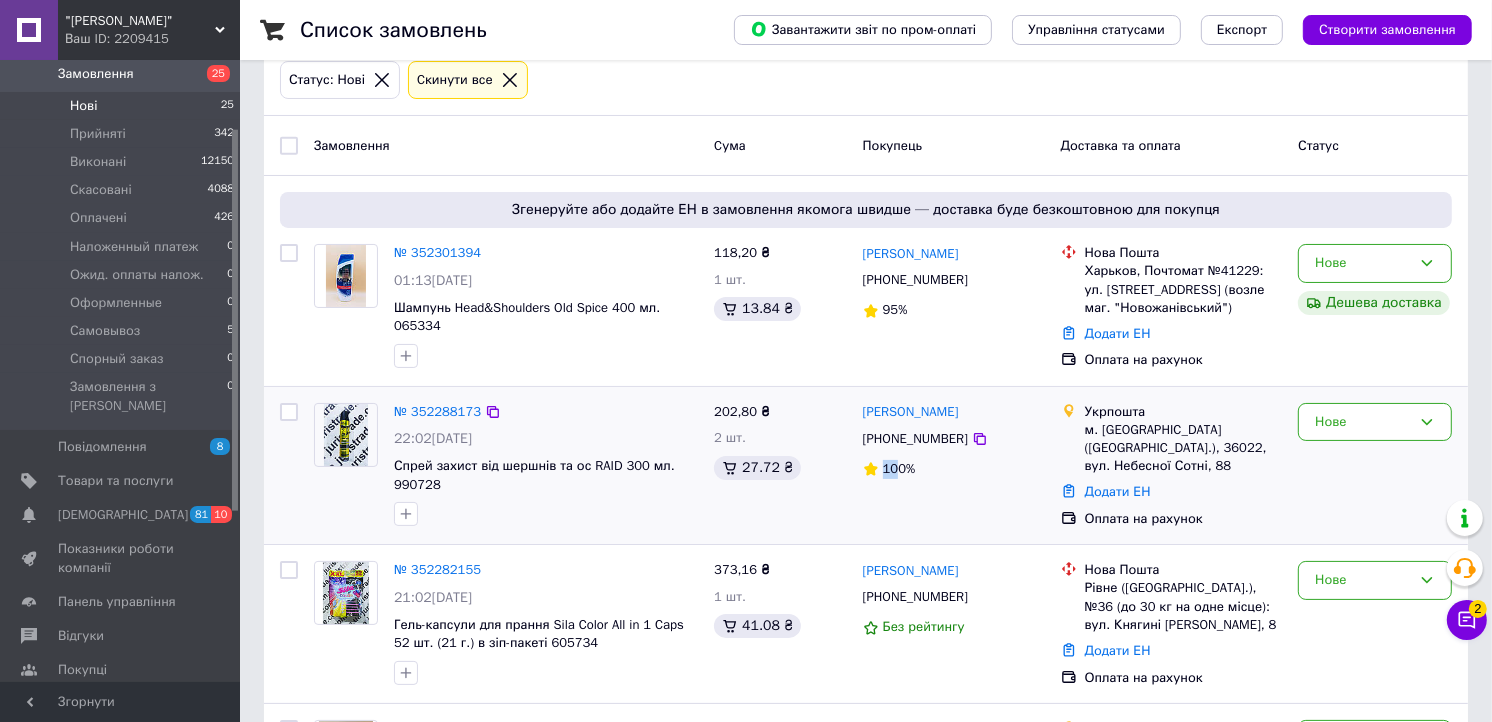 drag, startPoint x: 905, startPoint y: 506, endPoint x: 836, endPoint y: 502, distance: 69.115845 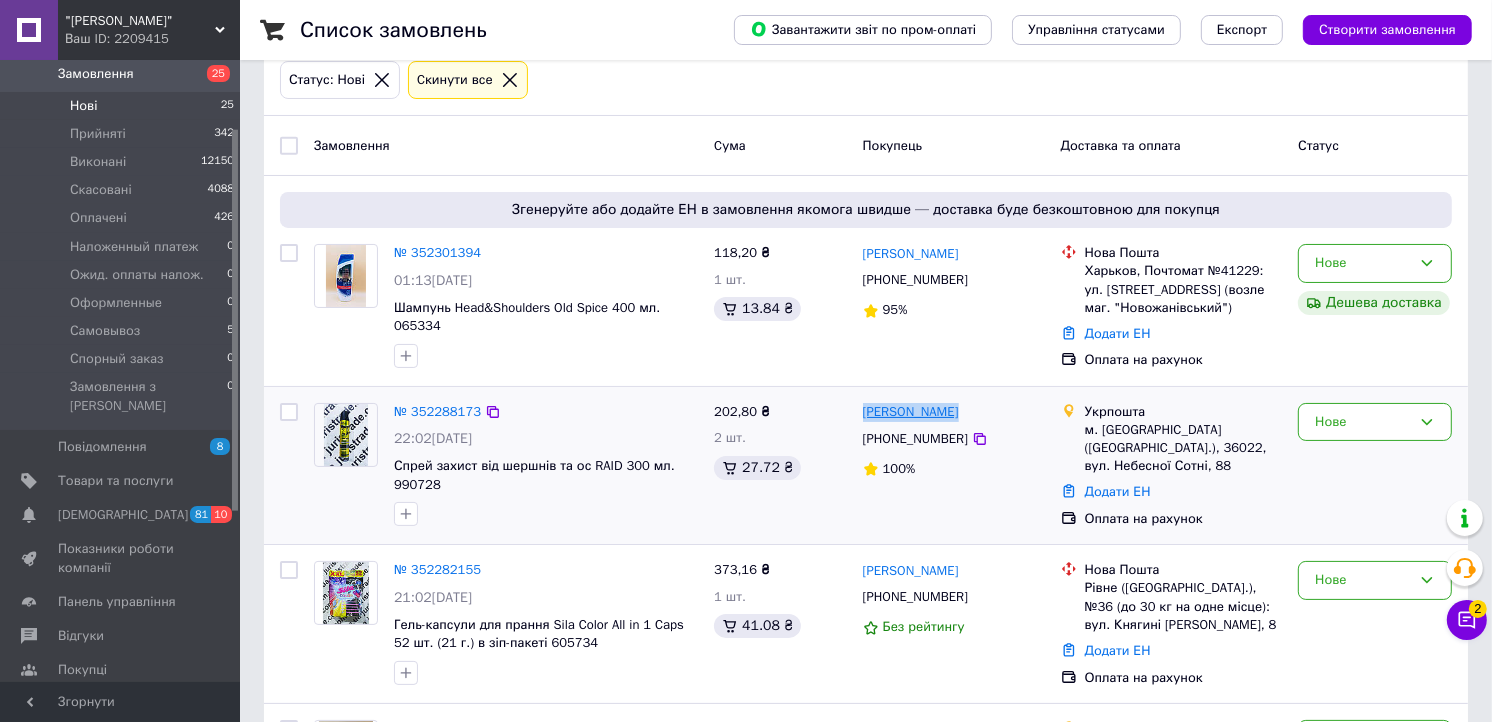drag, startPoint x: 960, startPoint y: 410, endPoint x: 863, endPoint y: 413, distance: 97.04638 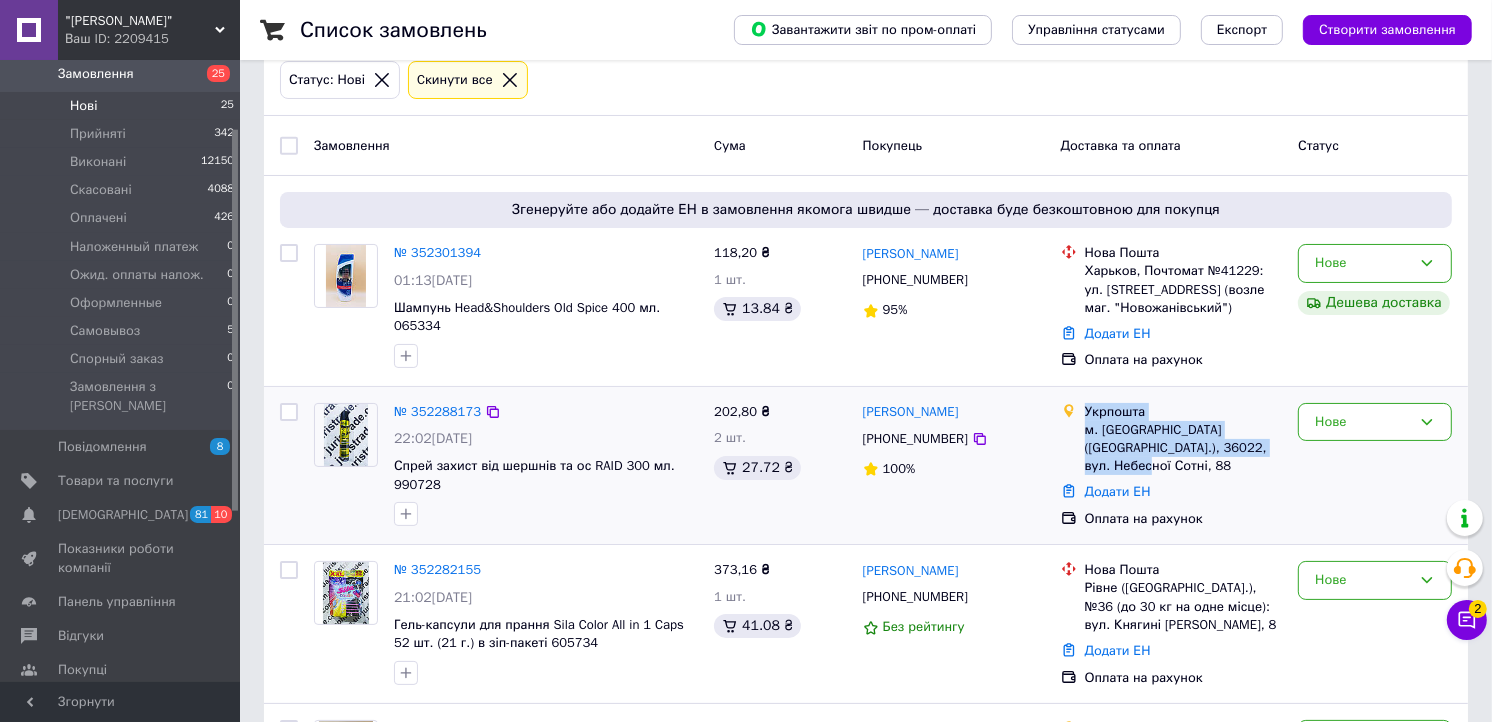 drag, startPoint x: 1272, startPoint y: 447, endPoint x: 1067, endPoint y: 410, distance: 208.31227 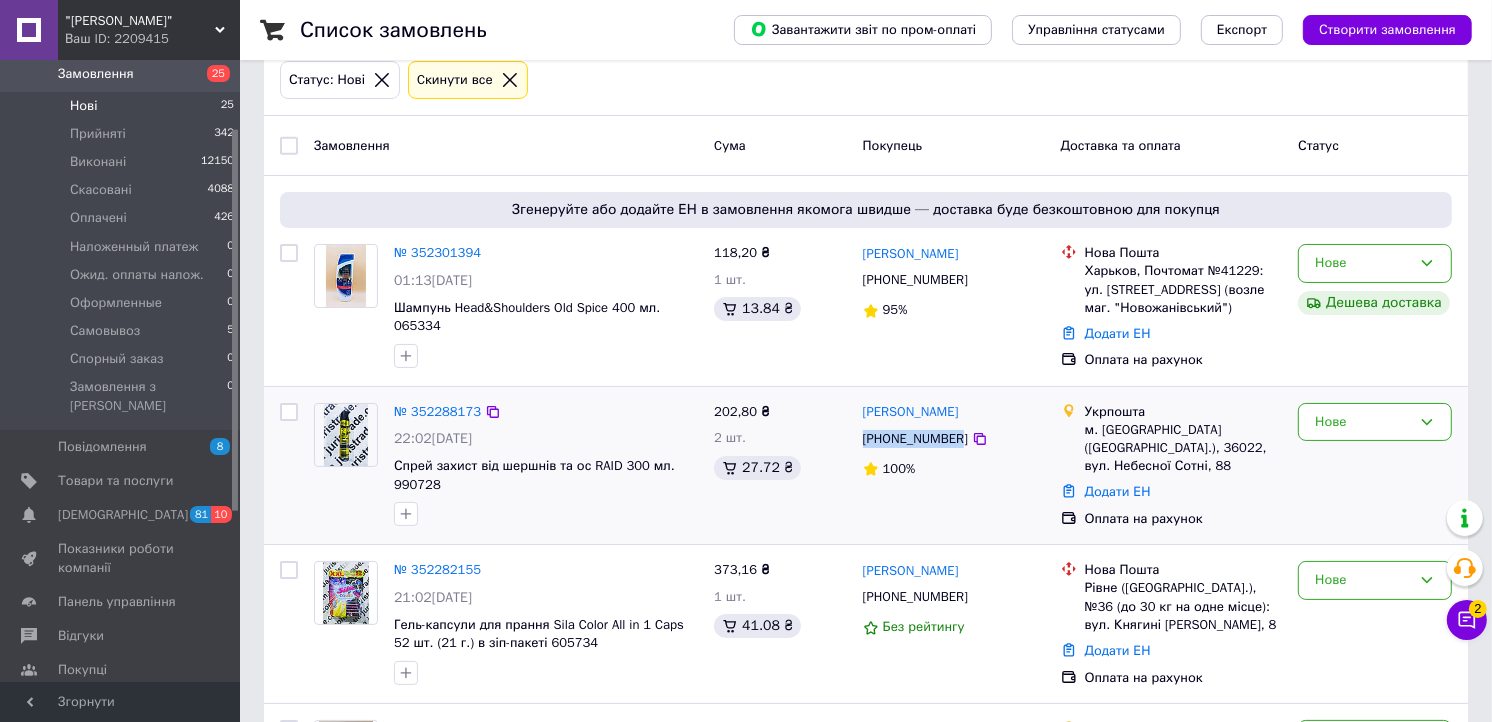 drag, startPoint x: 954, startPoint y: 440, endPoint x: 863, endPoint y: 443, distance: 91.04944 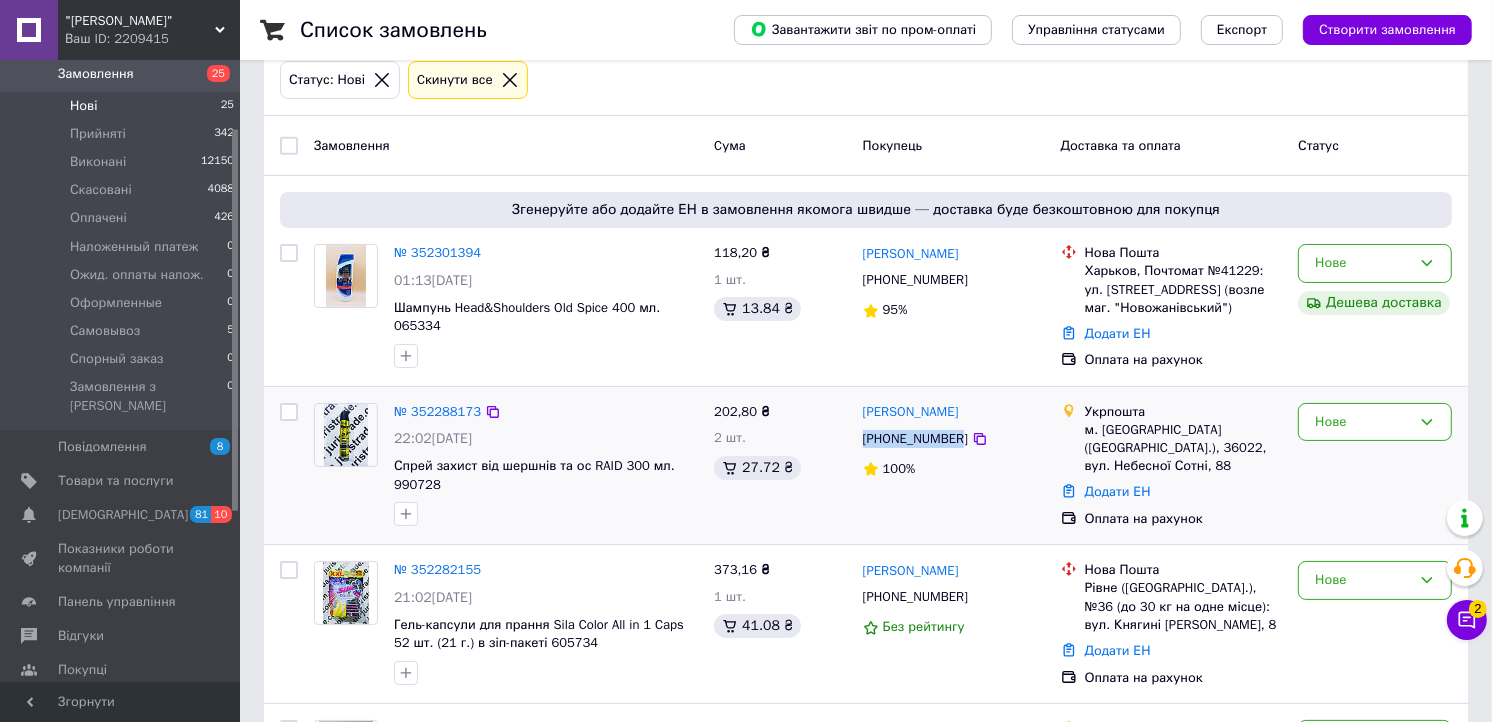 click on "[PHONE_NUMBER]" at bounding box center (915, 439) 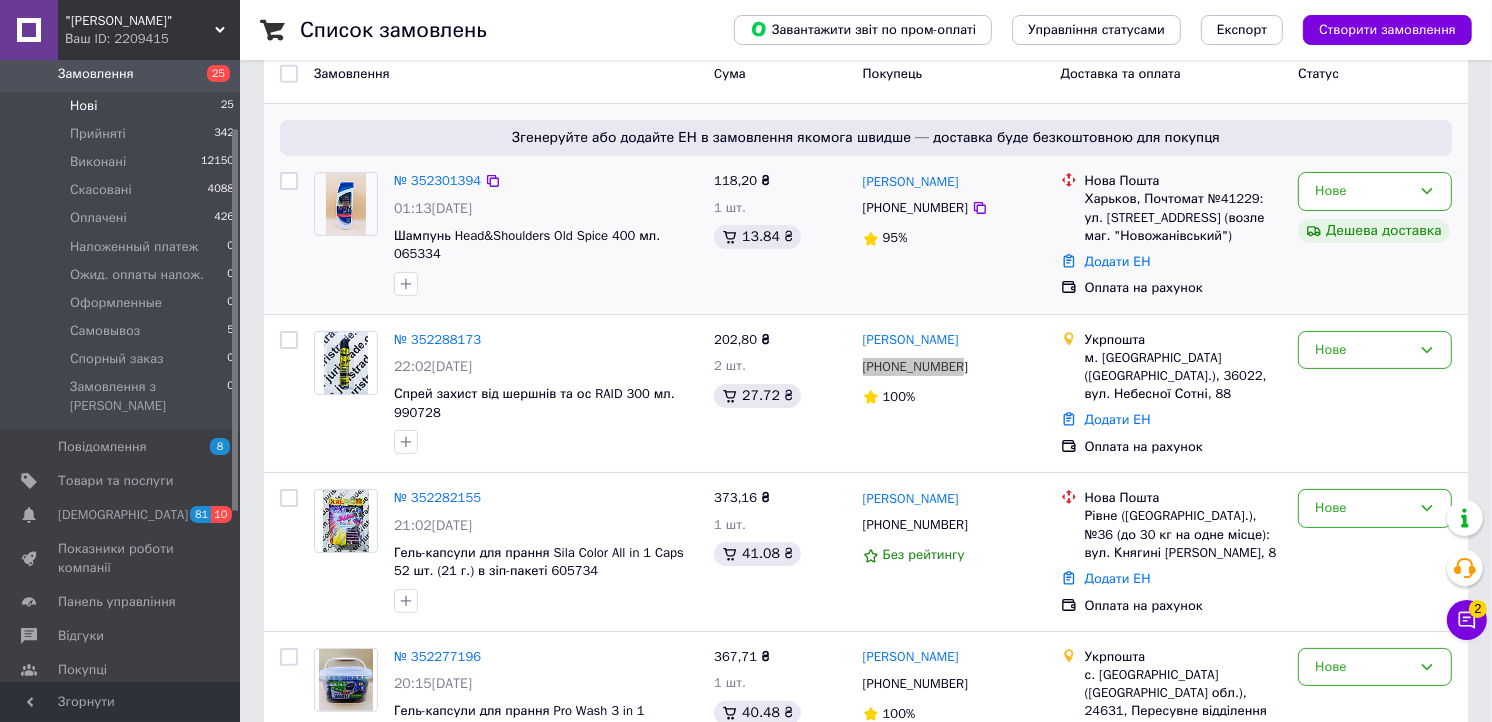 scroll, scrollTop: 222, scrollLeft: 0, axis: vertical 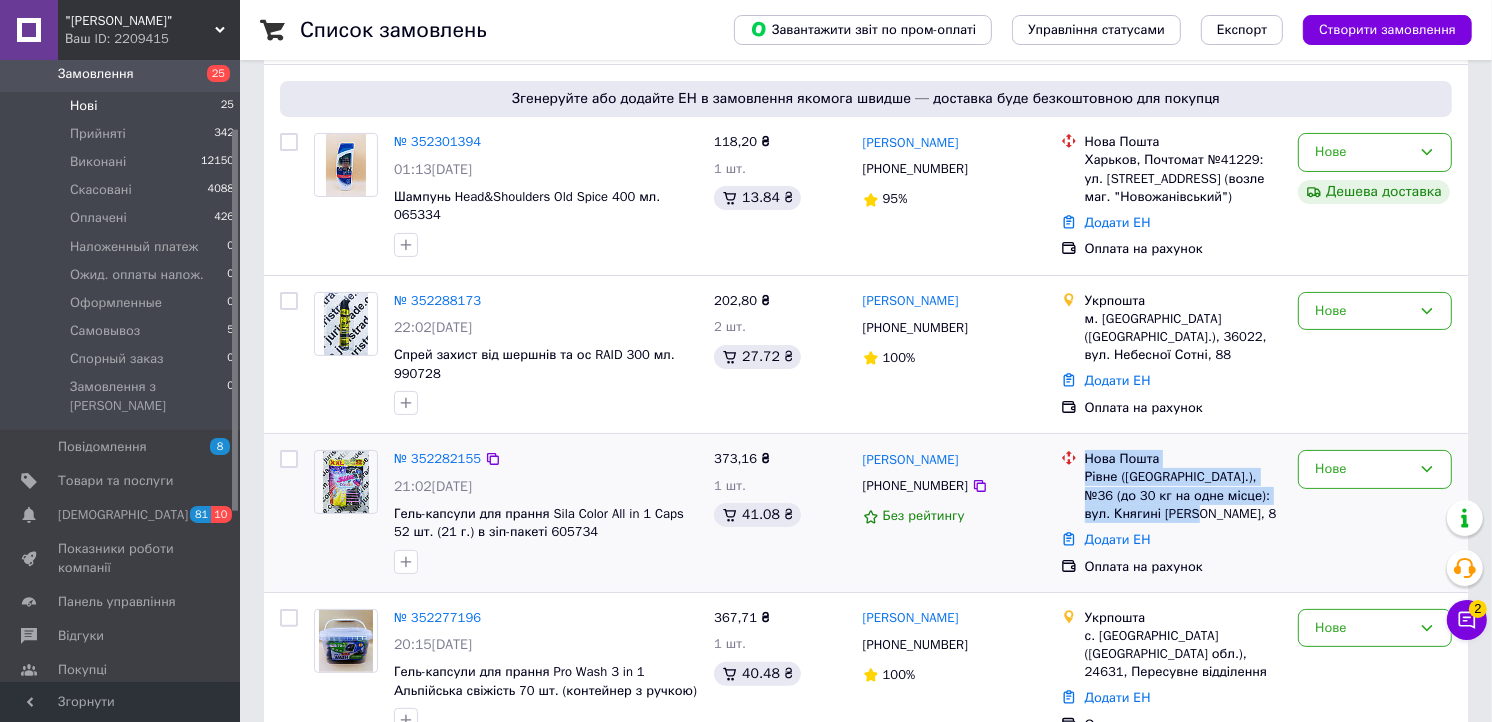 drag, startPoint x: 1172, startPoint y: 520, endPoint x: 1084, endPoint y: 473, distance: 99.764725 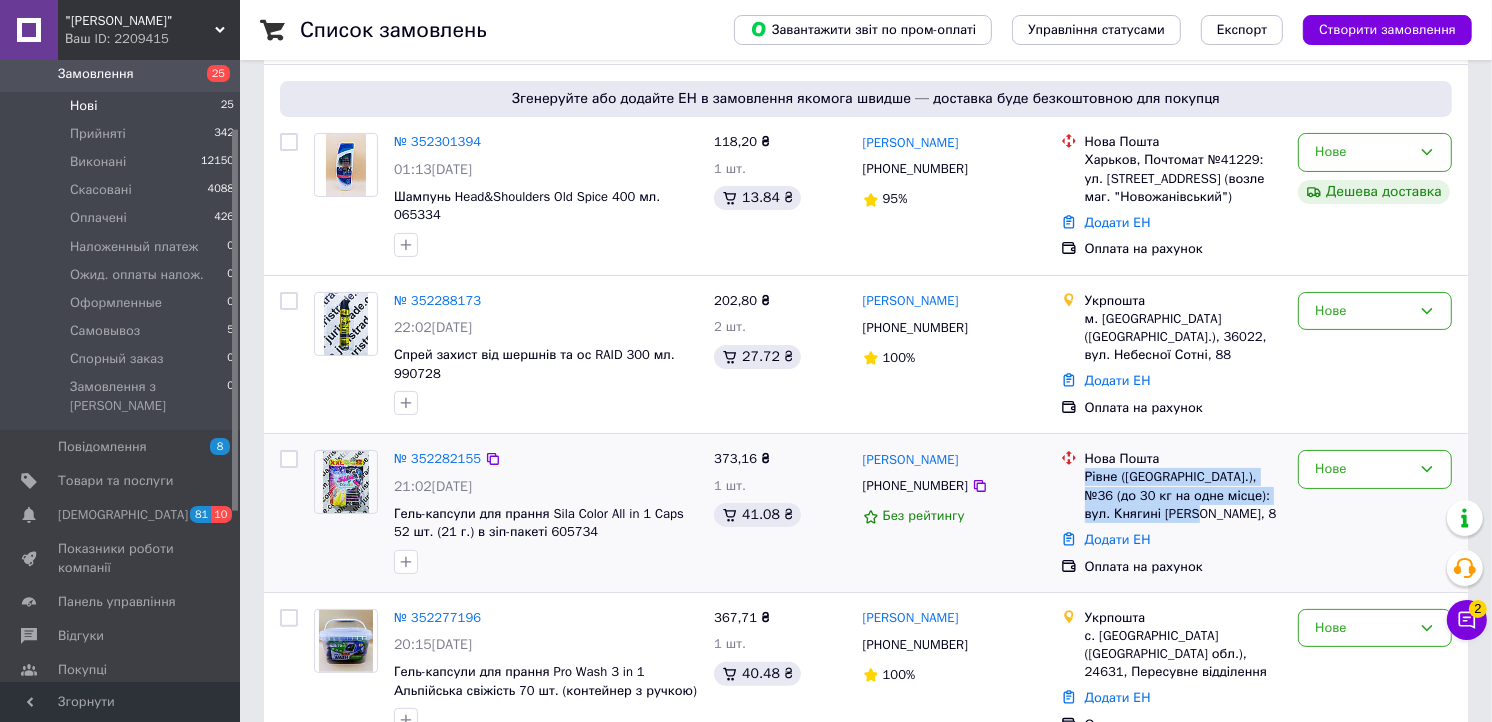 drag, startPoint x: 1084, startPoint y: 473, endPoint x: 1114, endPoint y: 487, distance: 33.105892 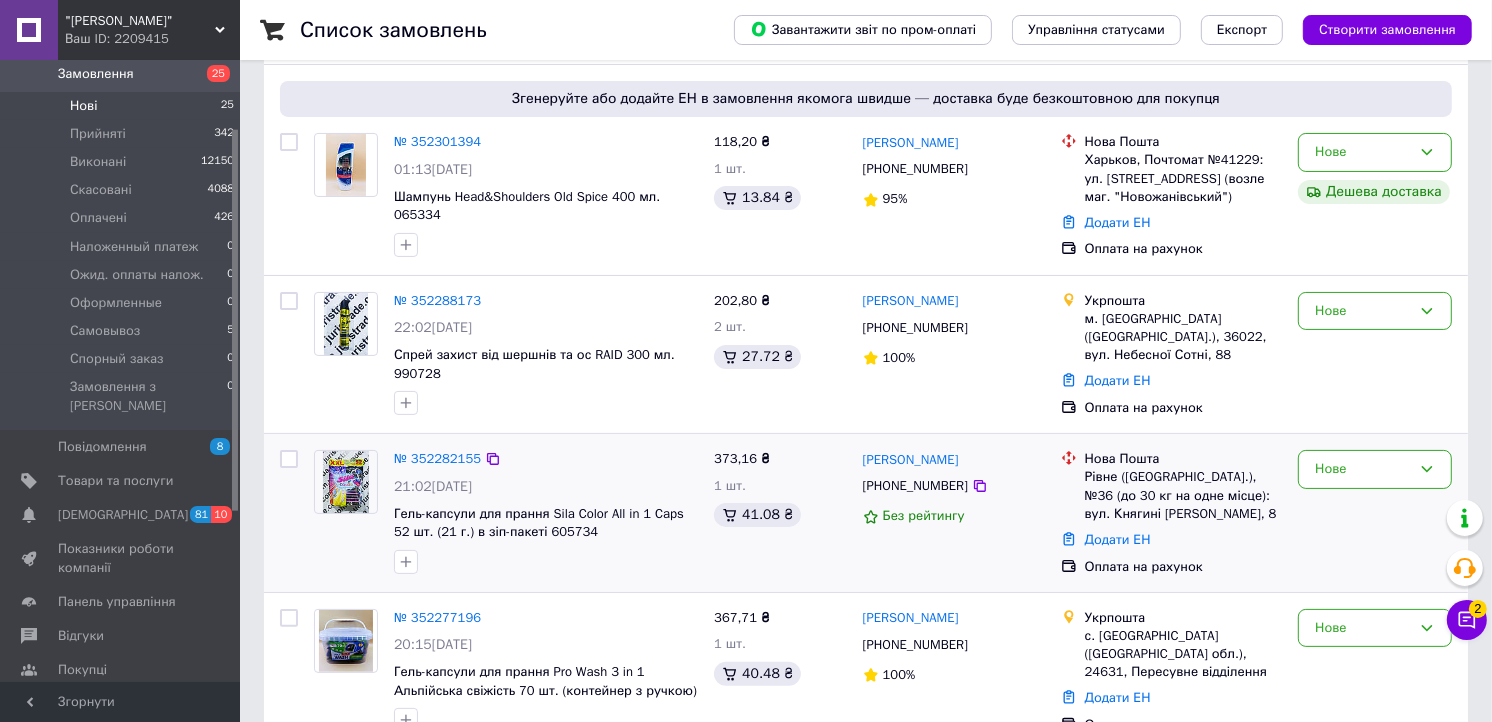 drag, startPoint x: 1114, startPoint y: 487, endPoint x: 1038, endPoint y: 537, distance: 90.97253 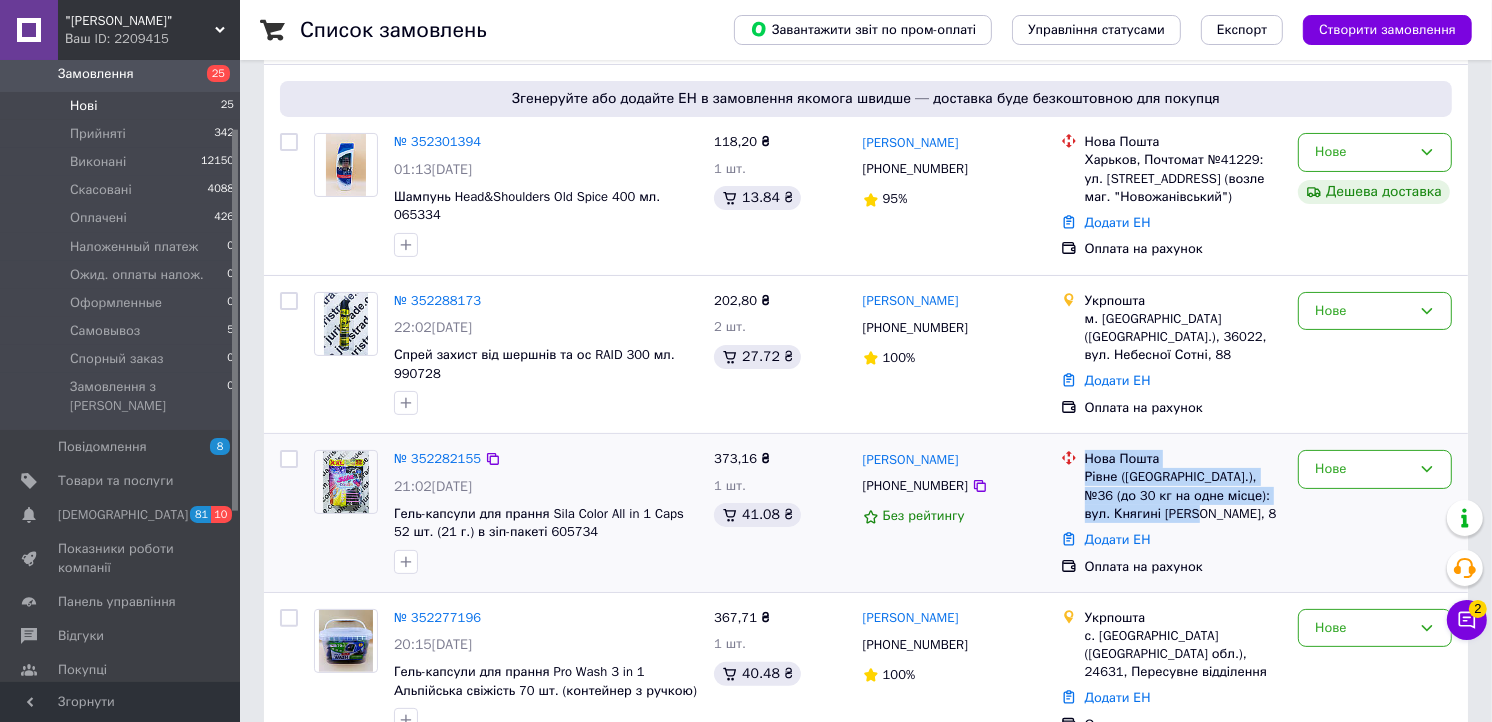 drag, startPoint x: 1138, startPoint y: 511, endPoint x: 1062, endPoint y: 445, distance: 100.65784 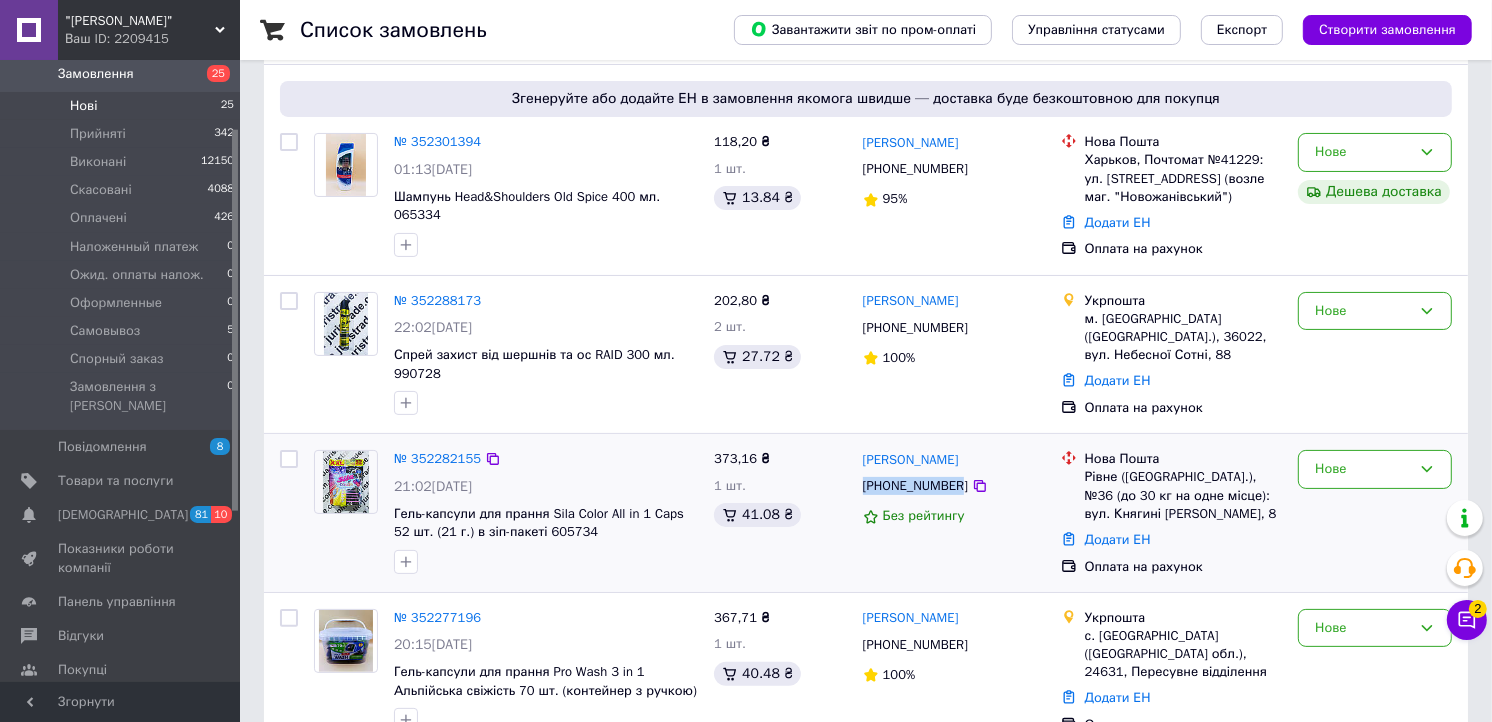 drag, startPoint x: 956, startPoint y: 490, endPoint x: 866, endPoint y: 490, distance: 90 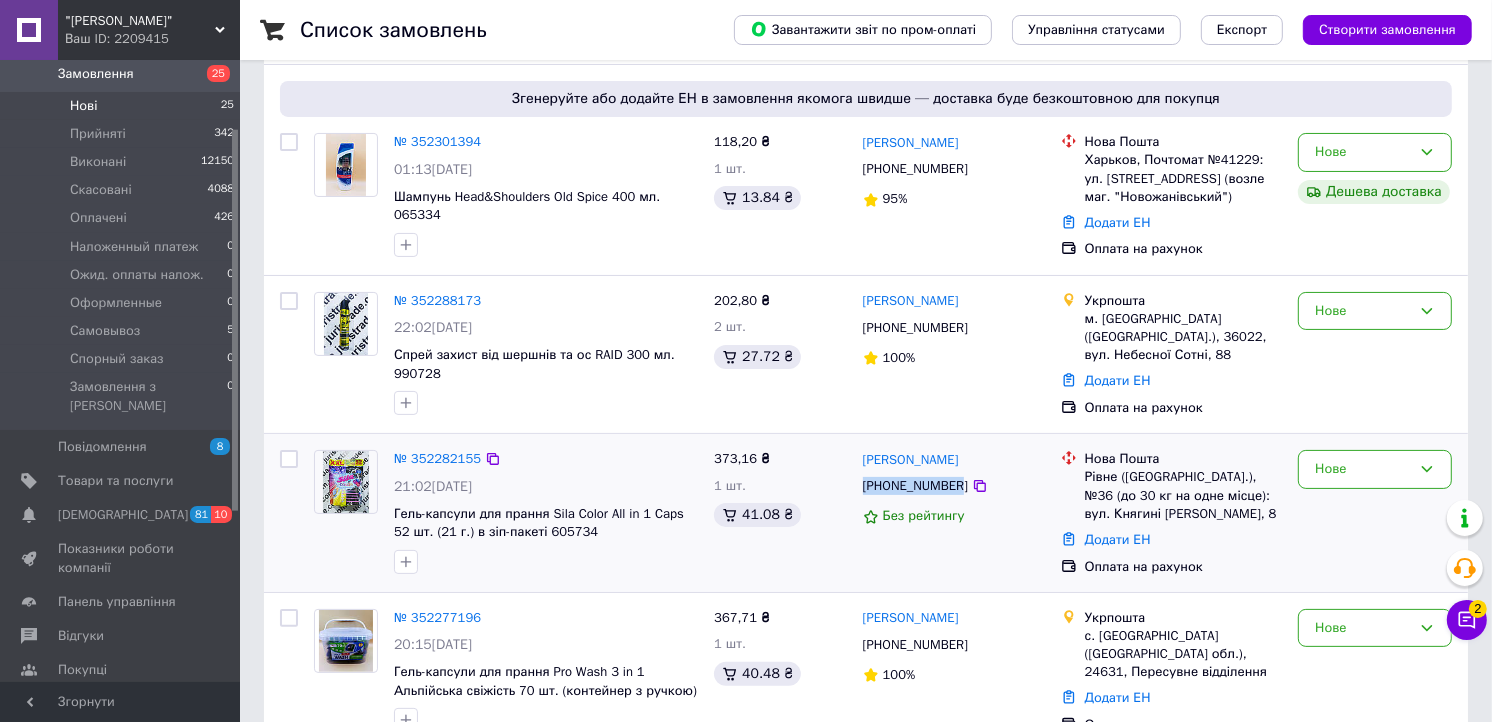 drag, startPoint x: 977, startPoint y: 463, endPoint x: 855, endPoint y: 458, distance: 122.10242 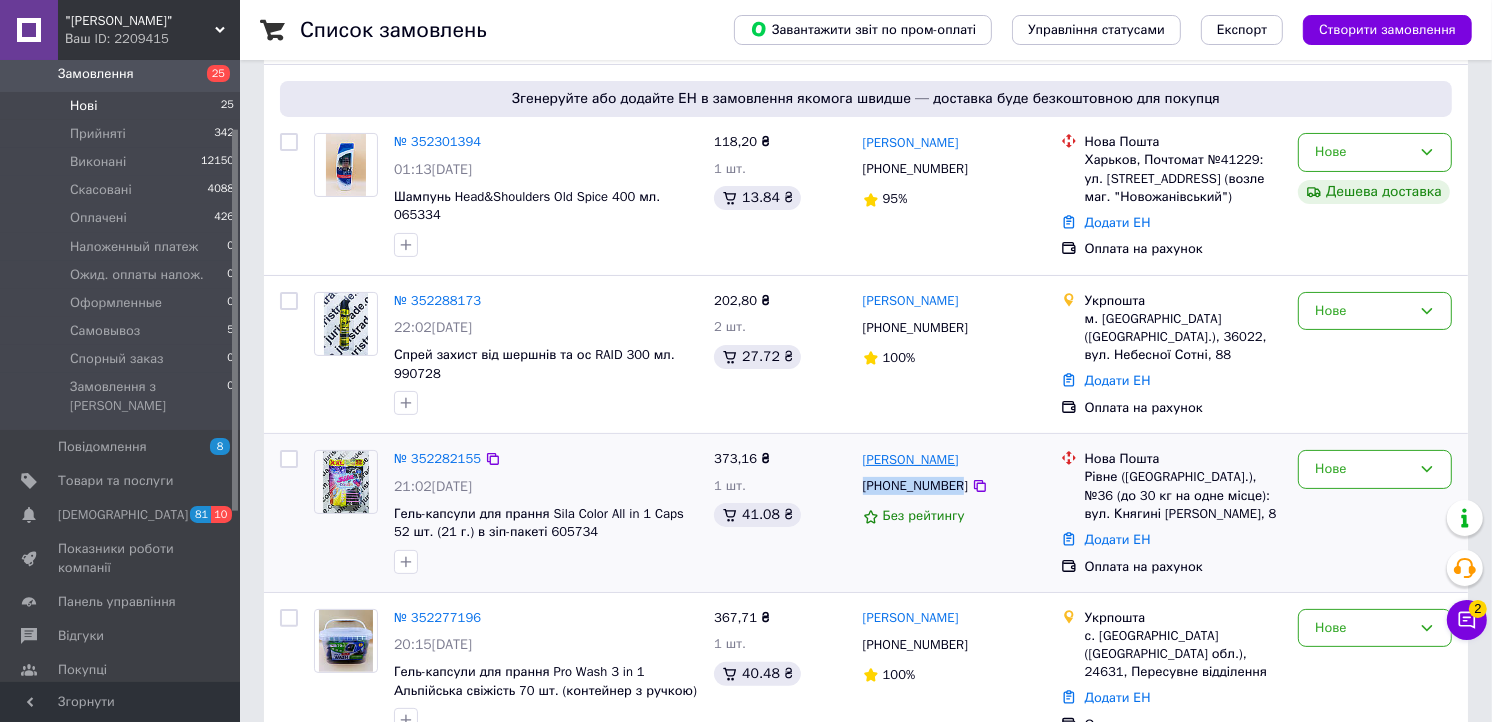drag, startPoint x: 855, startPoint y: 458, endPoint x: 866, endPoint y: 463, distance: 12.083046 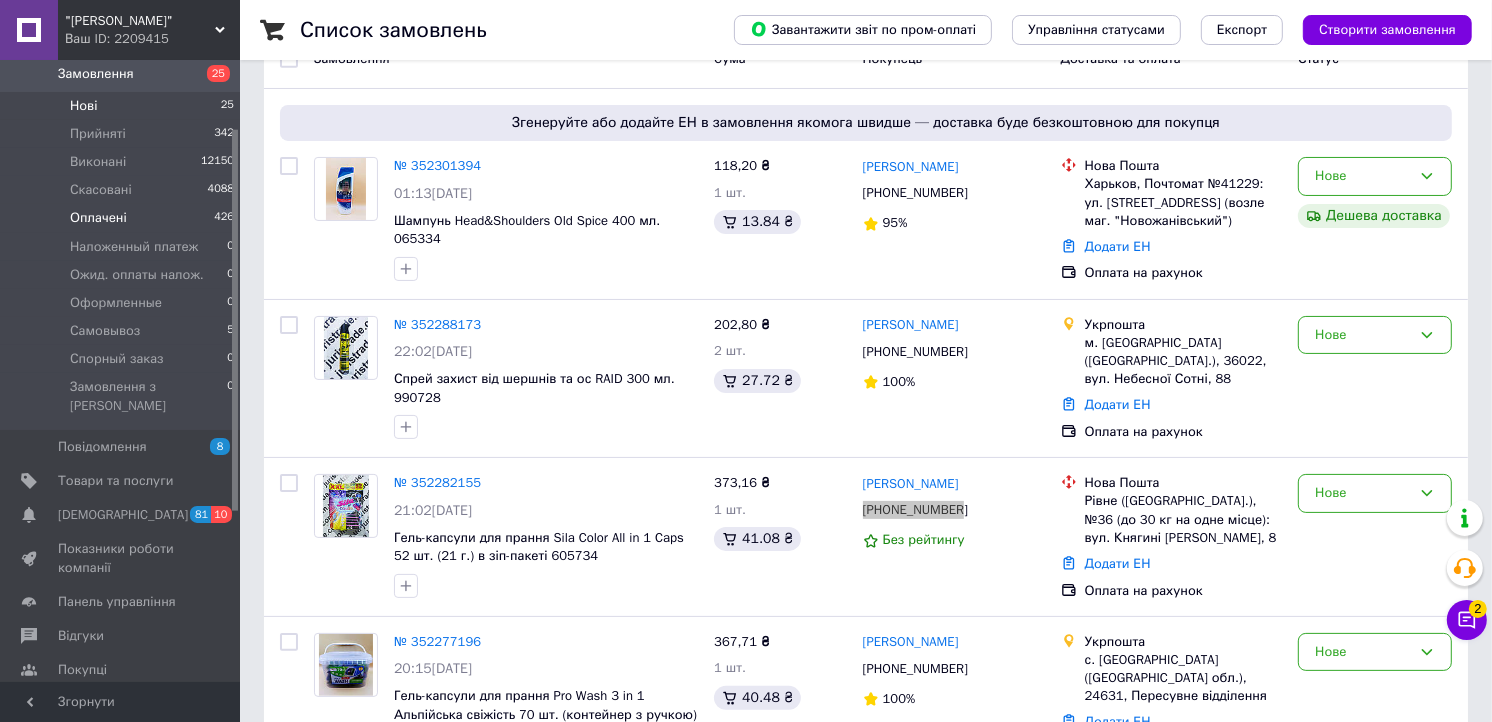 scroll, scrollTop: 222, scrollLeft: 0, axis: vertical 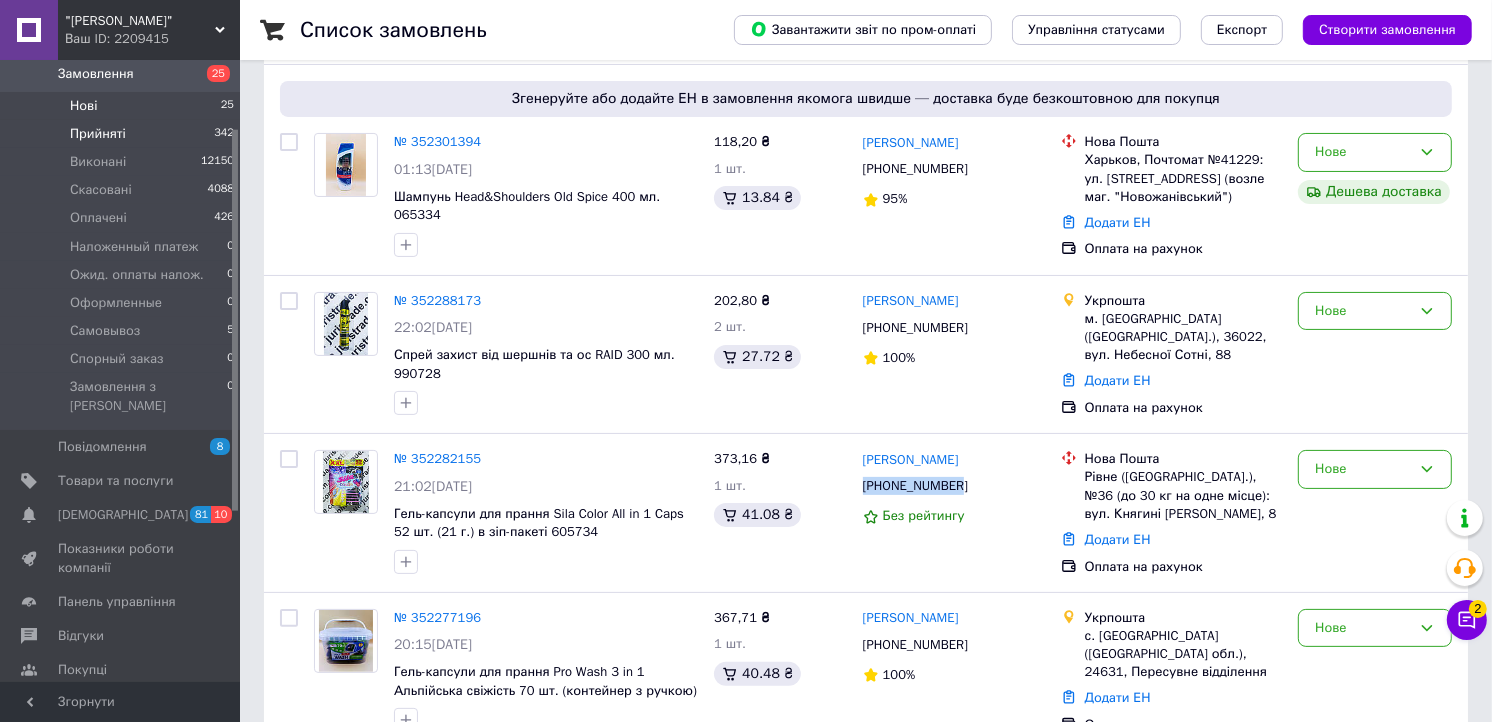 click on "Прийняті 342" at bounding box center [123, 134] 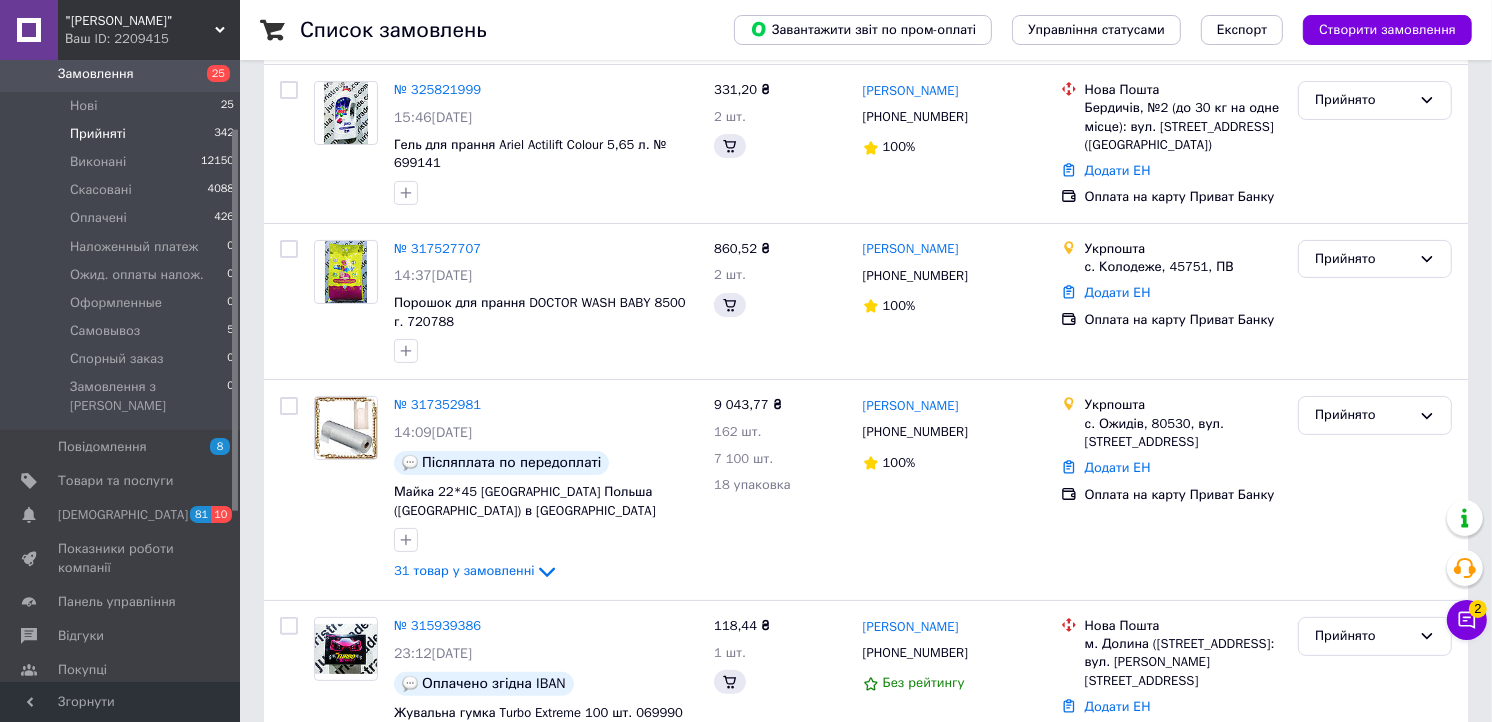 scroll, scrollTop: 0, scrollLeft: 0, axis: both 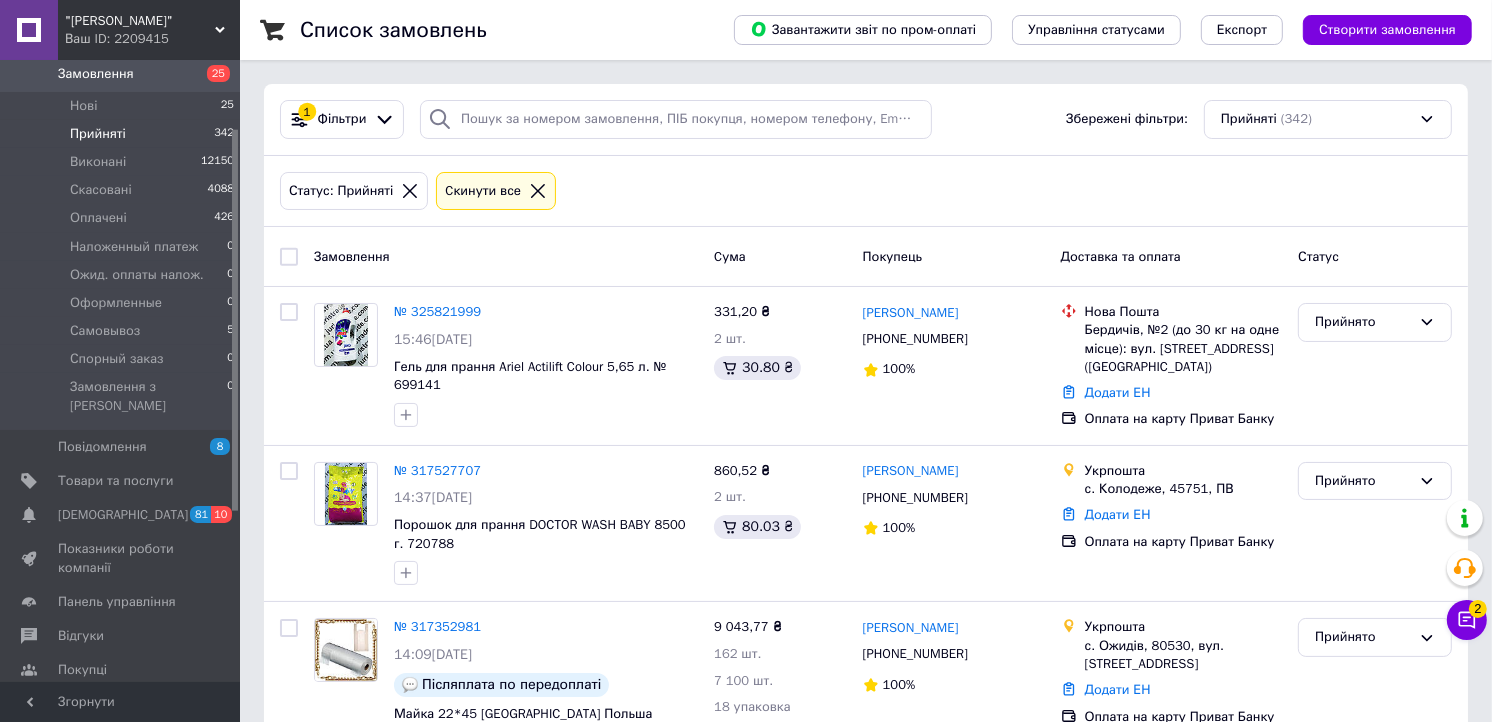 click on "Прийняті 342" at bounding box center (123, 134) 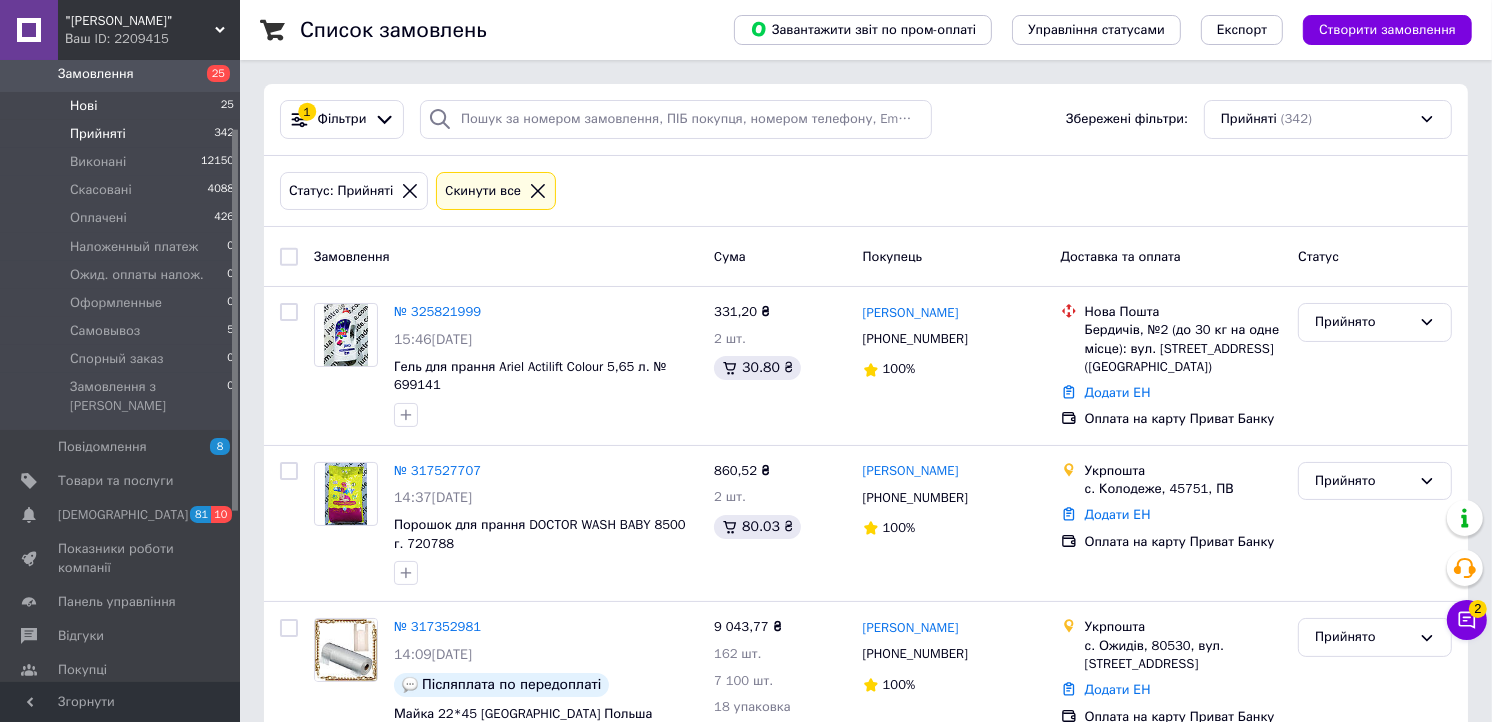 click on "Нові 25" at bounding box center (123, 106) 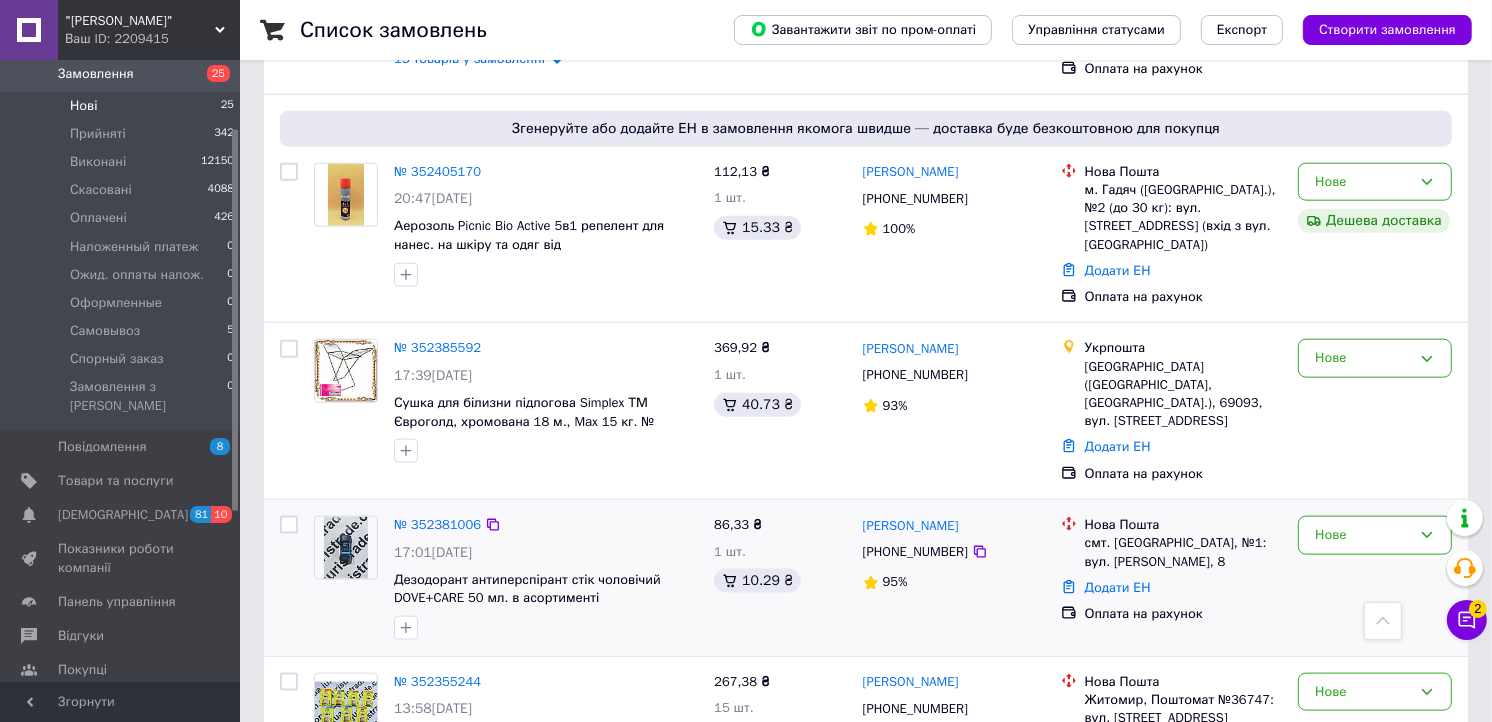 scroll, scrollTop: 2111, scrollLeft: 0, axis: vertical 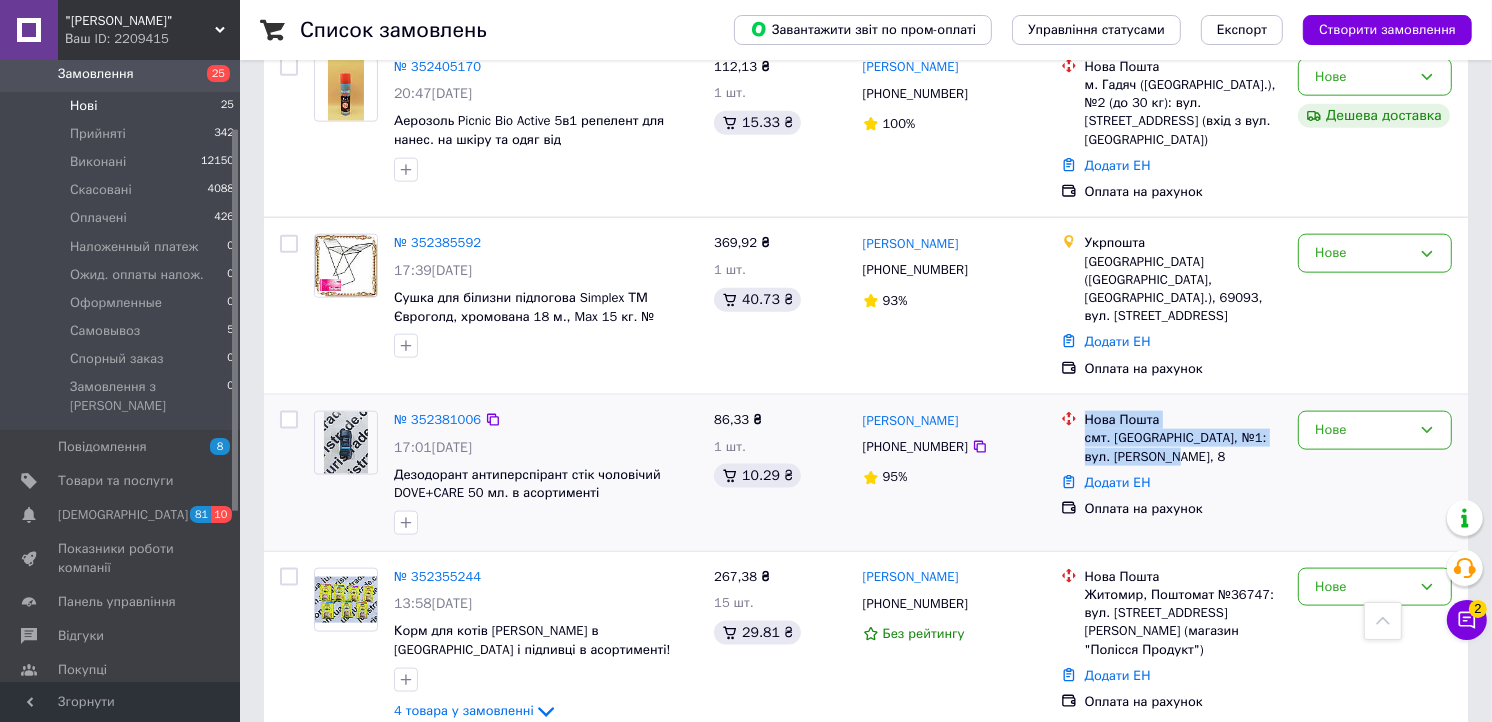 drag, startPoint x: 1171, startPoint y: 363, endPoint x: 1082, endPoint y: 324, distance: 97.16995 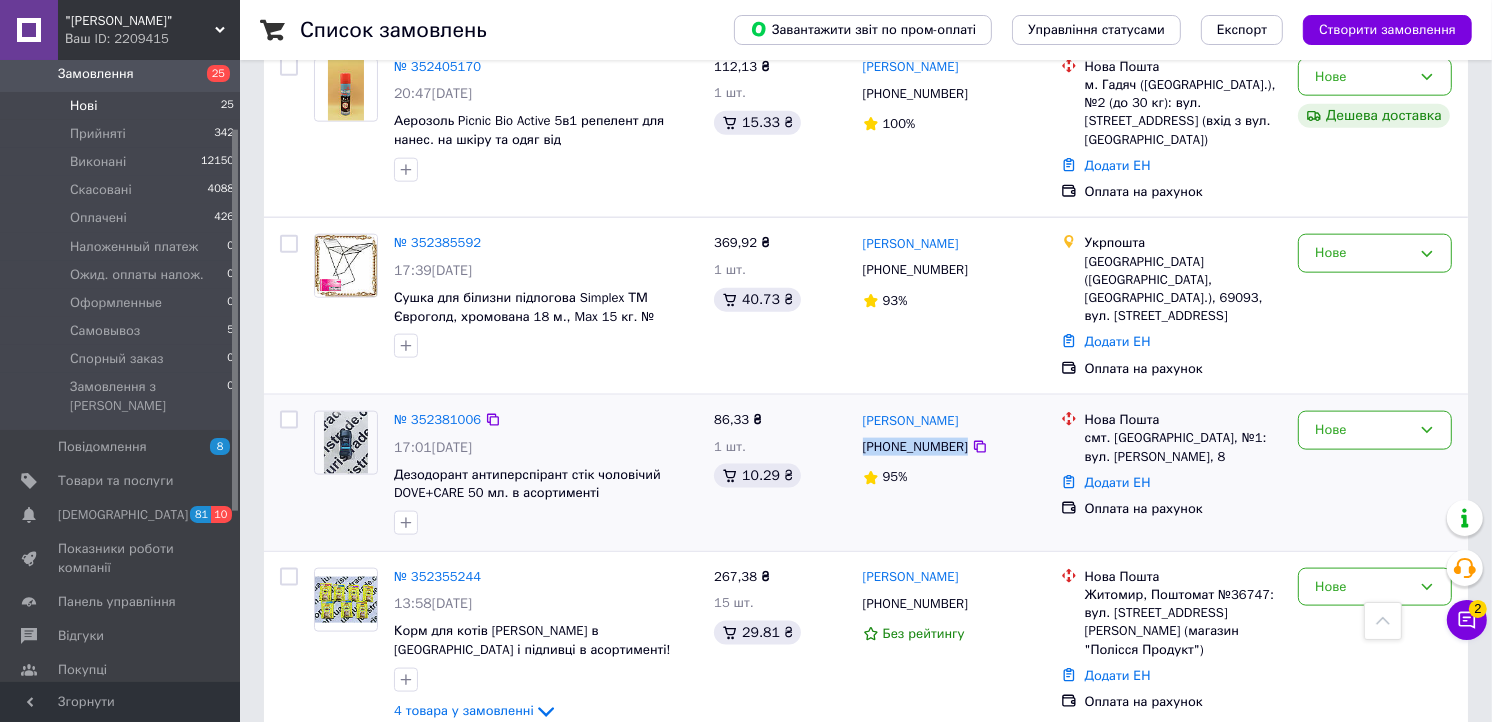 drag, startPoint x: 957, startPoint y: 353, endPoint x: 862, endPoint y: 350, distance: 95.047356 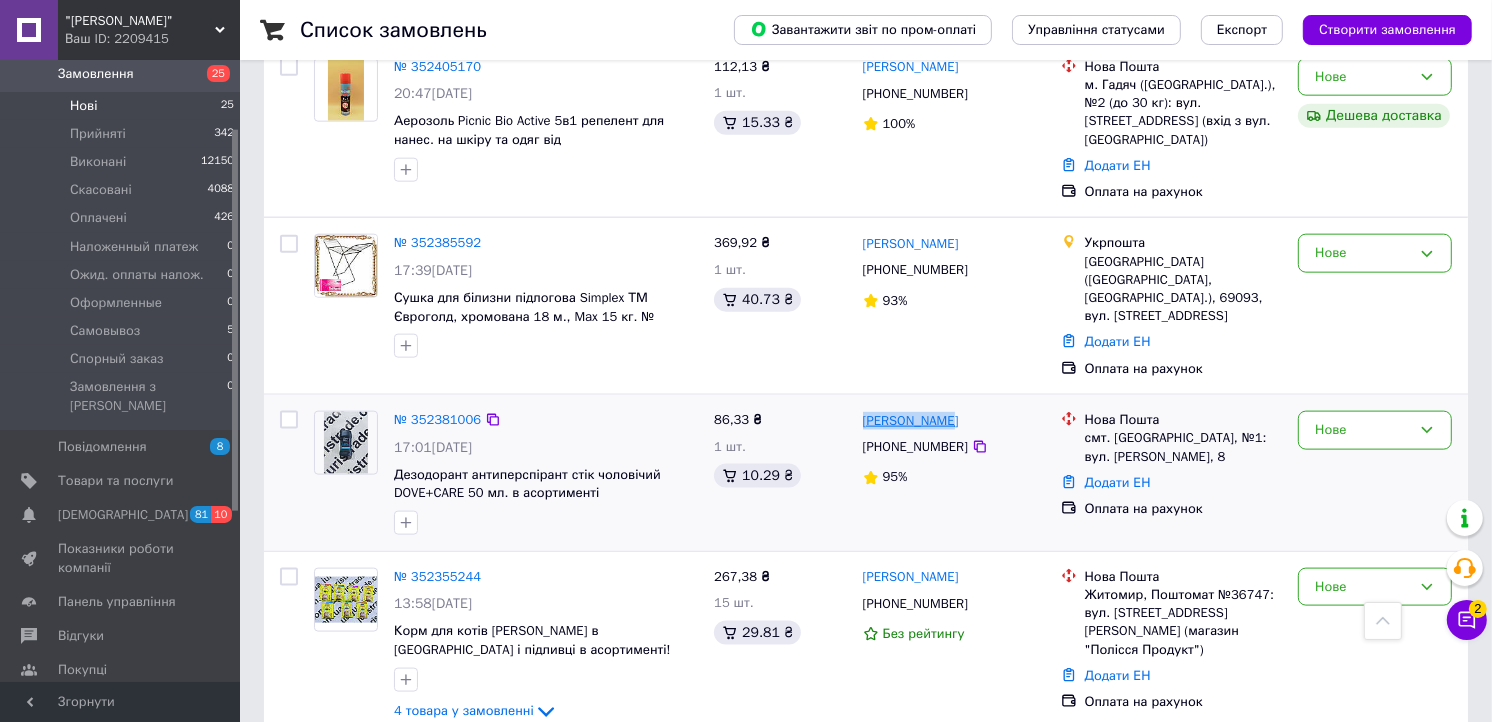 drag, startPoint x: 960, startPoint y: 317, endPoint x: 862, endPoint y: 322, distance: 98.12747 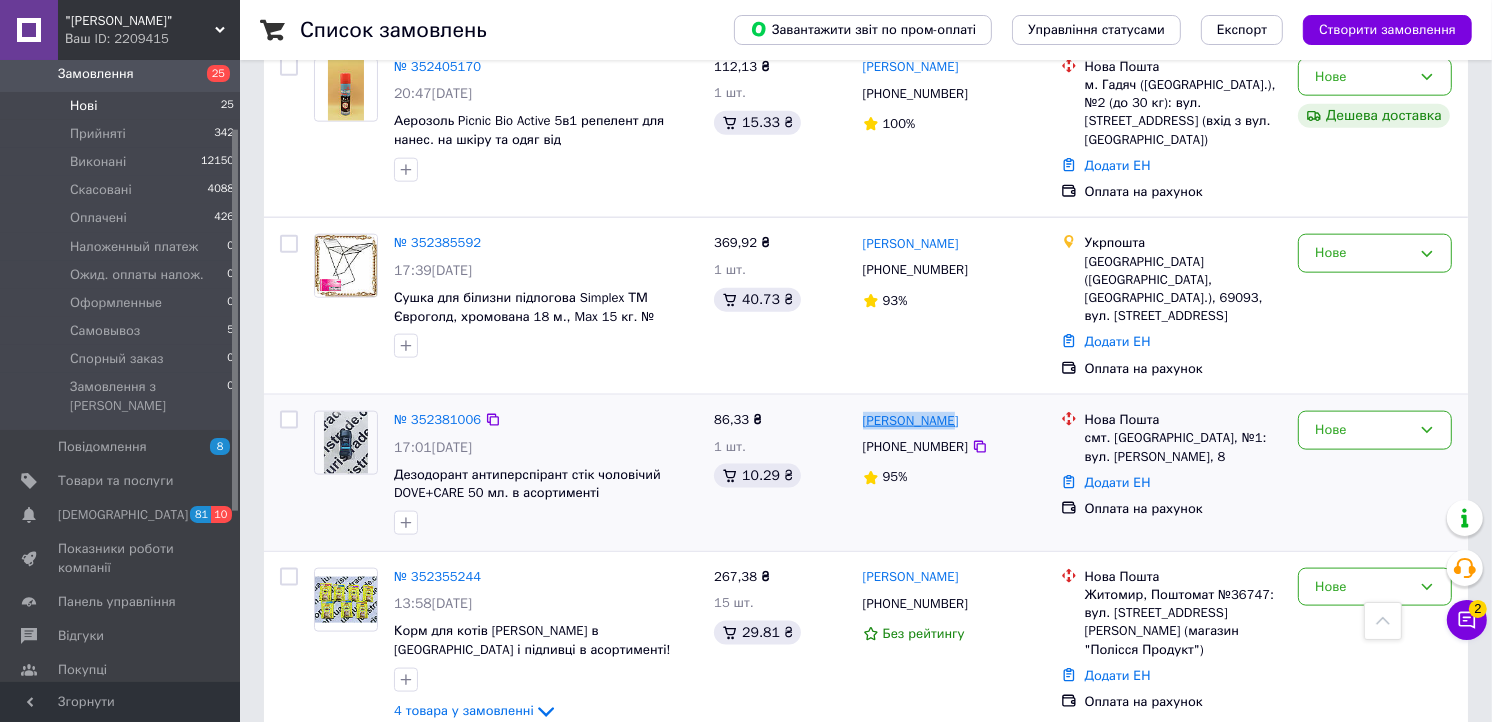 click on "[PERSON_NAME]" at bounding box center (954, 420) 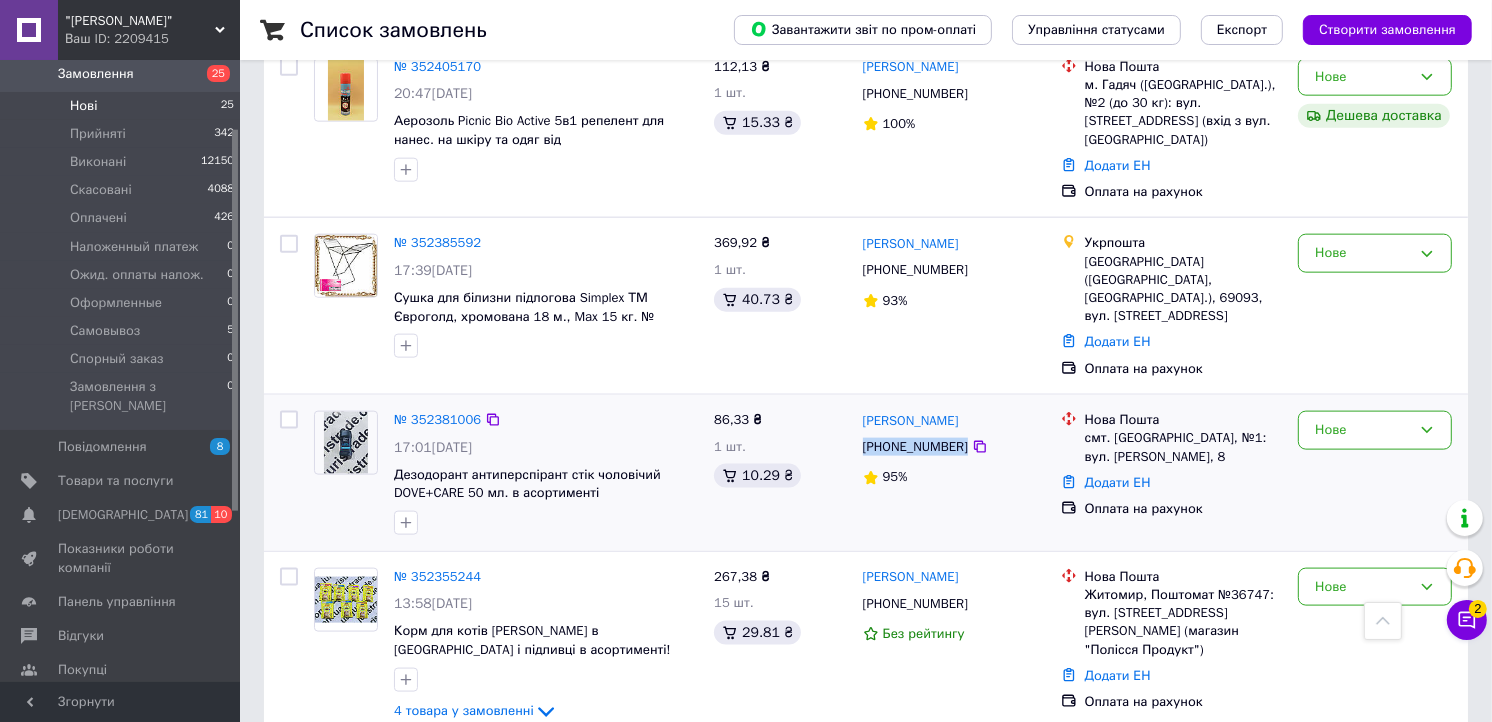 drag, startPoint x: 865, startPoint y: 347, endPoint x: 956, endPoint y: 354, distance: 91.26884 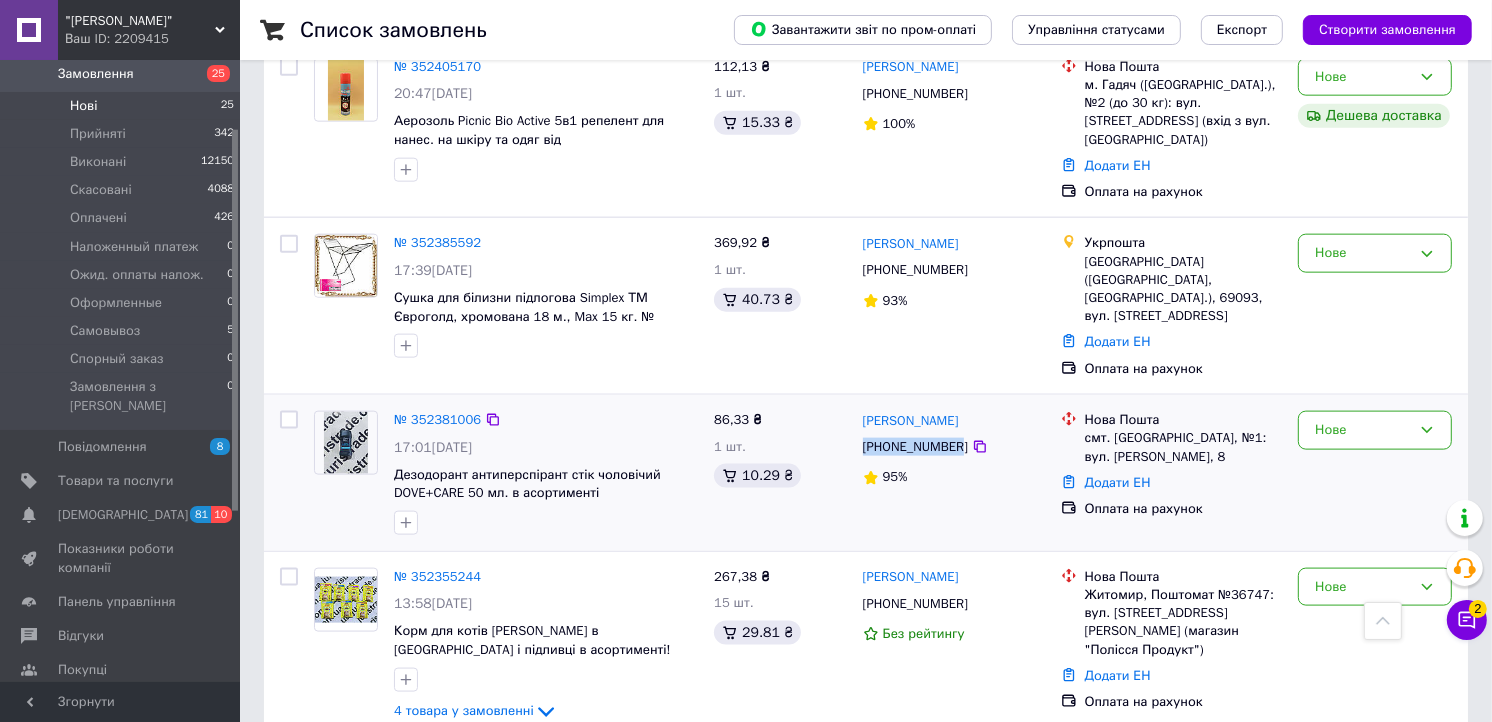 drag, startPoint x: 956, startPoint y: 354, endPoint x: 931, endPoint y: 353, distance: 25.019993 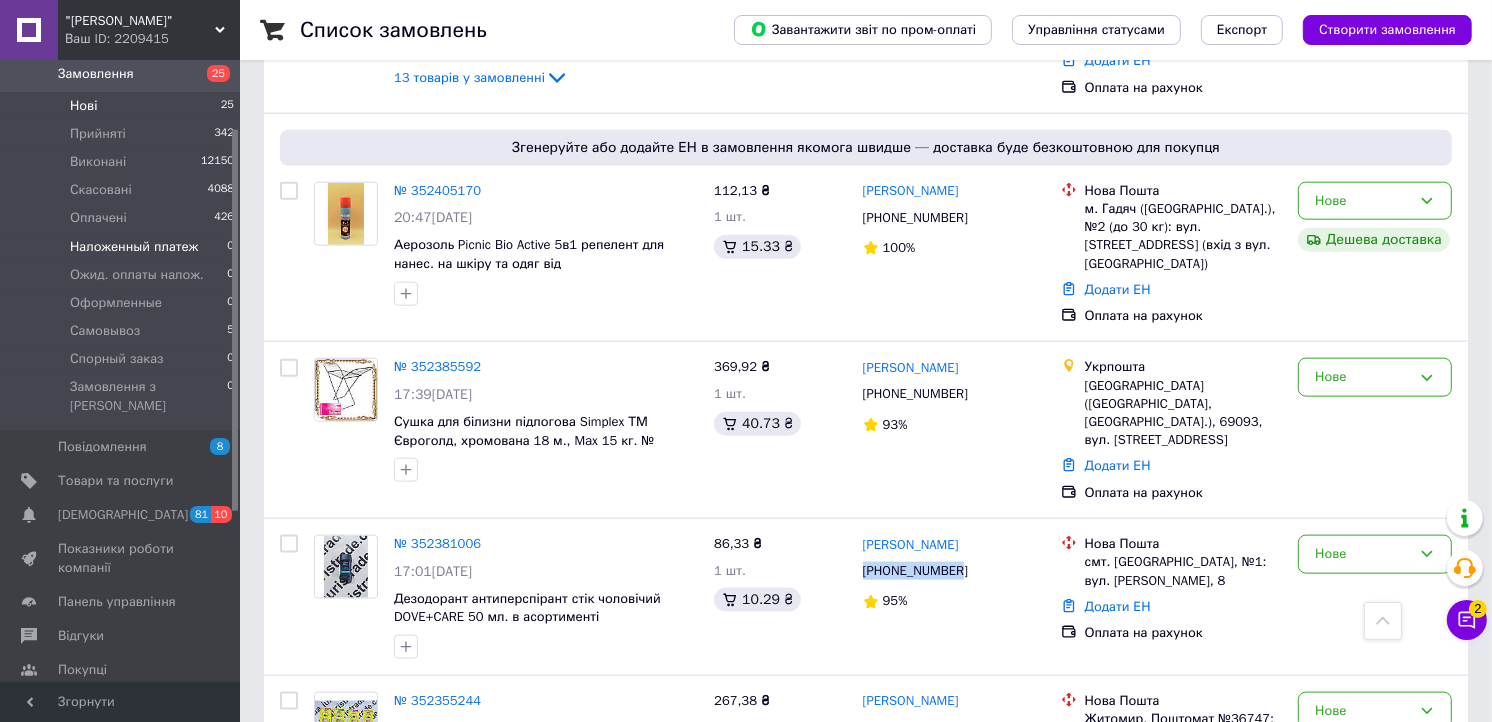 scroll, scrollTop: 2222, scrollLeft: 0, axis: vertical 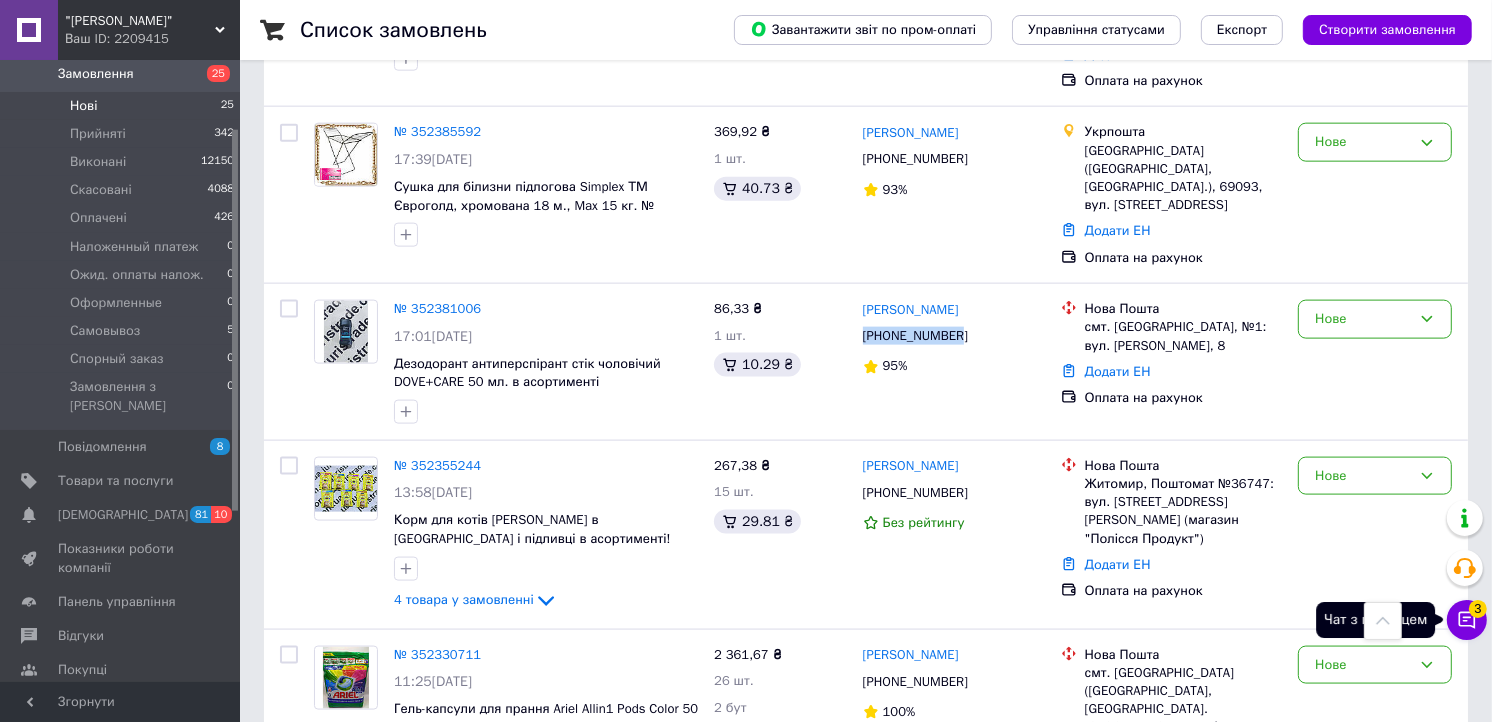 click 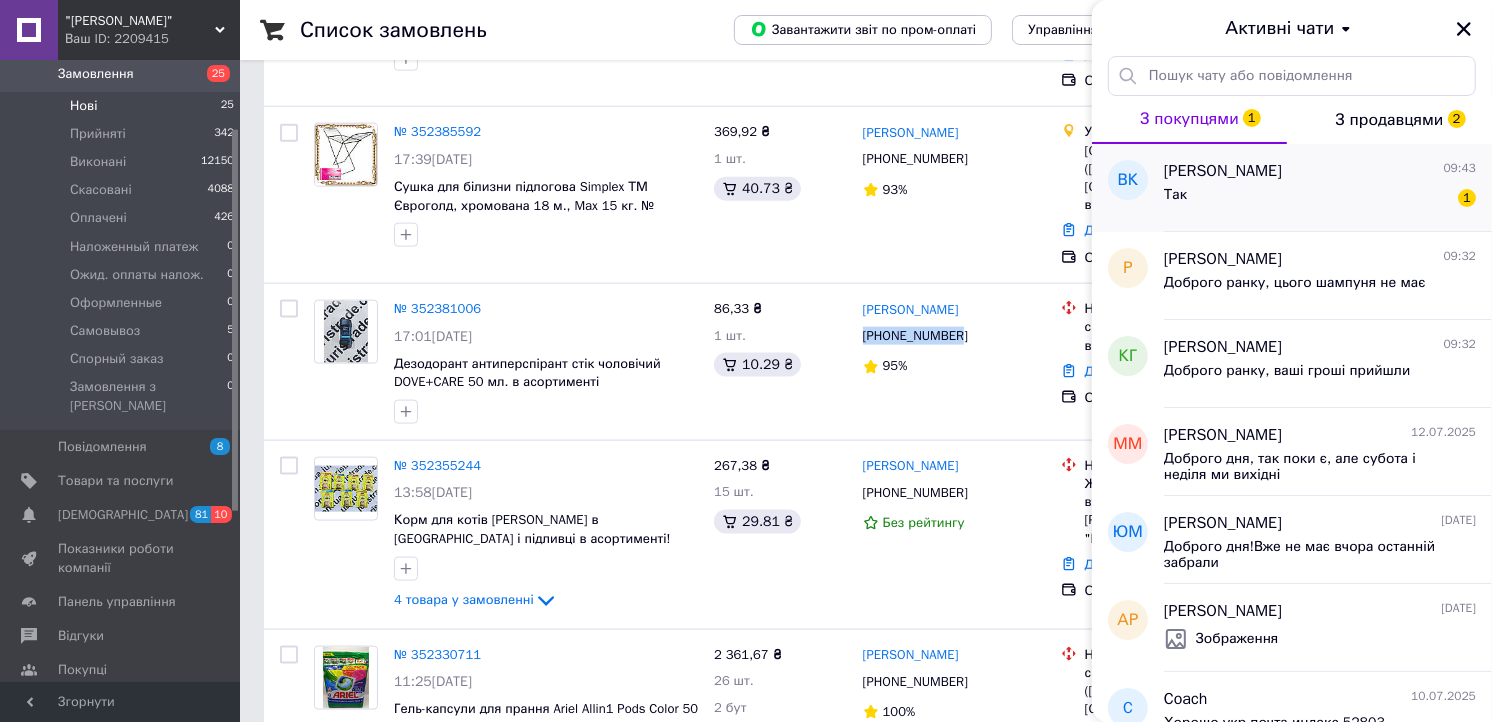 click on "Так 1" at bounding box center (1320, 199) 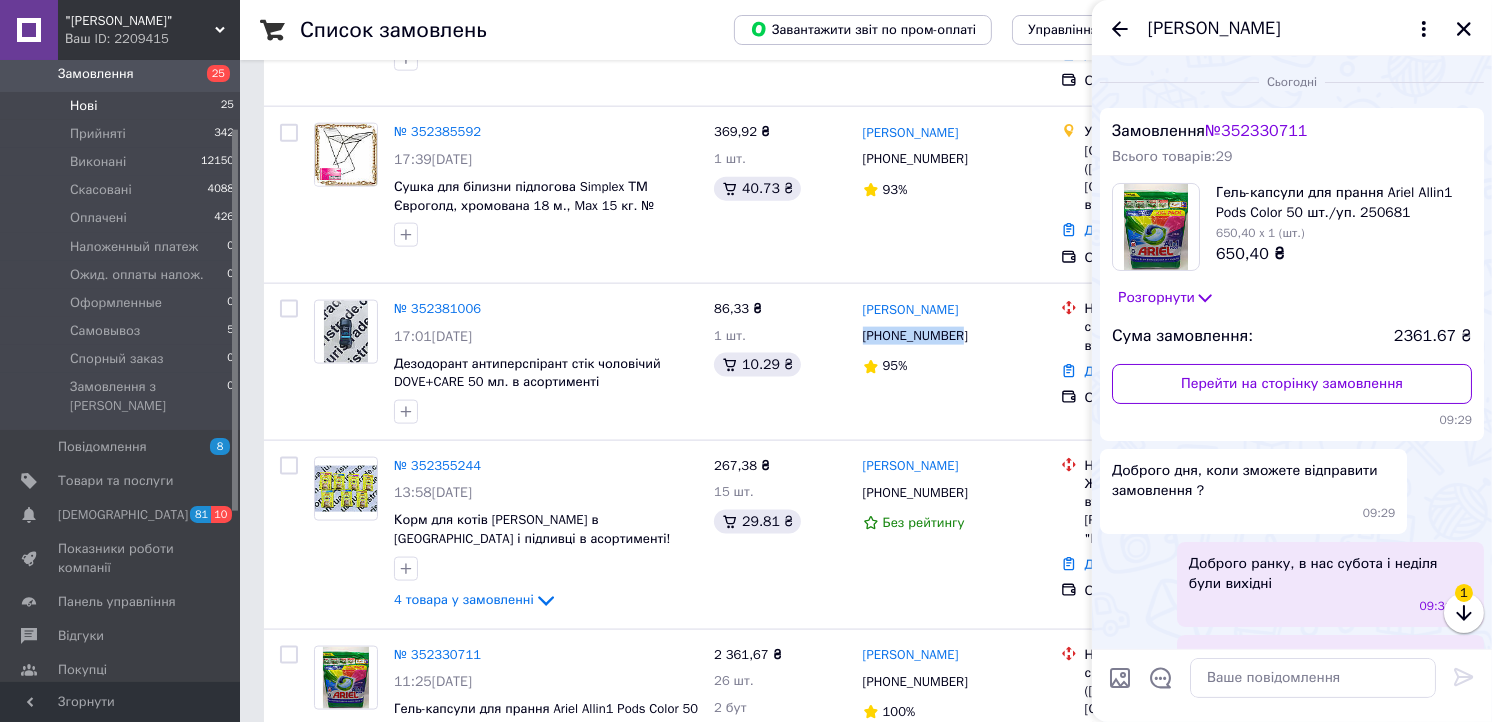 scroll, scrollTop: 447, scrollLeft: 0, axis: vertical 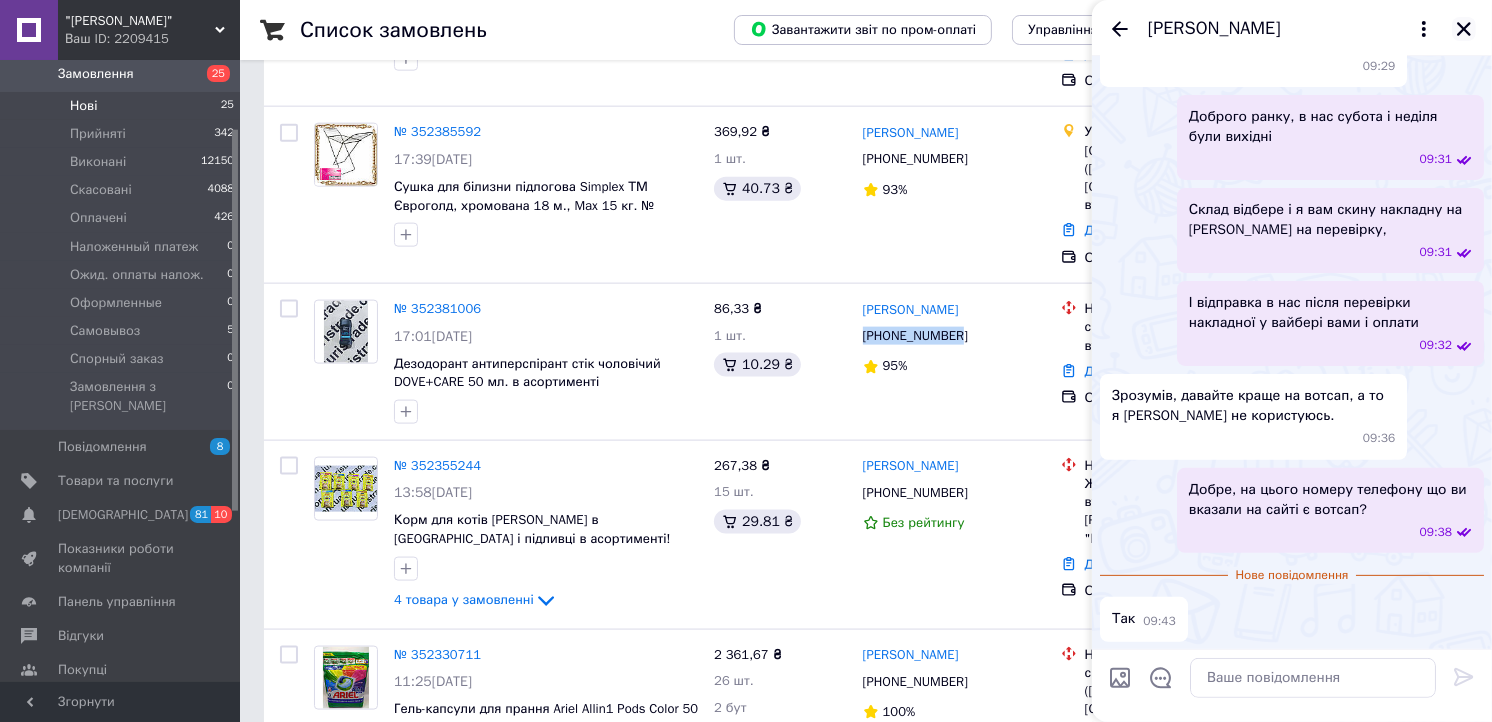 click at bounding box center [1464, 29] 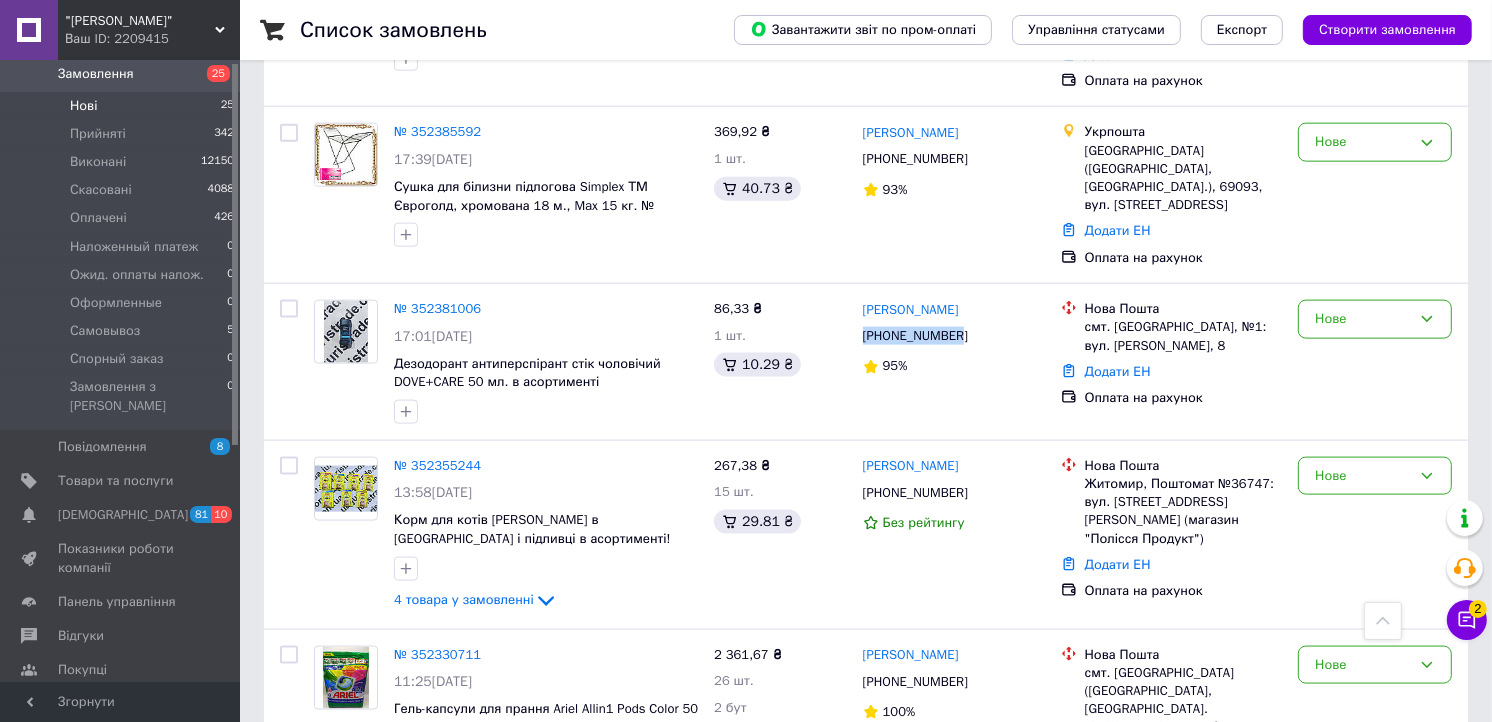 scroll, scrollTop: 0, scrollLeft: 0, axis: both 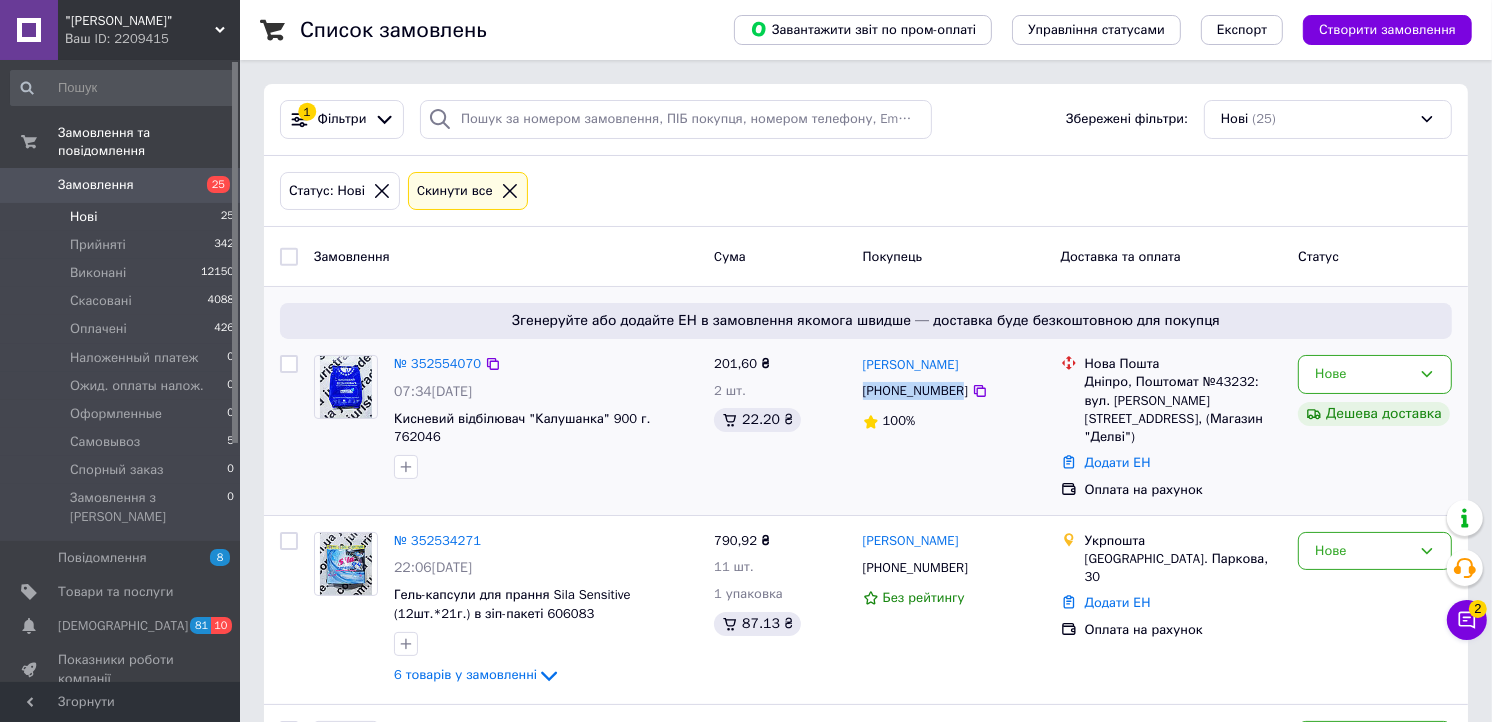 drag, startPoint x: 955, startPoint y: 396, endPoint x: 865, endPoint y: 398, distance: 90.02222 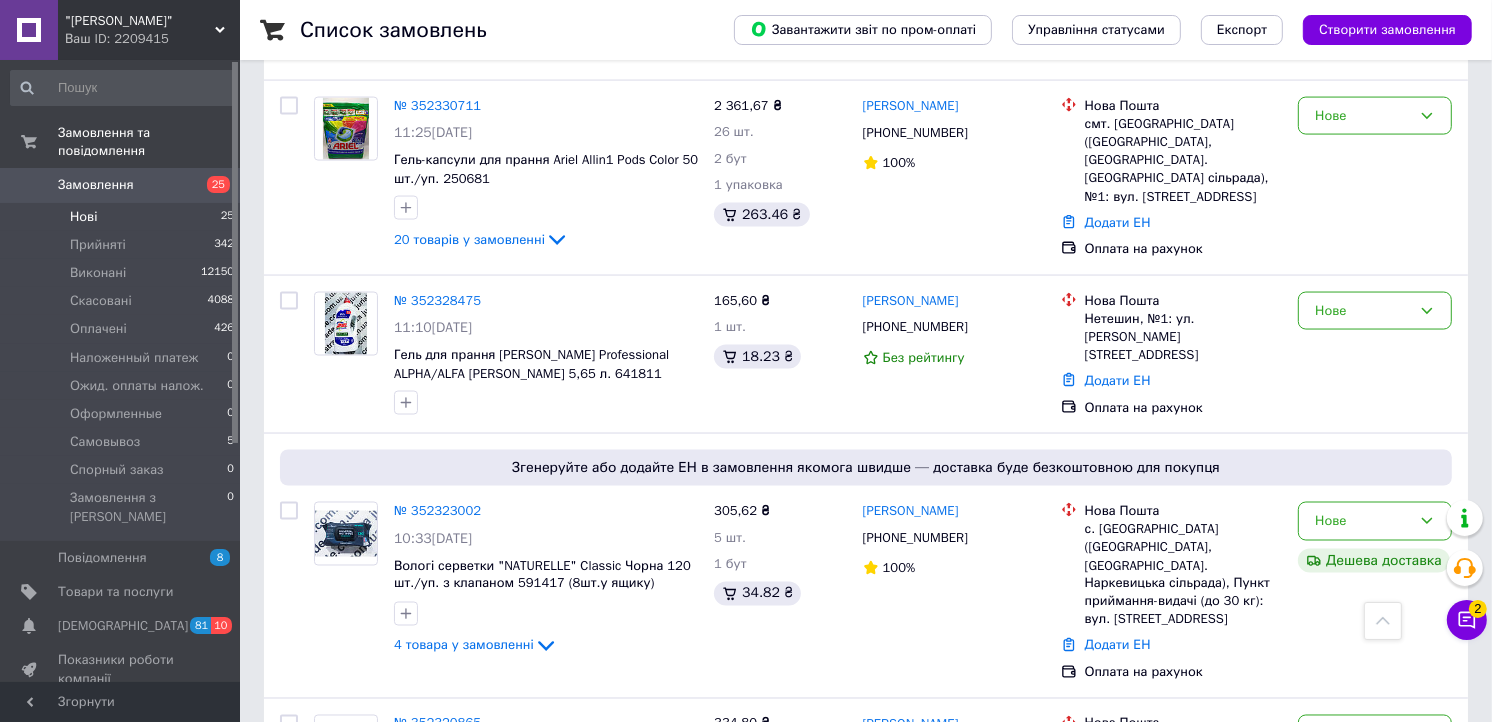scroll, scrollTop: 2888, scrollLeft: 0, axis: vertical 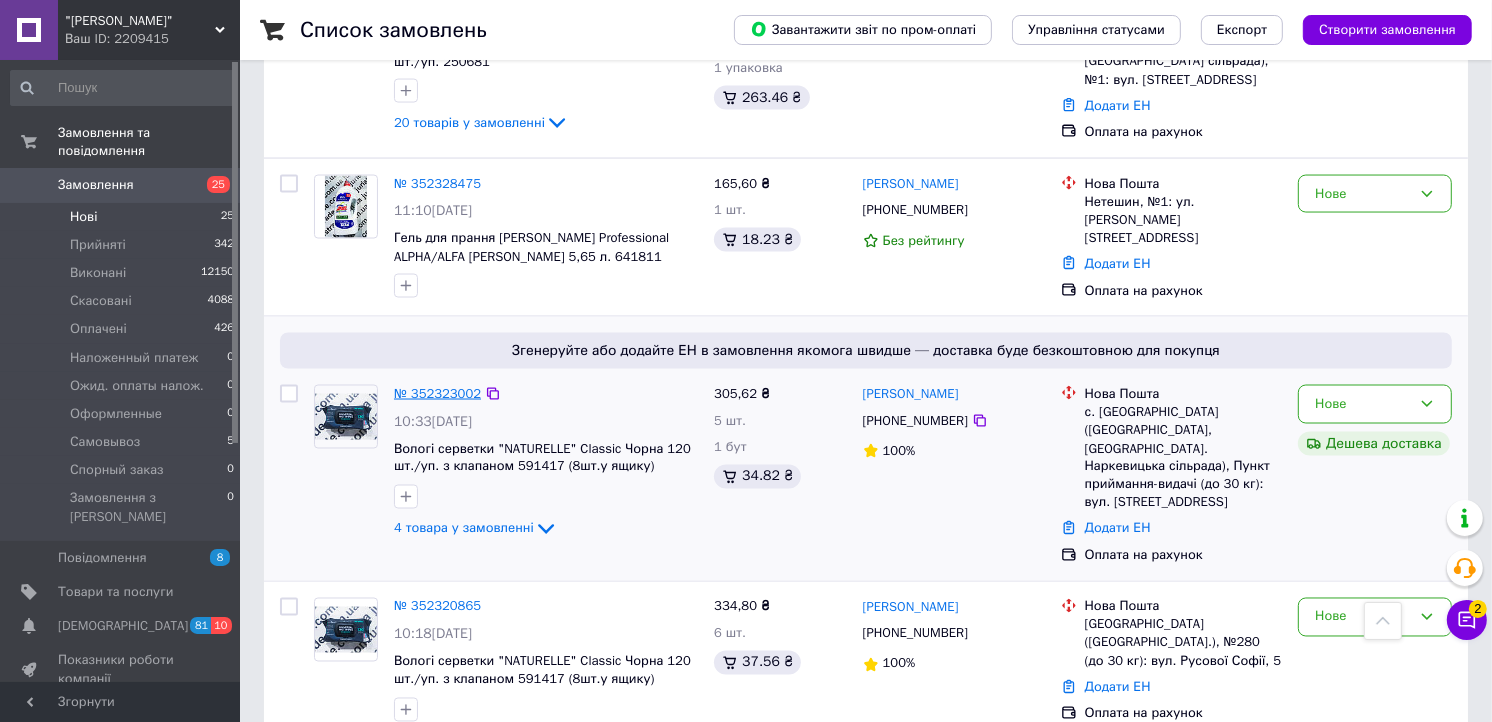 click on "№ 352323002" at bounding box center (437, 393) 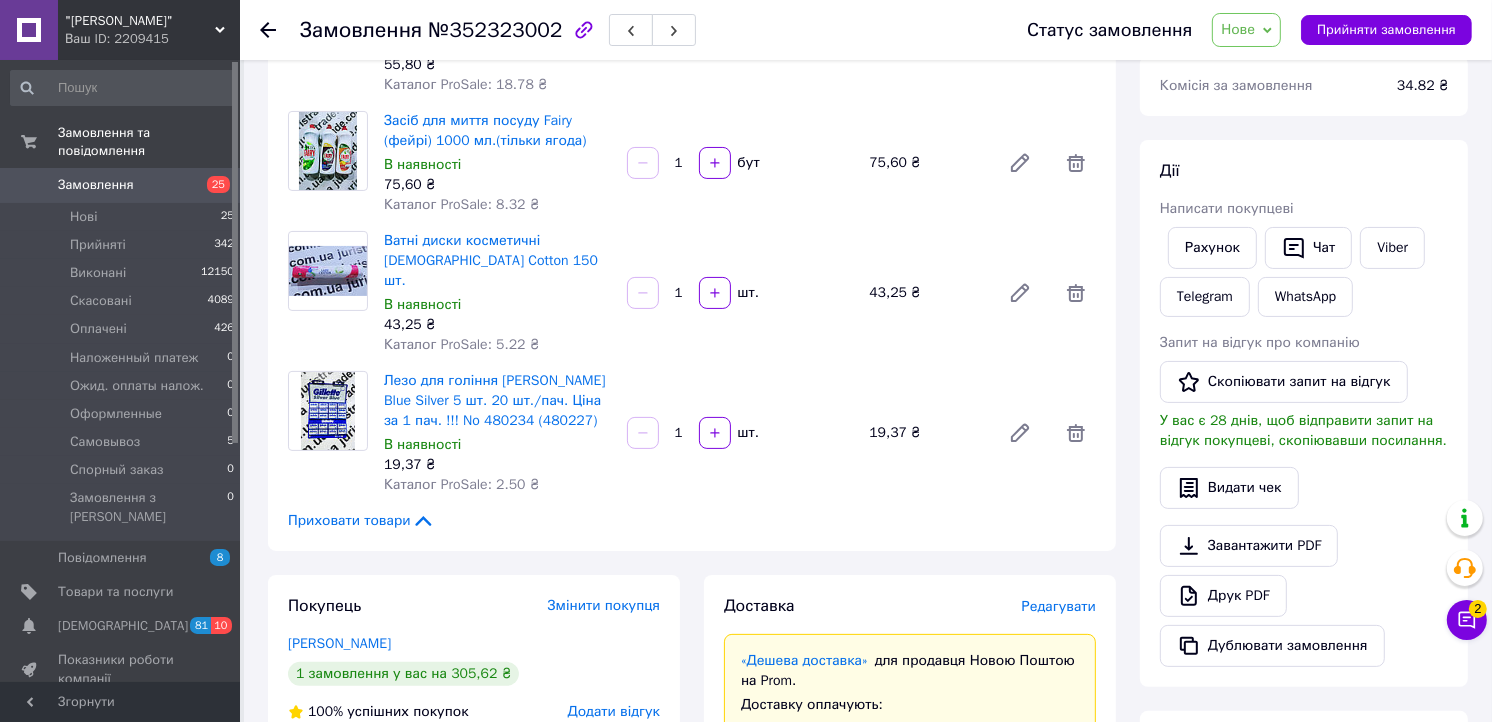scroll, scrollTop: 268, scrollLeft: 0, axis: vertical 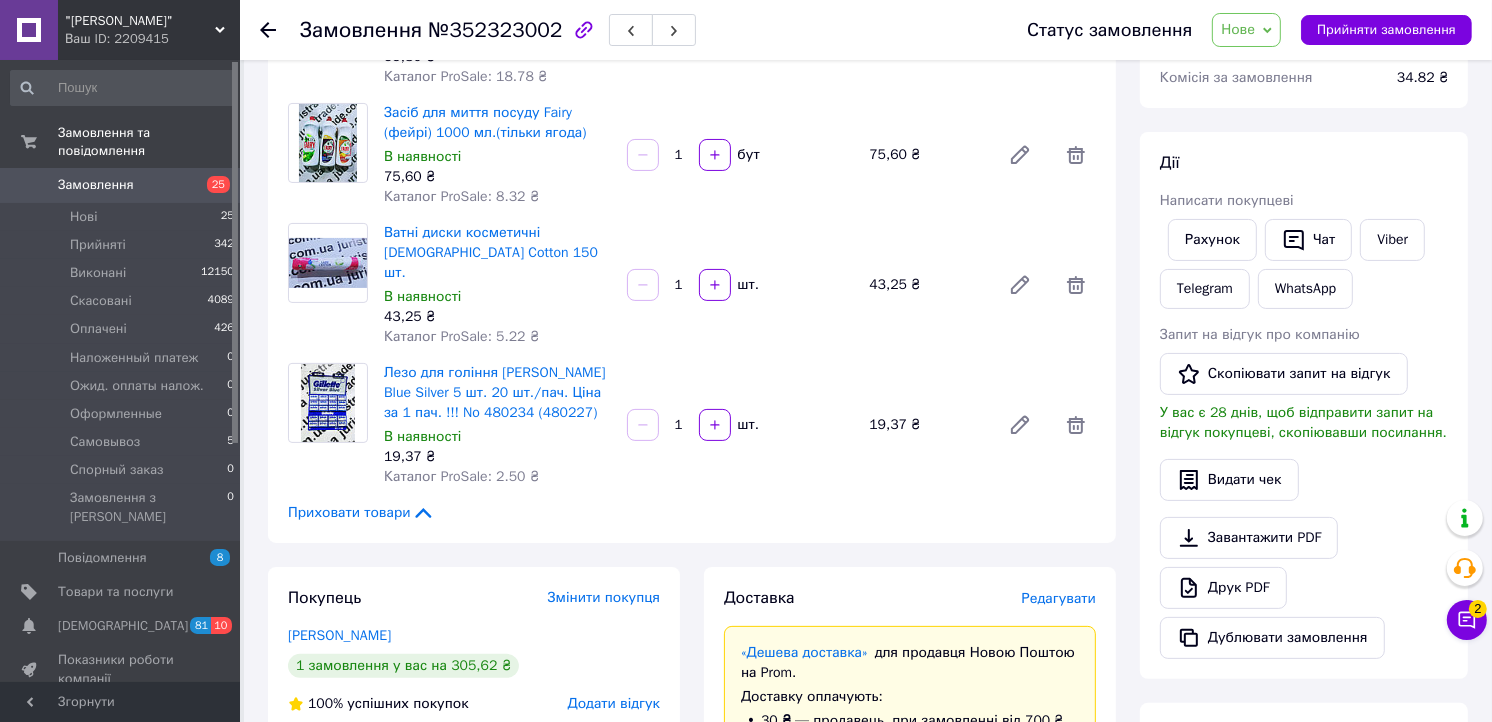 click on "Додати" at bounding box center (474, 740) 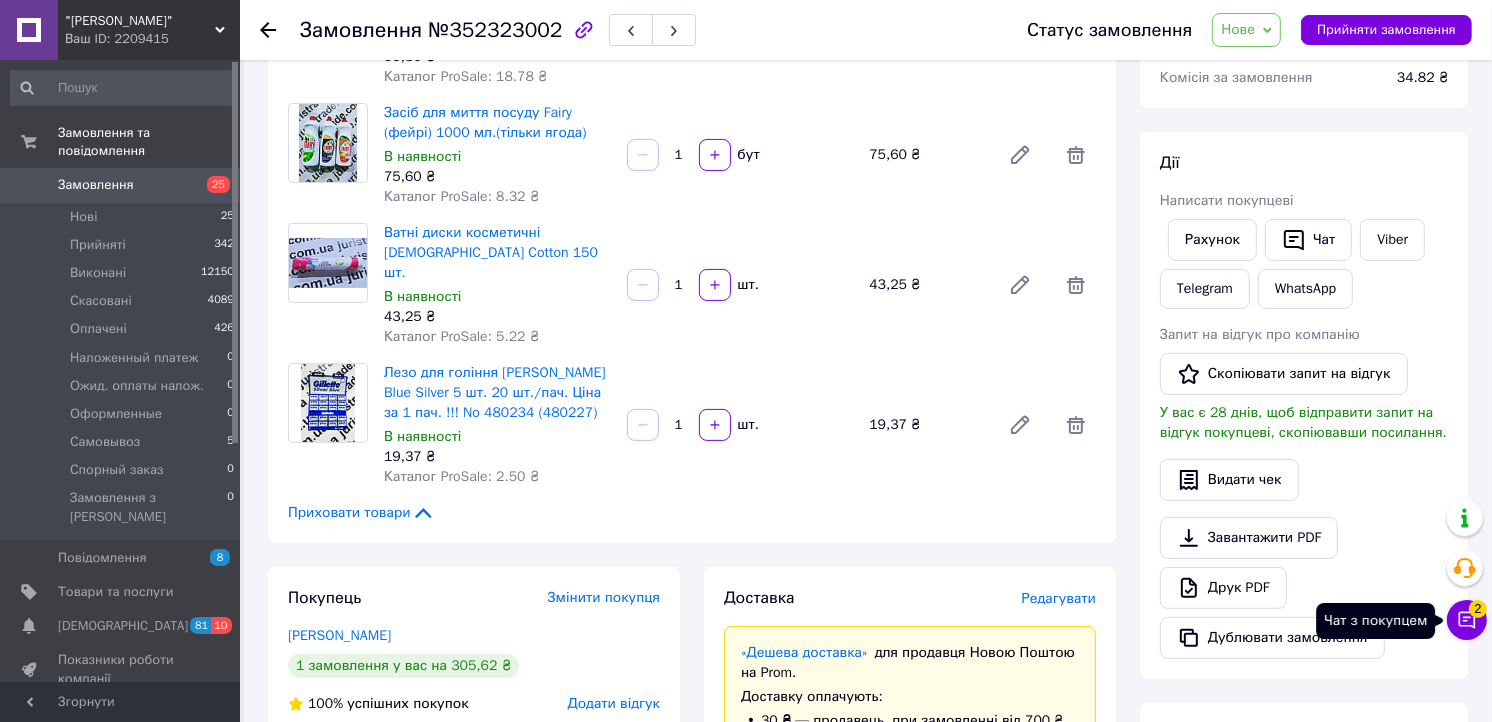 click on "Чат з покупцем 2" at bounding box center [1467, 620] 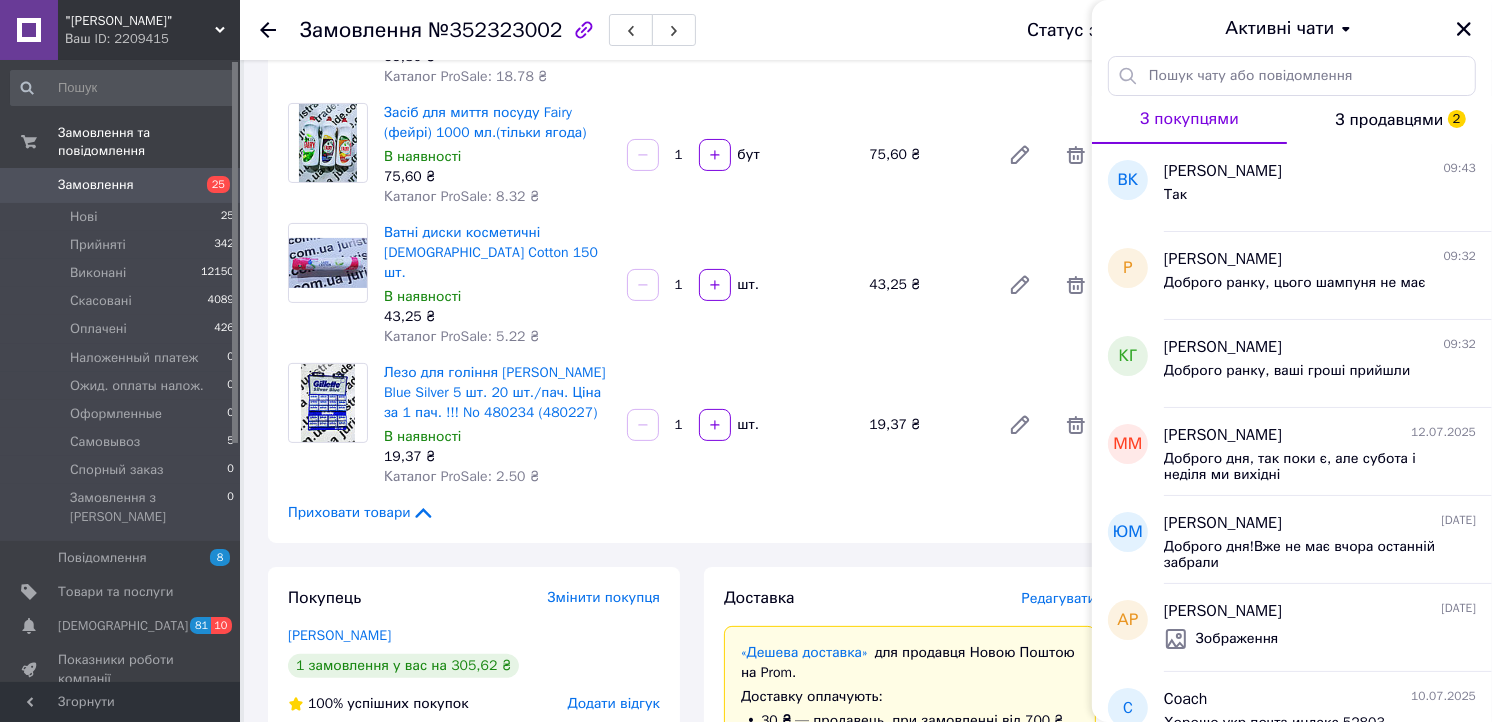 click on "З продавцями 2" at bounding box center [1390, 120] 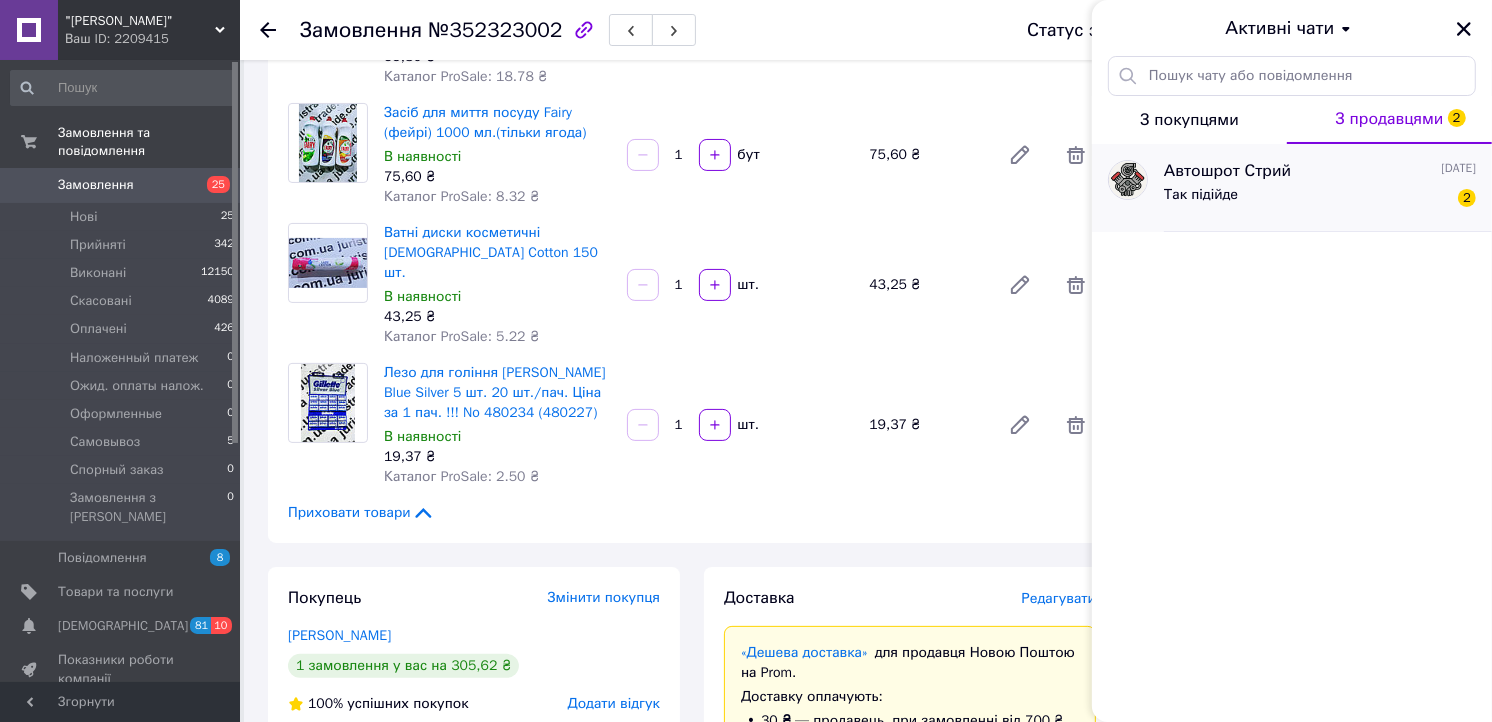 click on "Так підійде 2" at bounding box center [1320, 199] 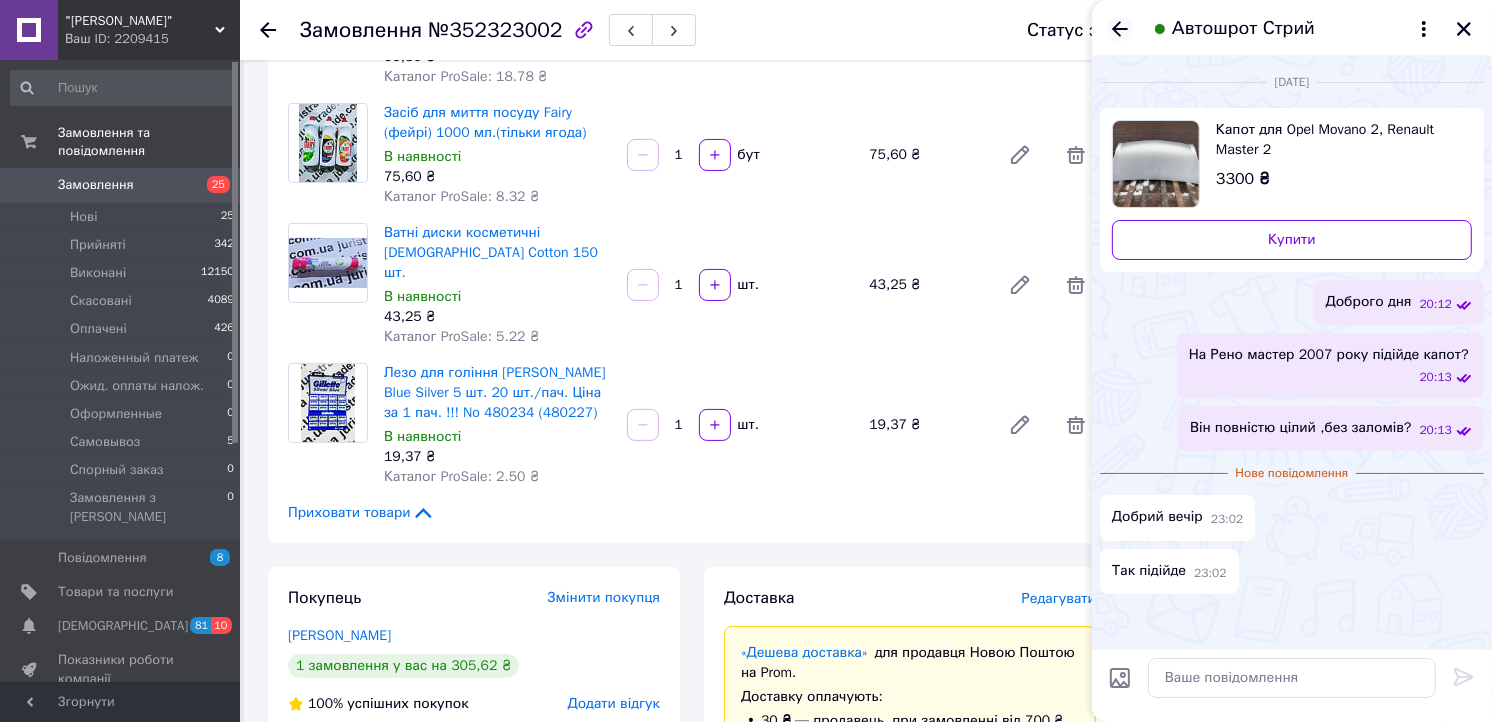 click 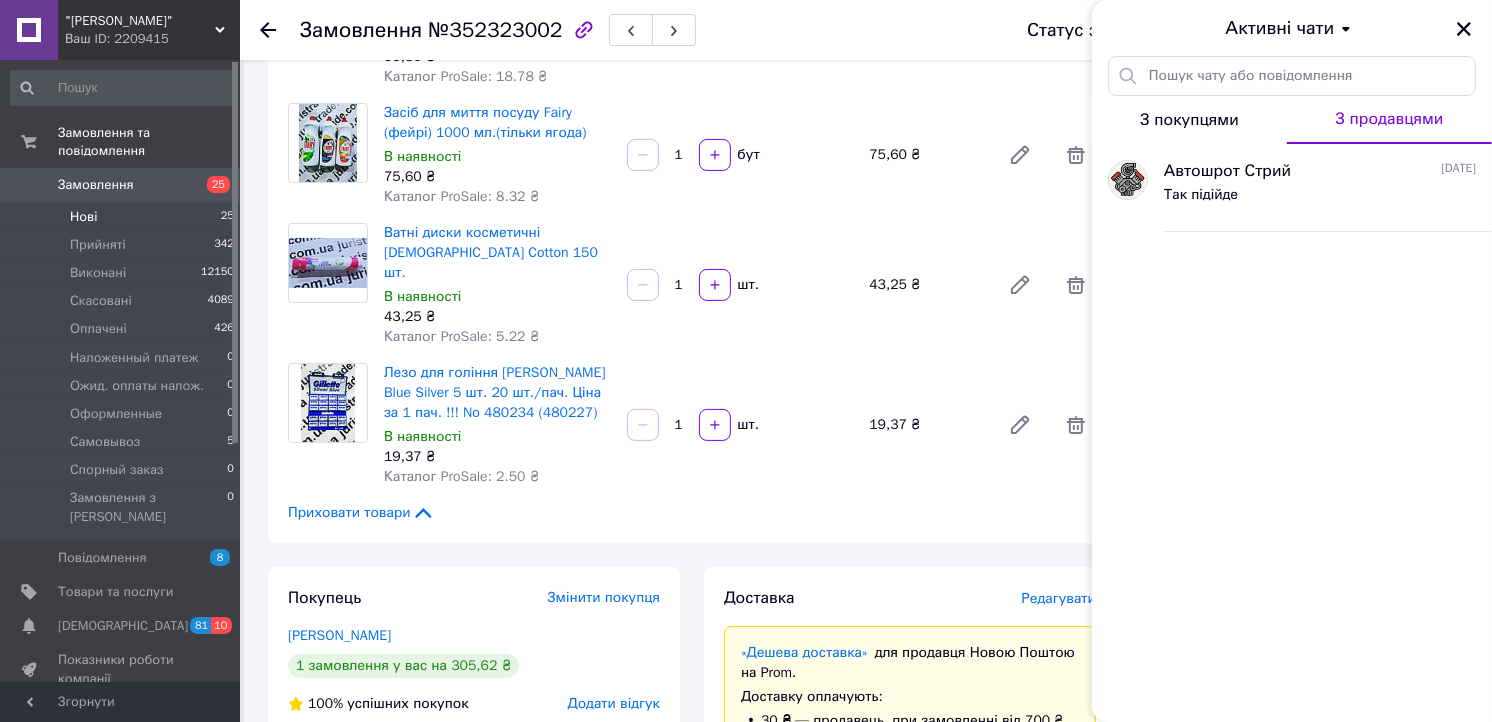 click on "Нові 25" at bounding box center [123, 217] 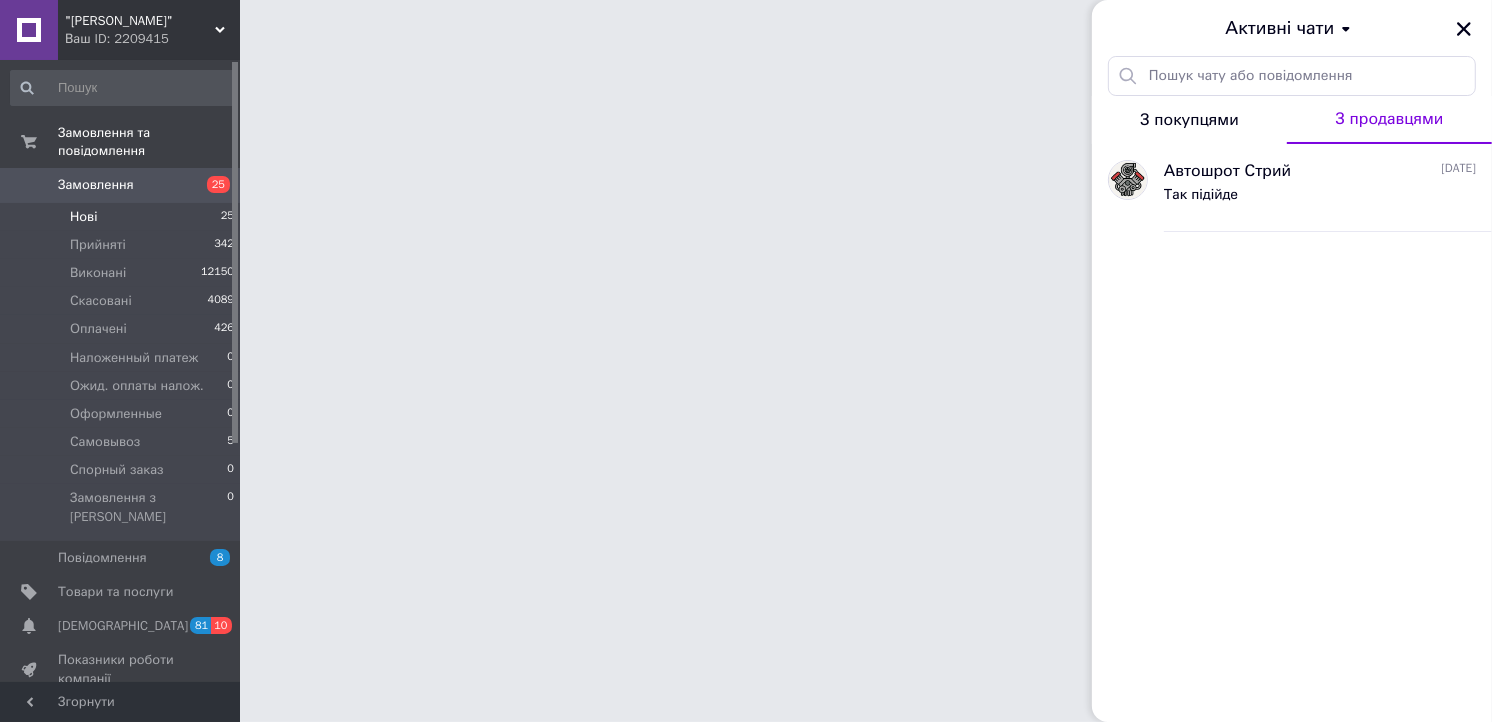 scroll, scrollTop: 0, scrollLeft: 0, axis: both 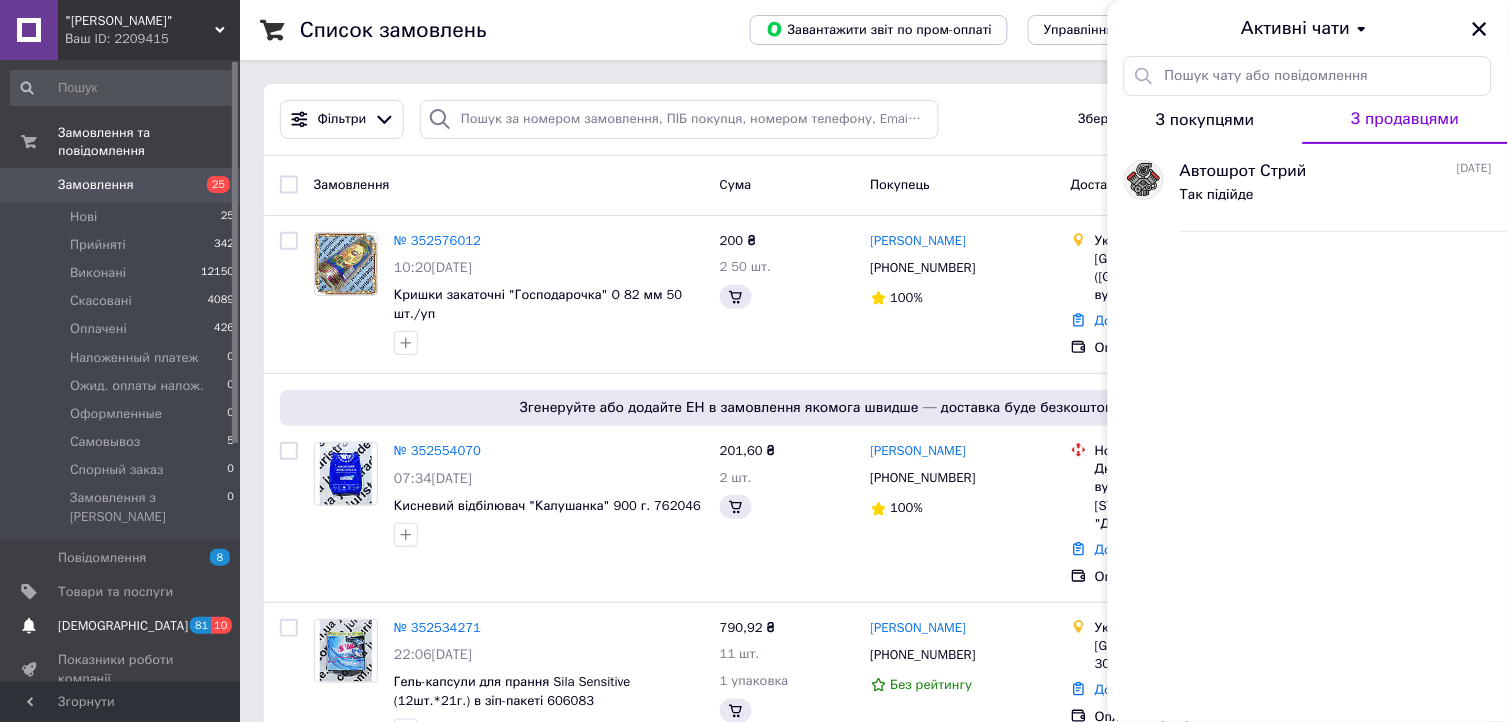 click on "81 10" at bounding box center [212, 626] 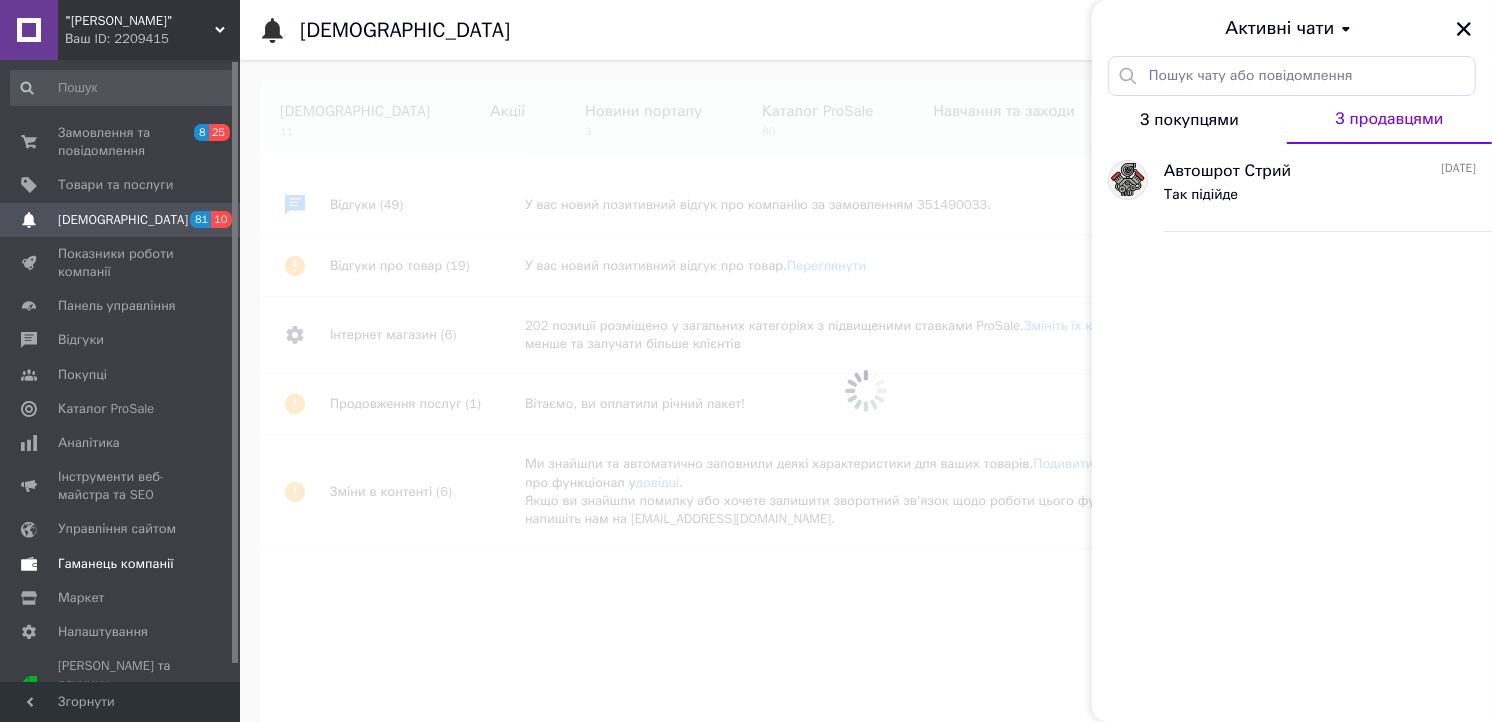 scroll, scrollTop: 0, scrollLeft: 1, axis: horizontal 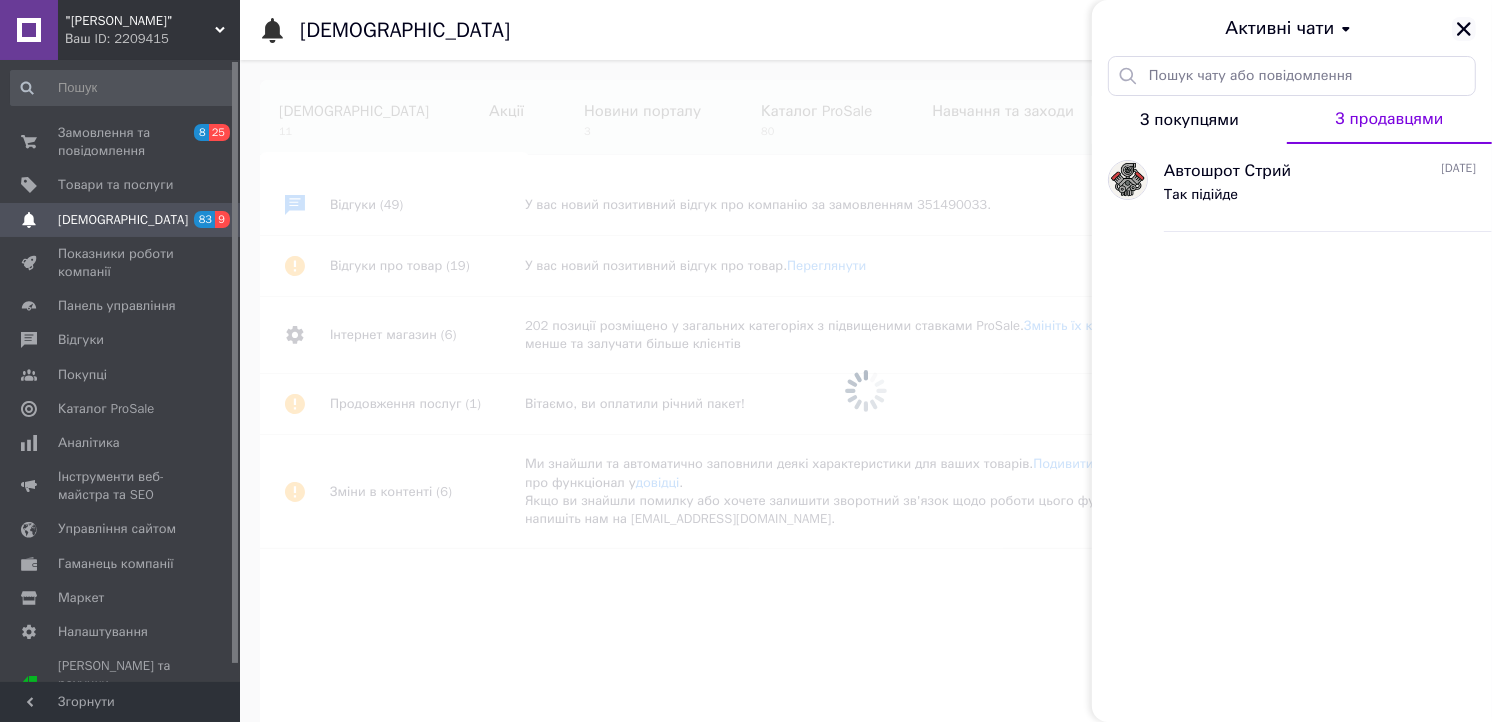 click 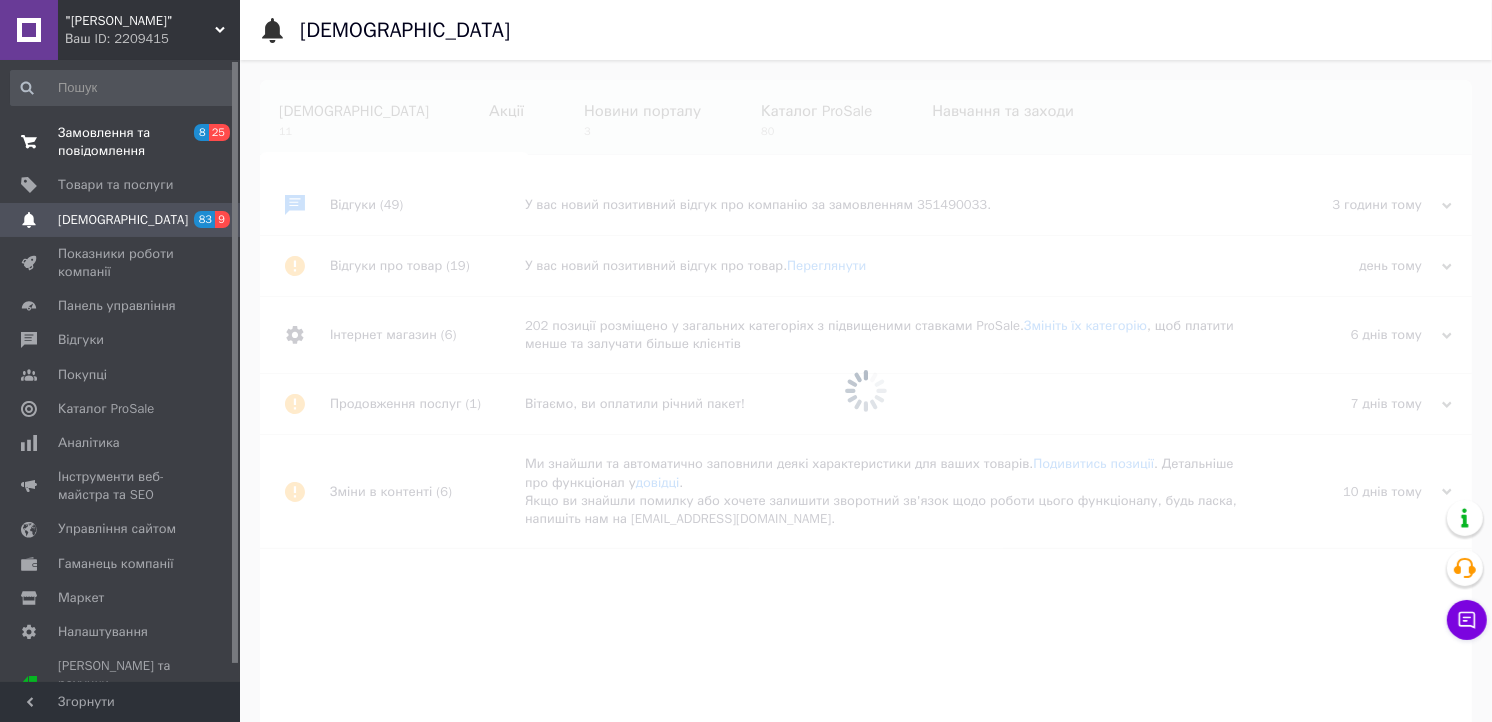 click on "Замовлення та повідомлення" at bounding box center [121, 142] 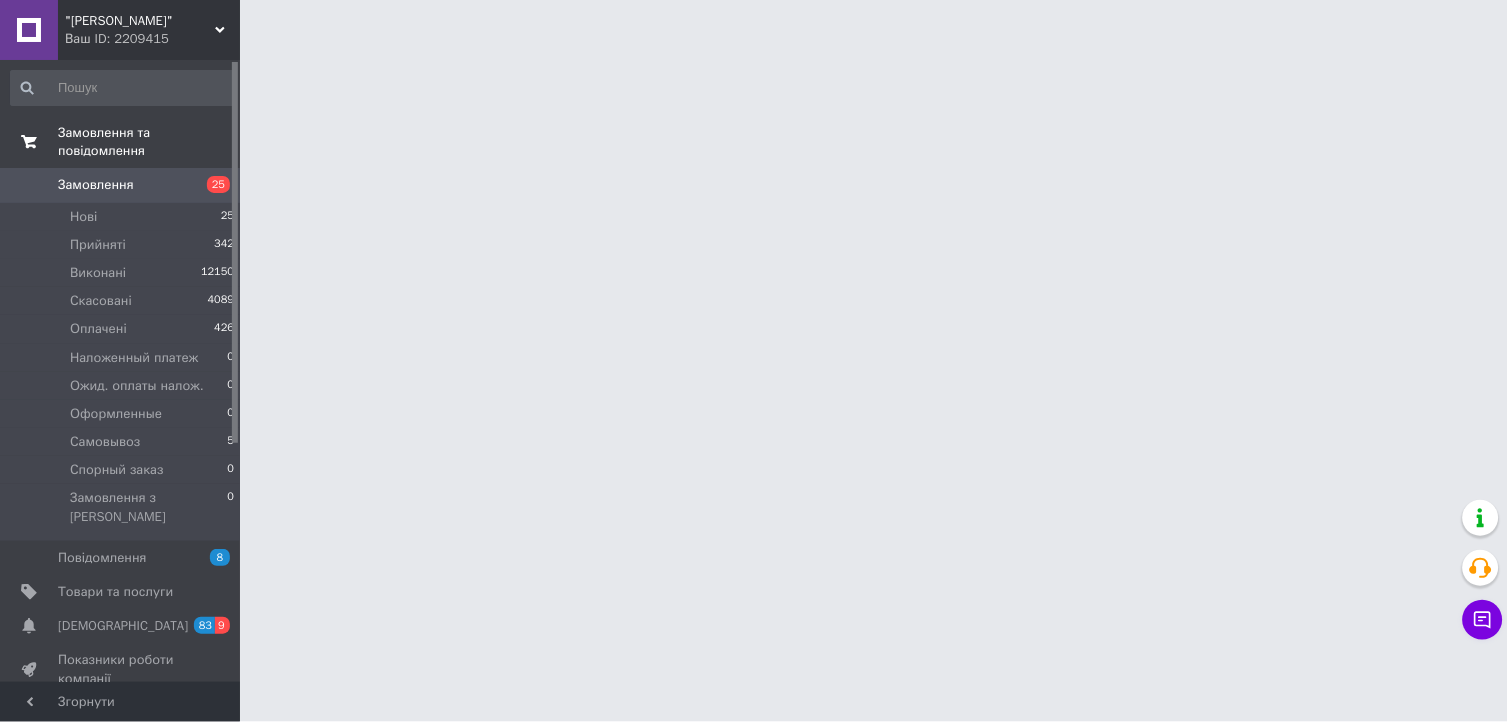 click on "Нові 25" at bounding box center [123, 217] 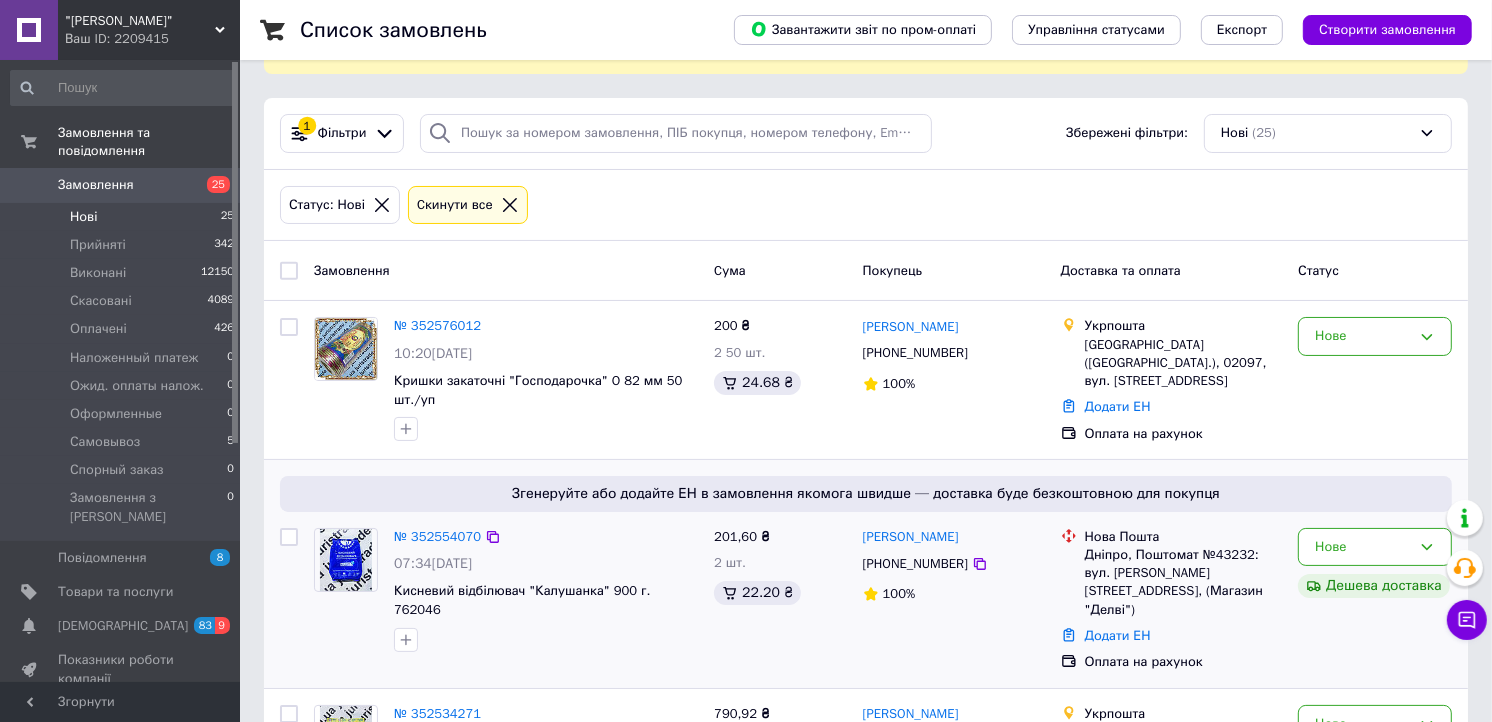 scroll, scrollTop: 111, scrollLeft: 0, axis: vertical 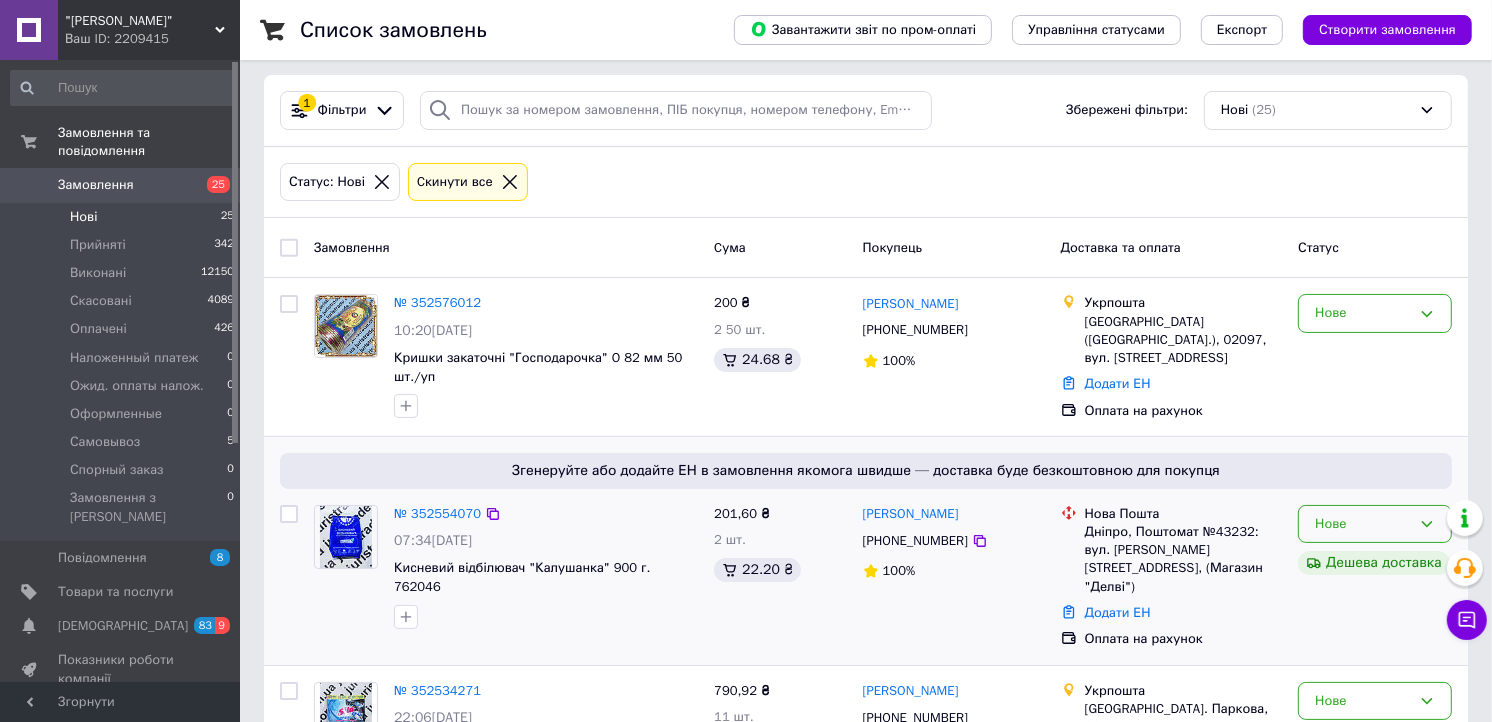 click on "Нове" at bounding box center (1363, 524) 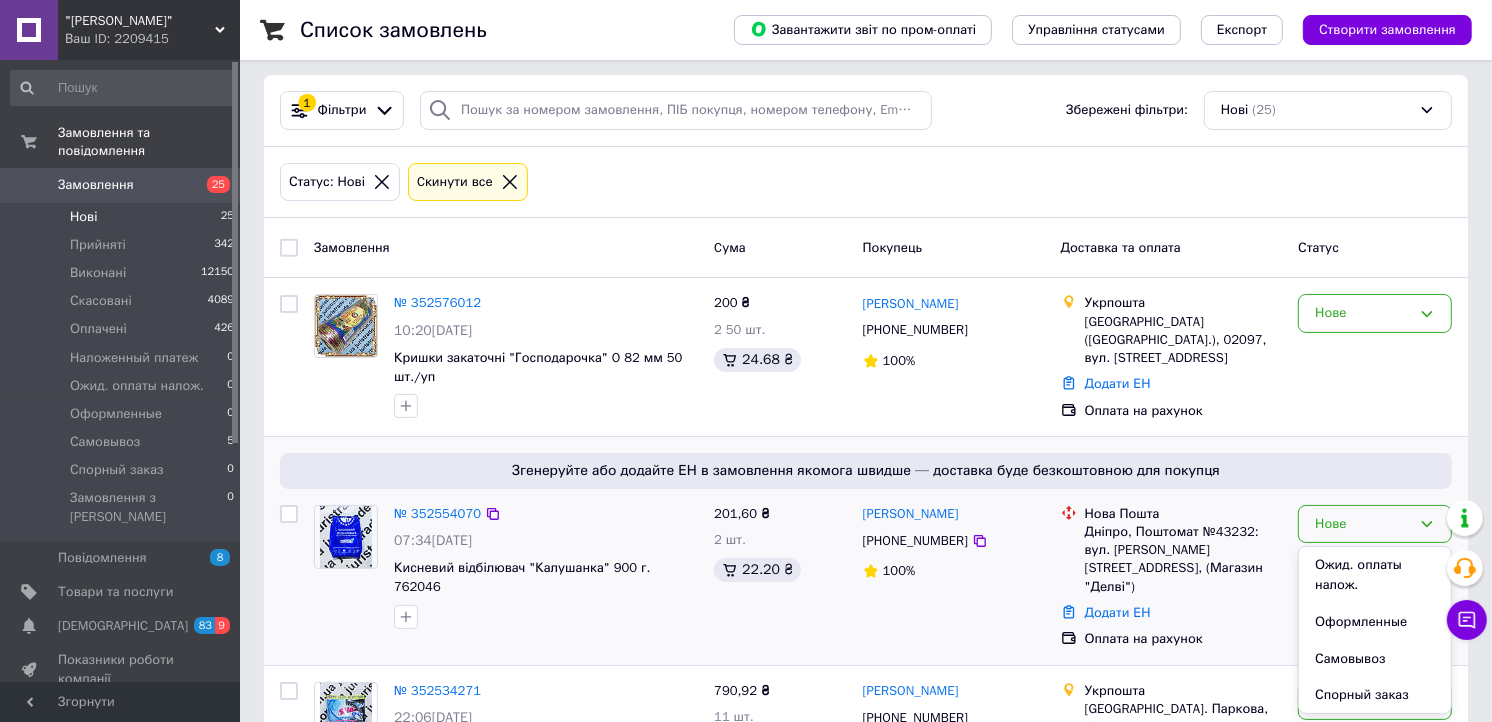 scroll, scrollTop: 0, scrollLeft: 0, axis: both 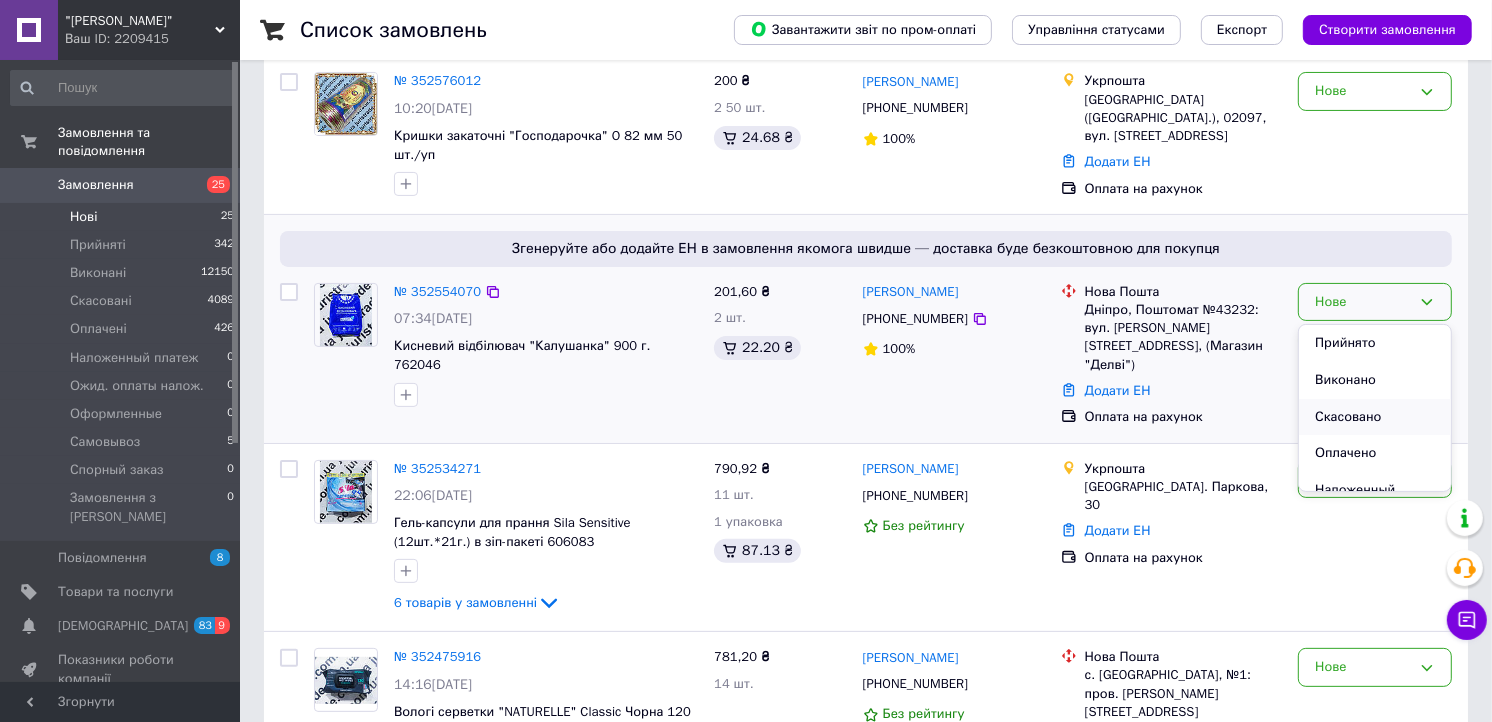 click on "Скасовано" at bounding box center [1375, 417] 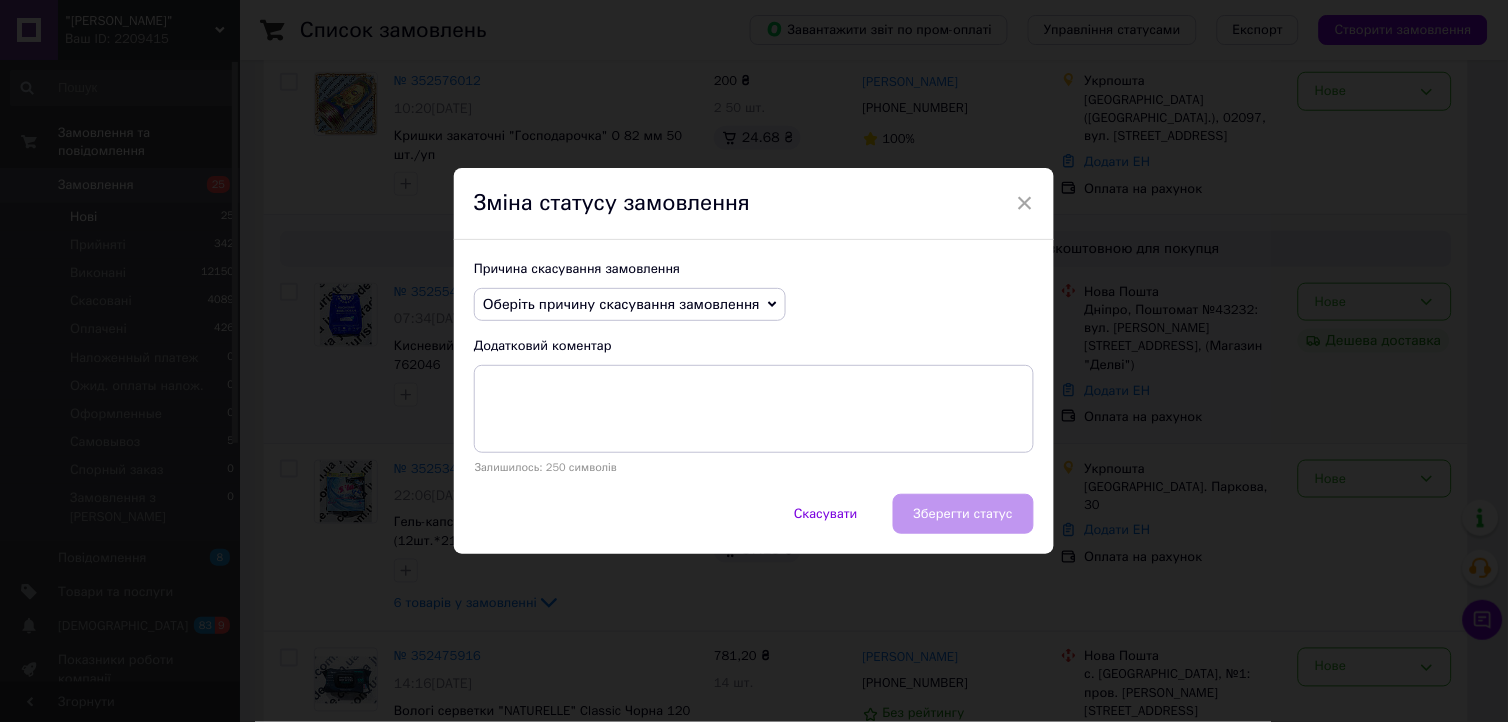click on "Оберіть причину скасування замовлення" at bounding box center (630, 305) 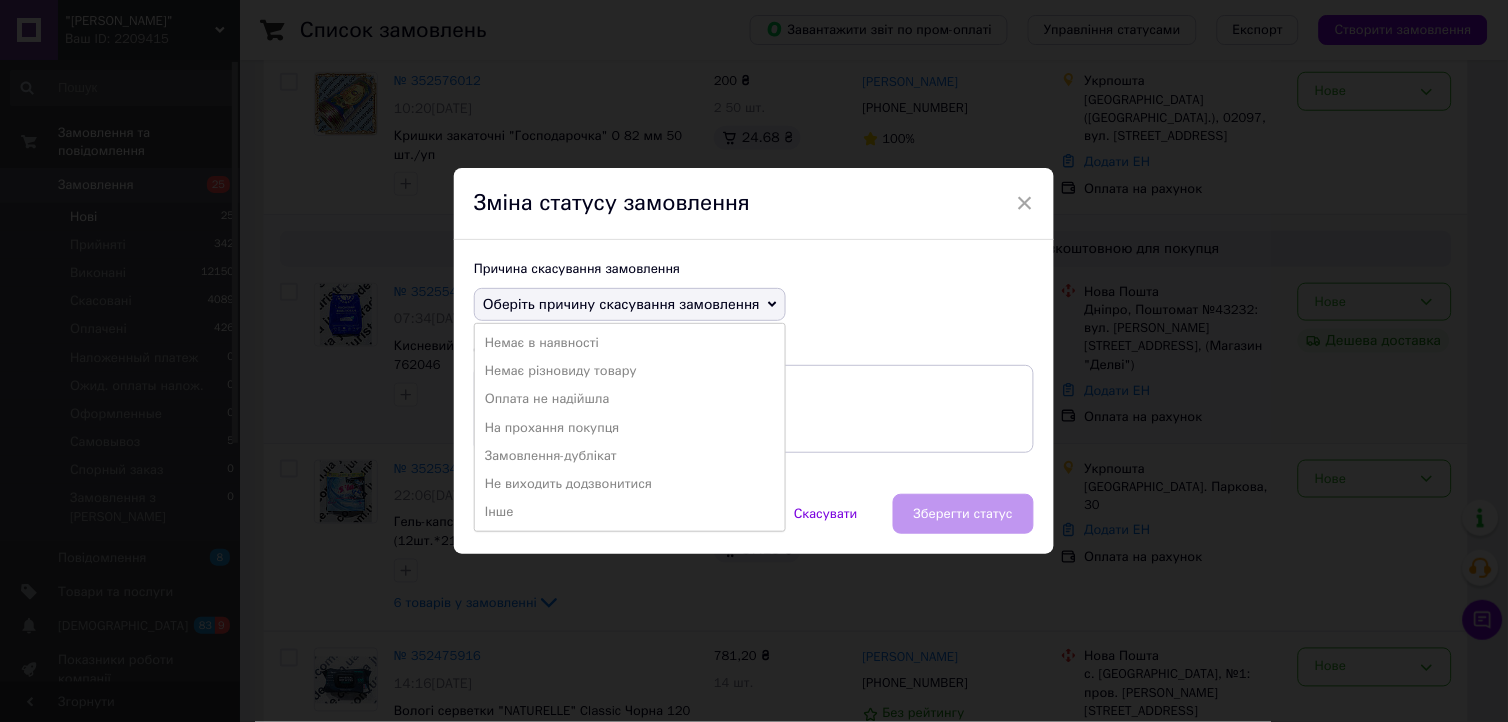 drag, startPoint x: 617, startPoint y: 343, endPoint x: 762, endPoint y: 408, distance: 158.90248 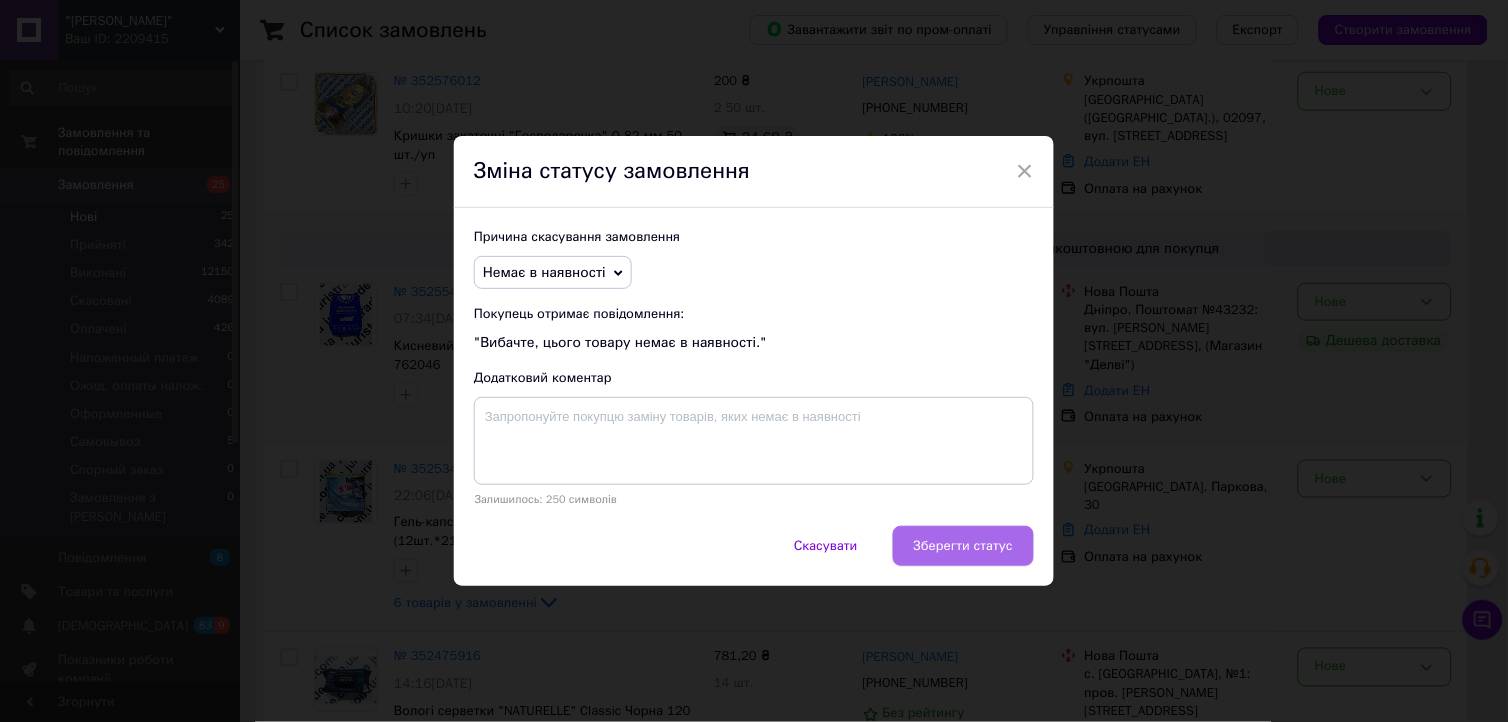 click on "Зберегти статус" at bounding box center [963, 546] 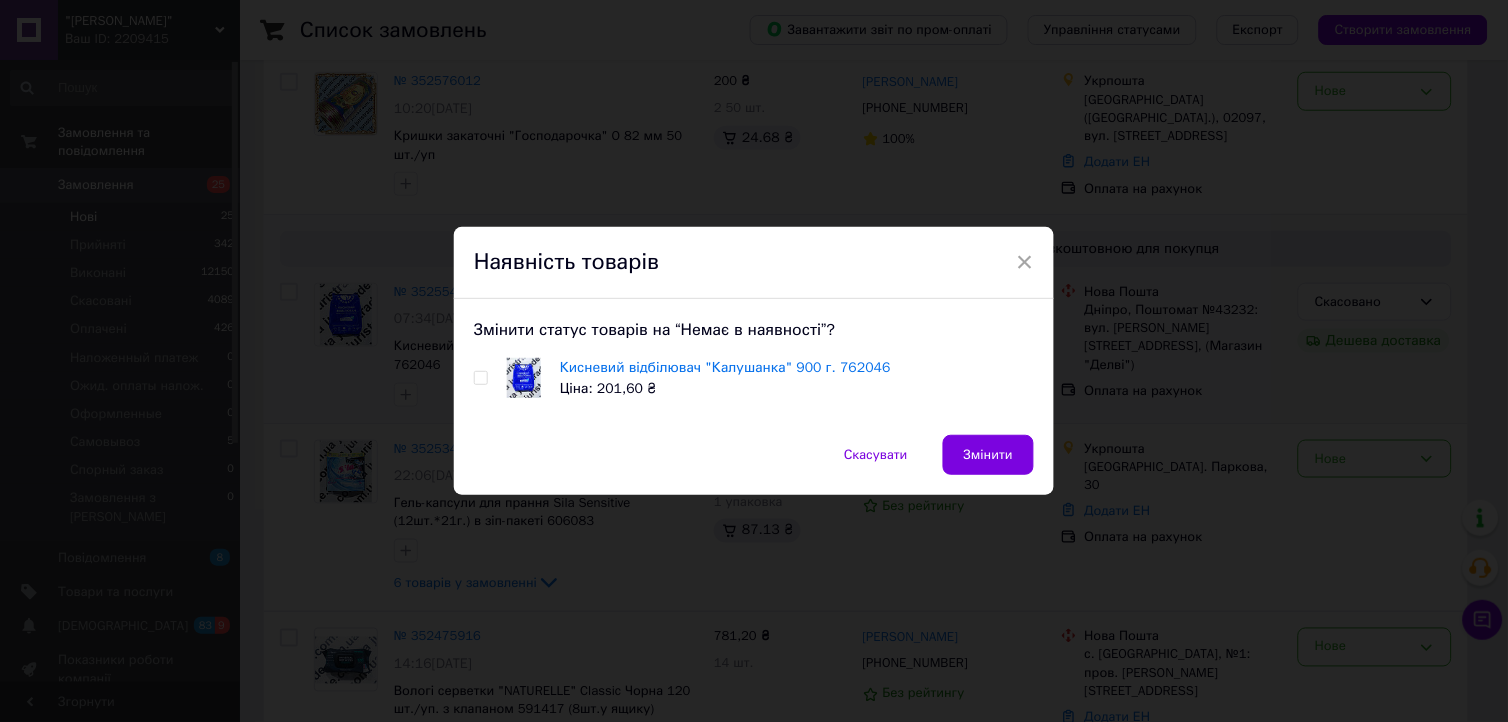 click at bounding box center [480, 378] 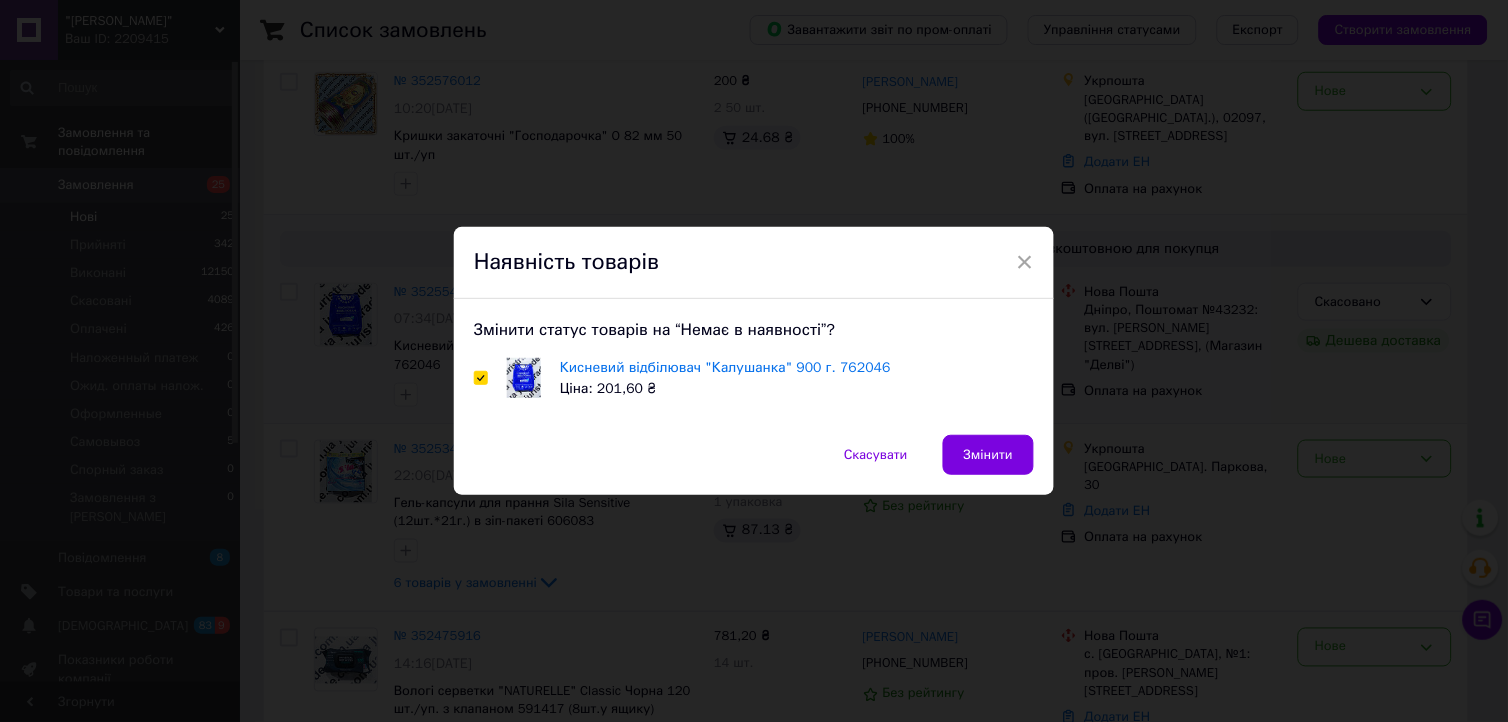 checkbox on "true" 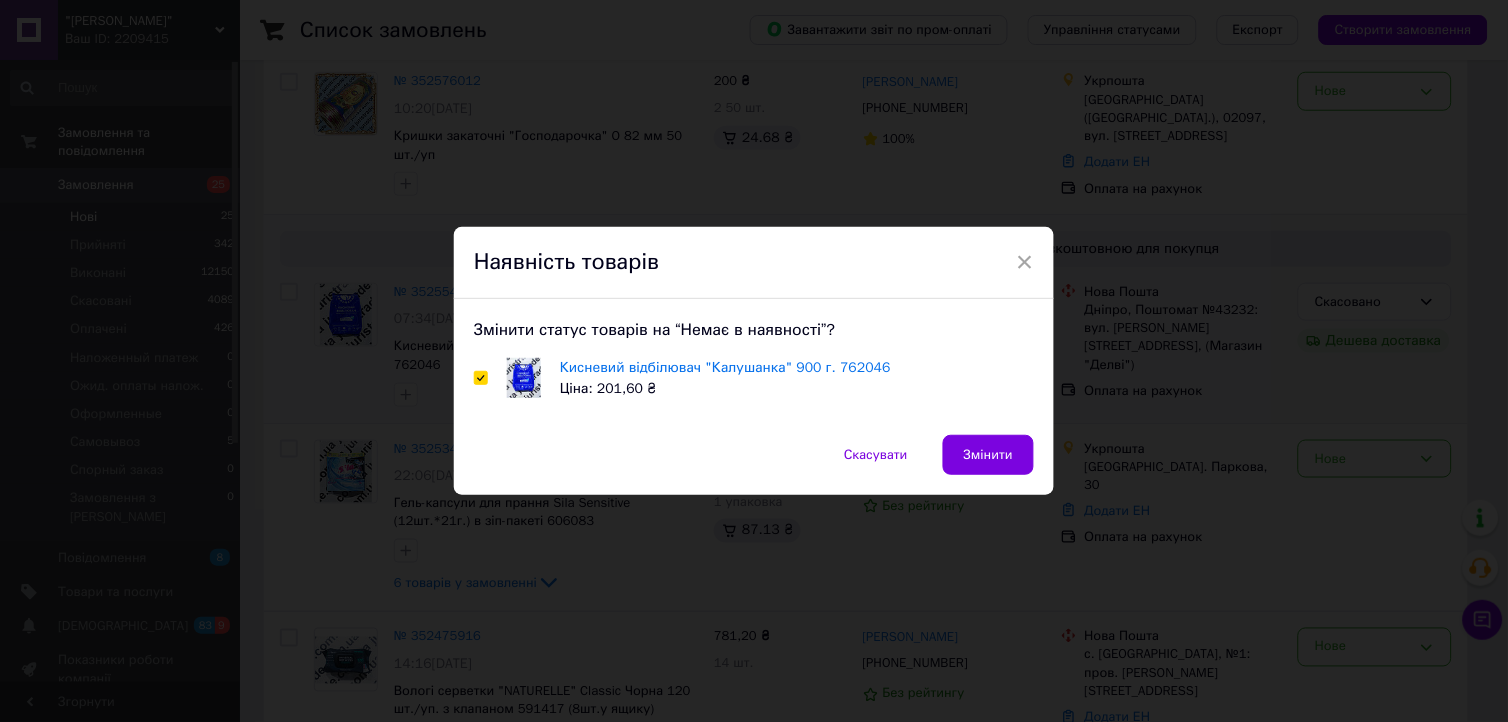 drag, startPoint x: 1010, startPoint y: 471, endPoint x: 1000, endPoint y: 456, distance: 18.027756 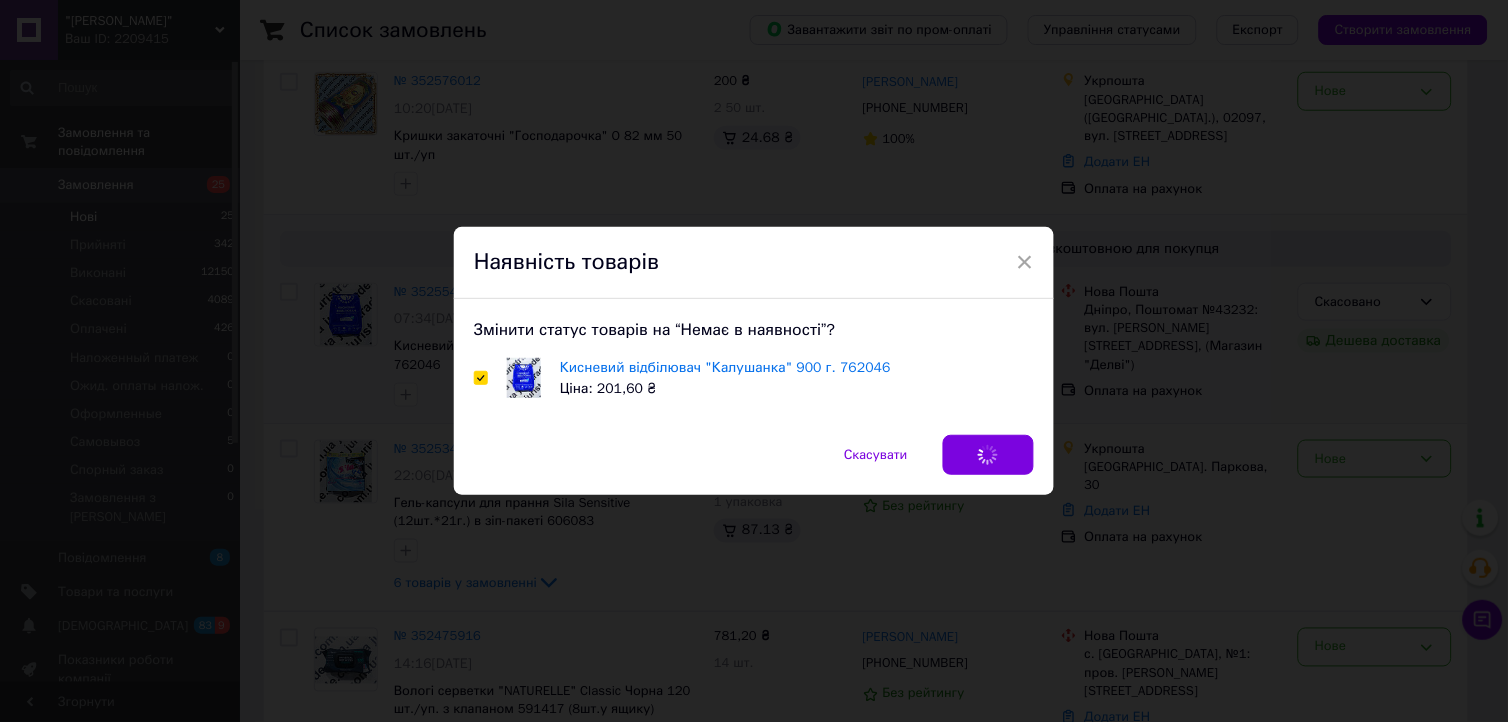click on "Скасувати   Змінити" at bounding box center (754, 465) 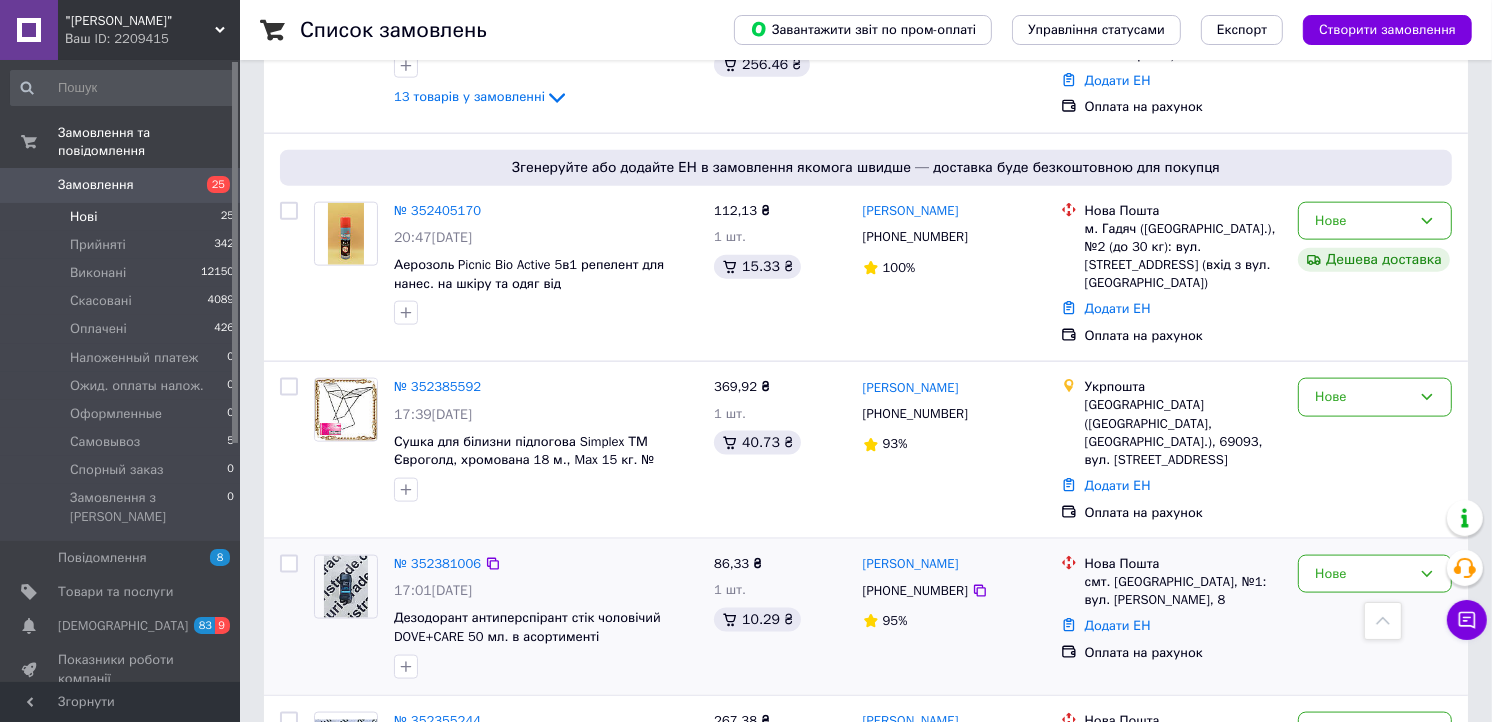 scroll, scrollTop: 2222, scrollLeft: 0, axis: vertical 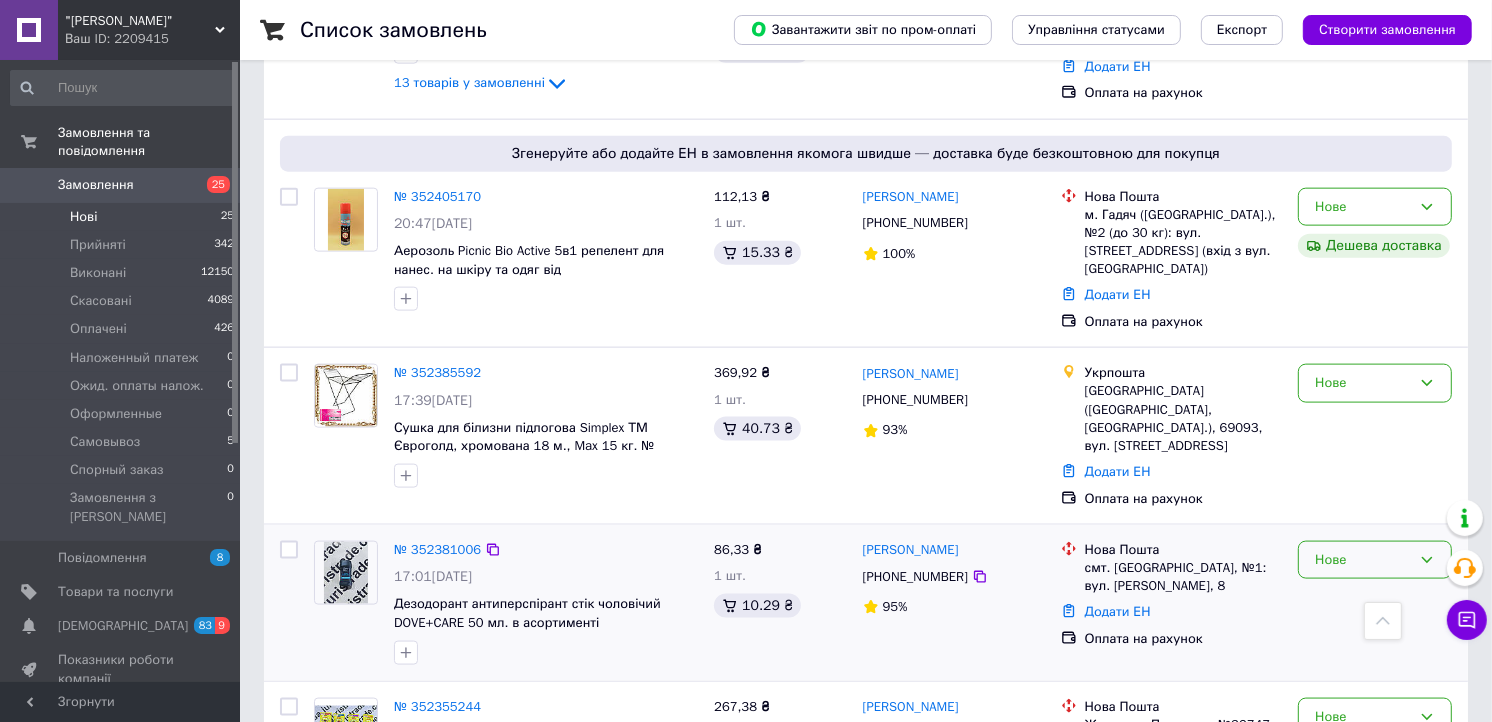 click on "Нове" at bounding box center [1375, 560] 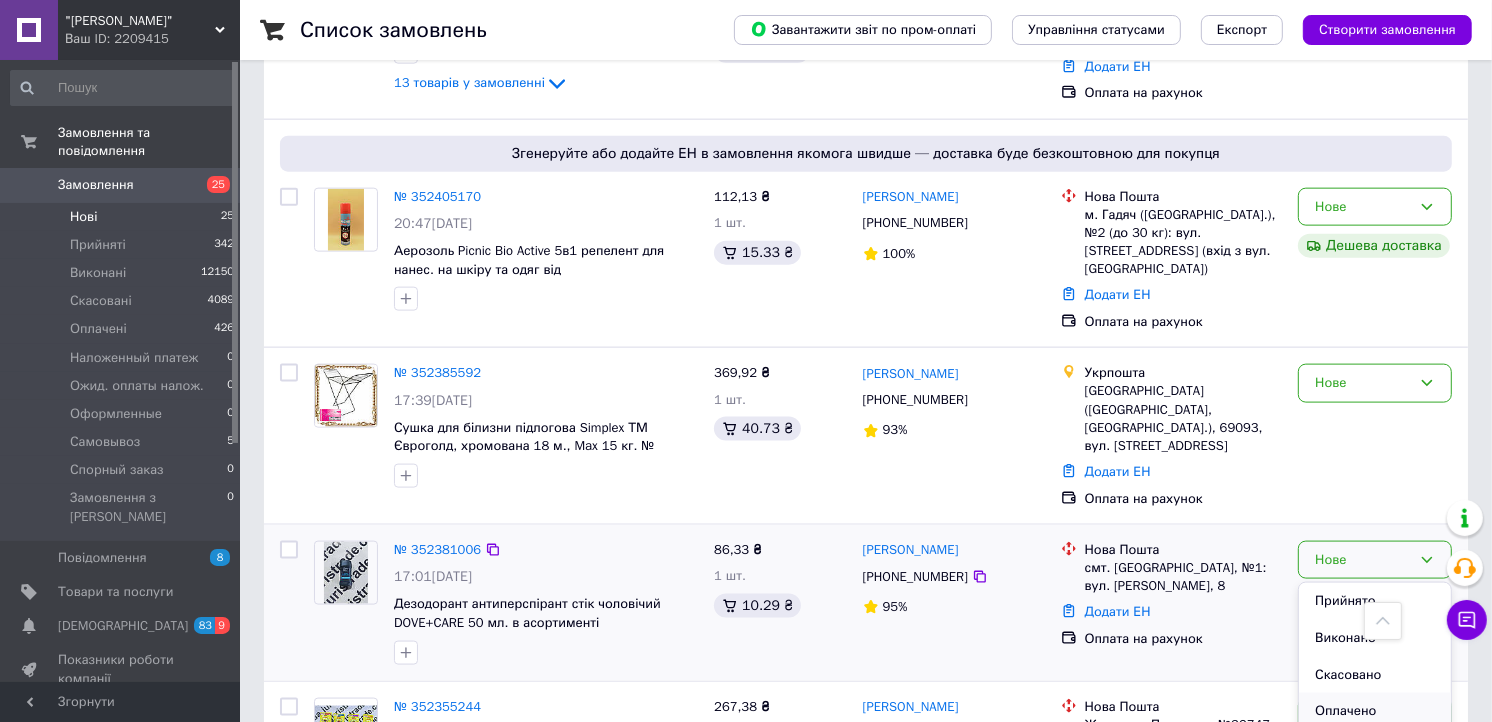 click on "Оплачено" at bounding box center (1375, 711) 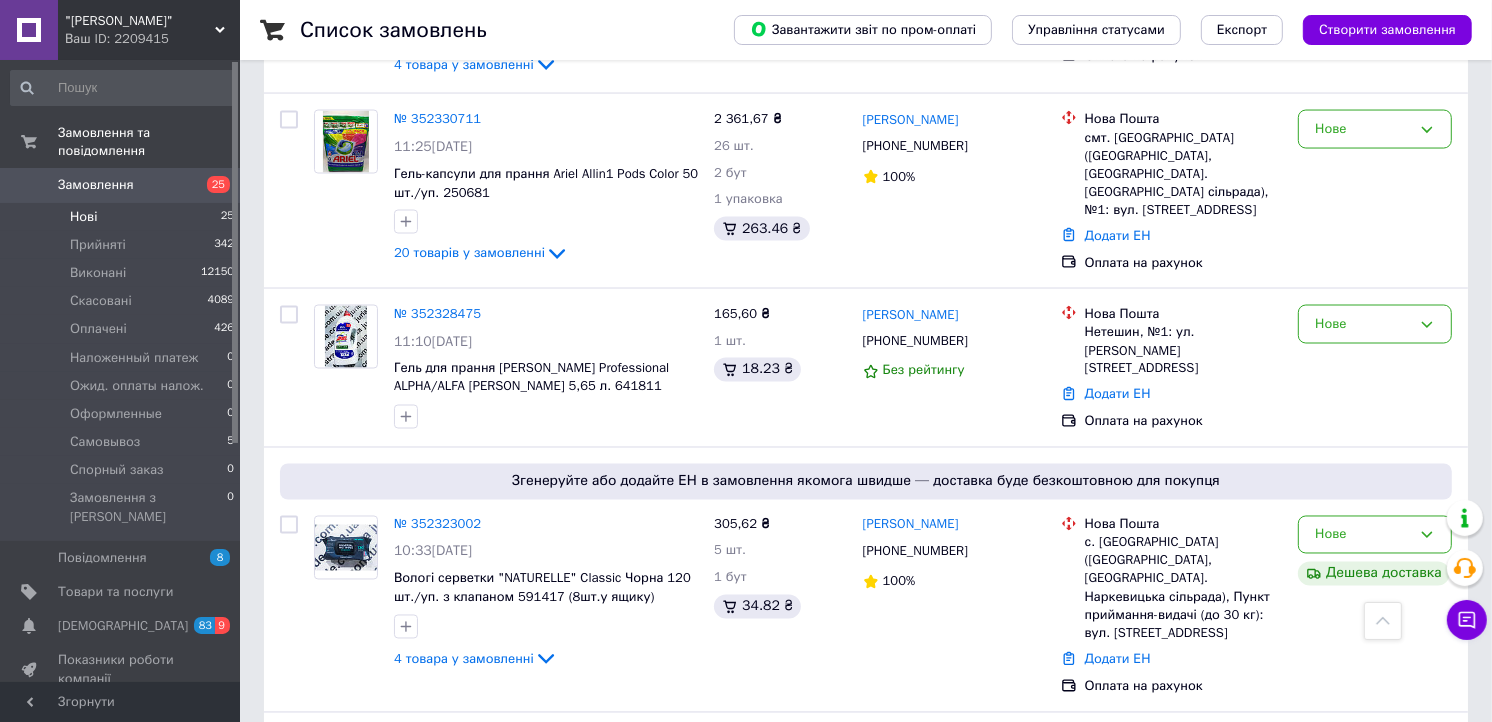 scroll, scrollTop: 3111, scrollLeft: 0, axis: vertical 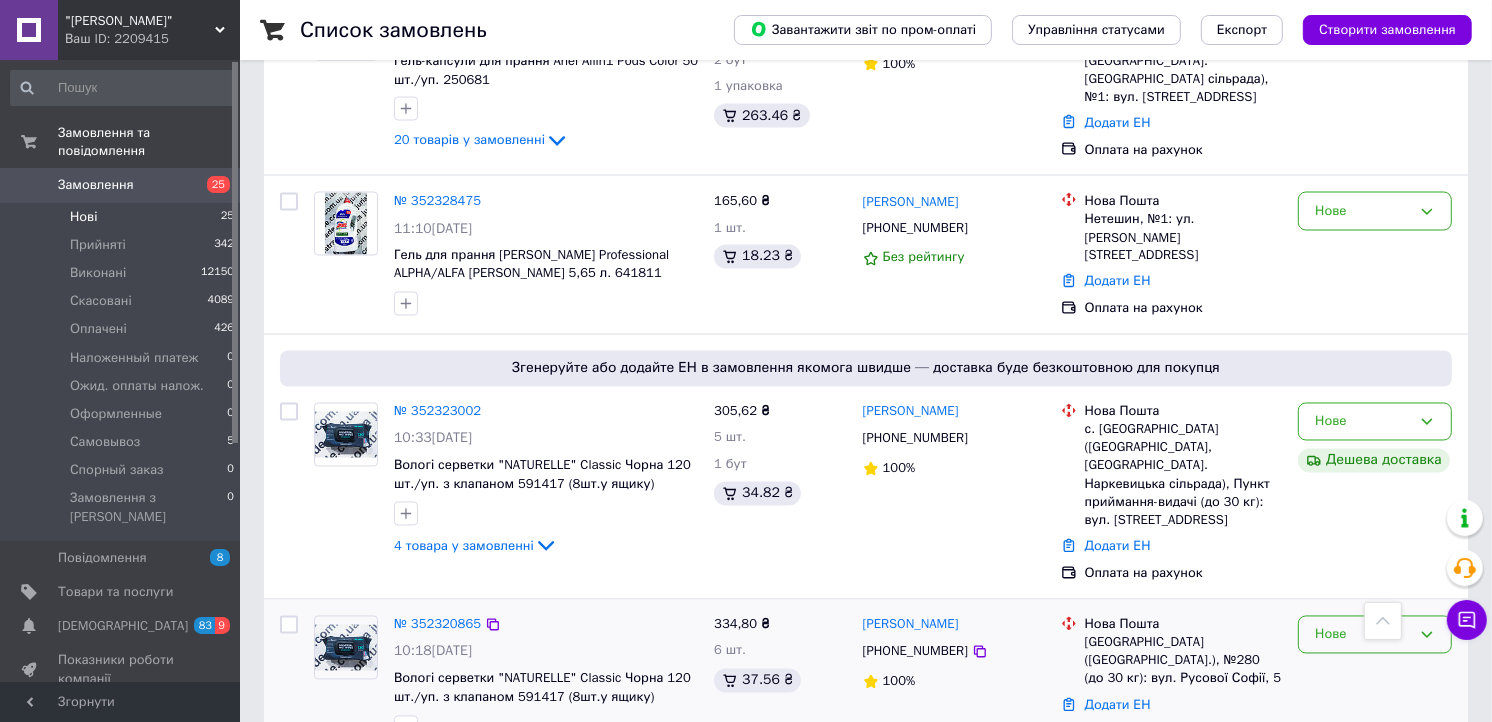 click on "Нове" at bounding box center [1363, 635] 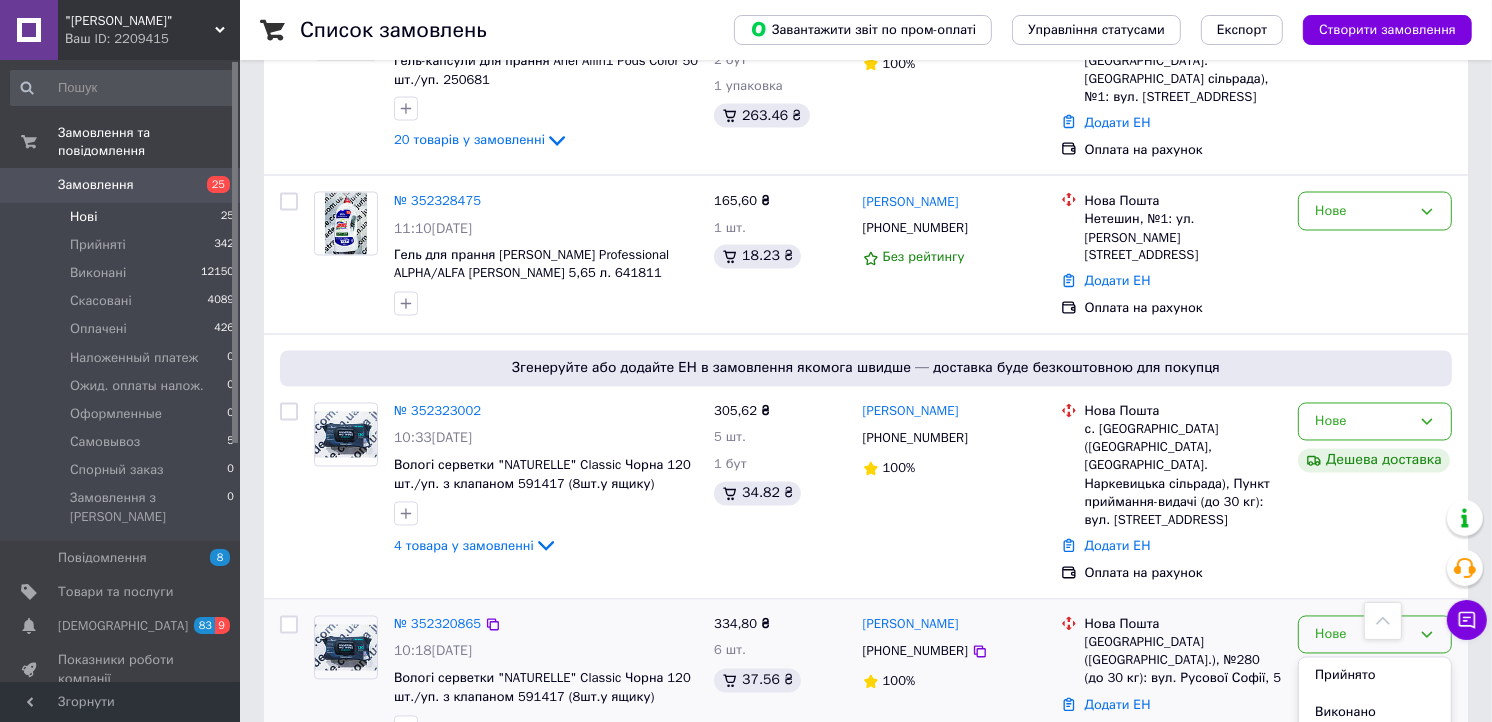 click on "Оплачено" at bounding box center (1375, 786) 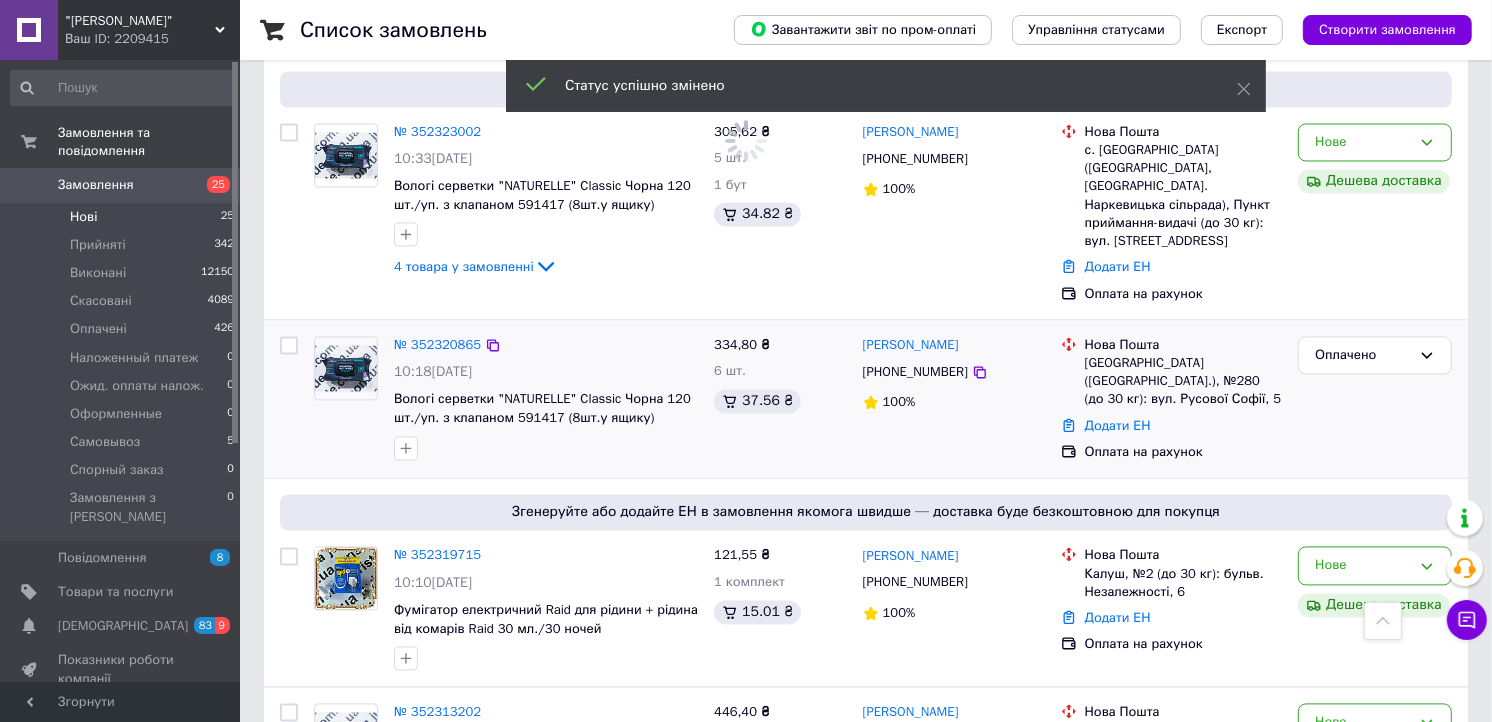 scroll, scrollTop: 3466, scrollLeft: 0, axis: vertical 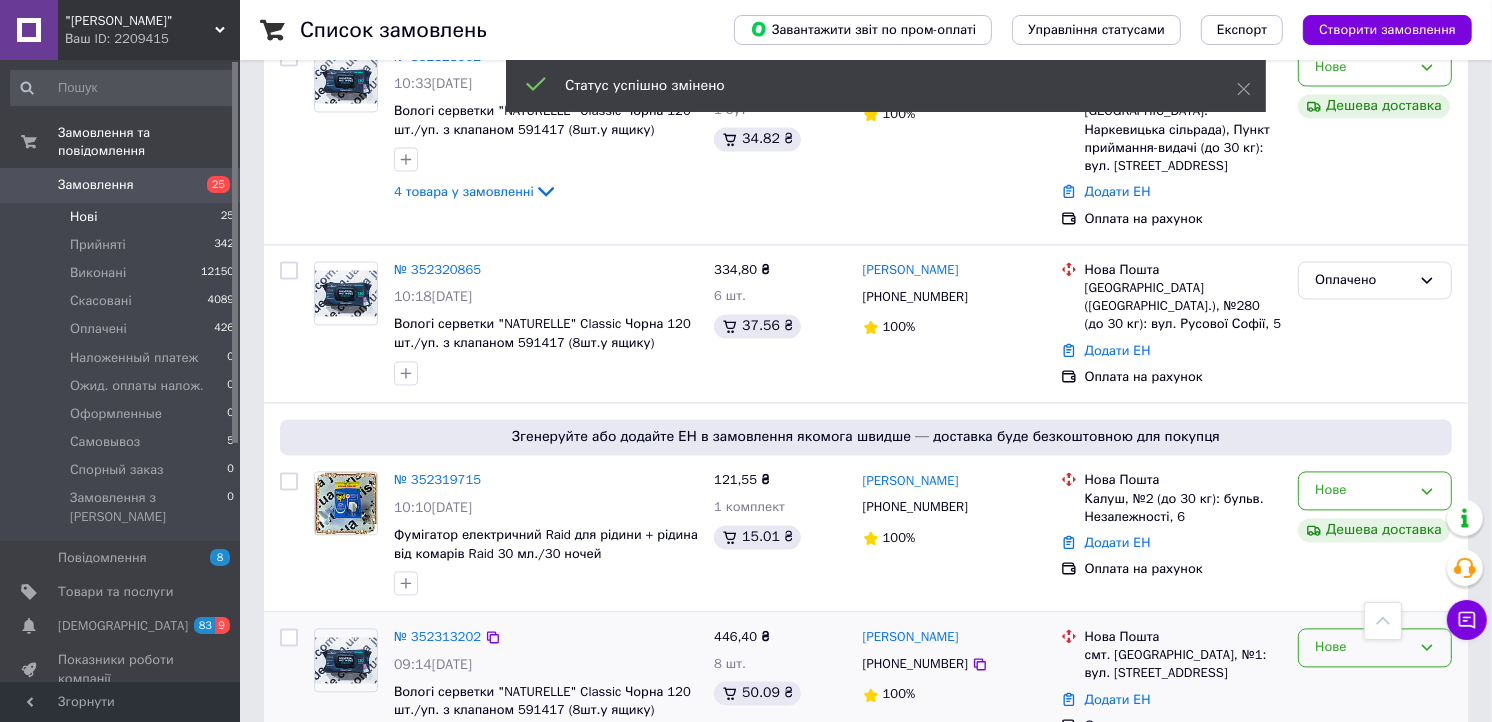 click on "Нове" at bounding box center (1363, 647) 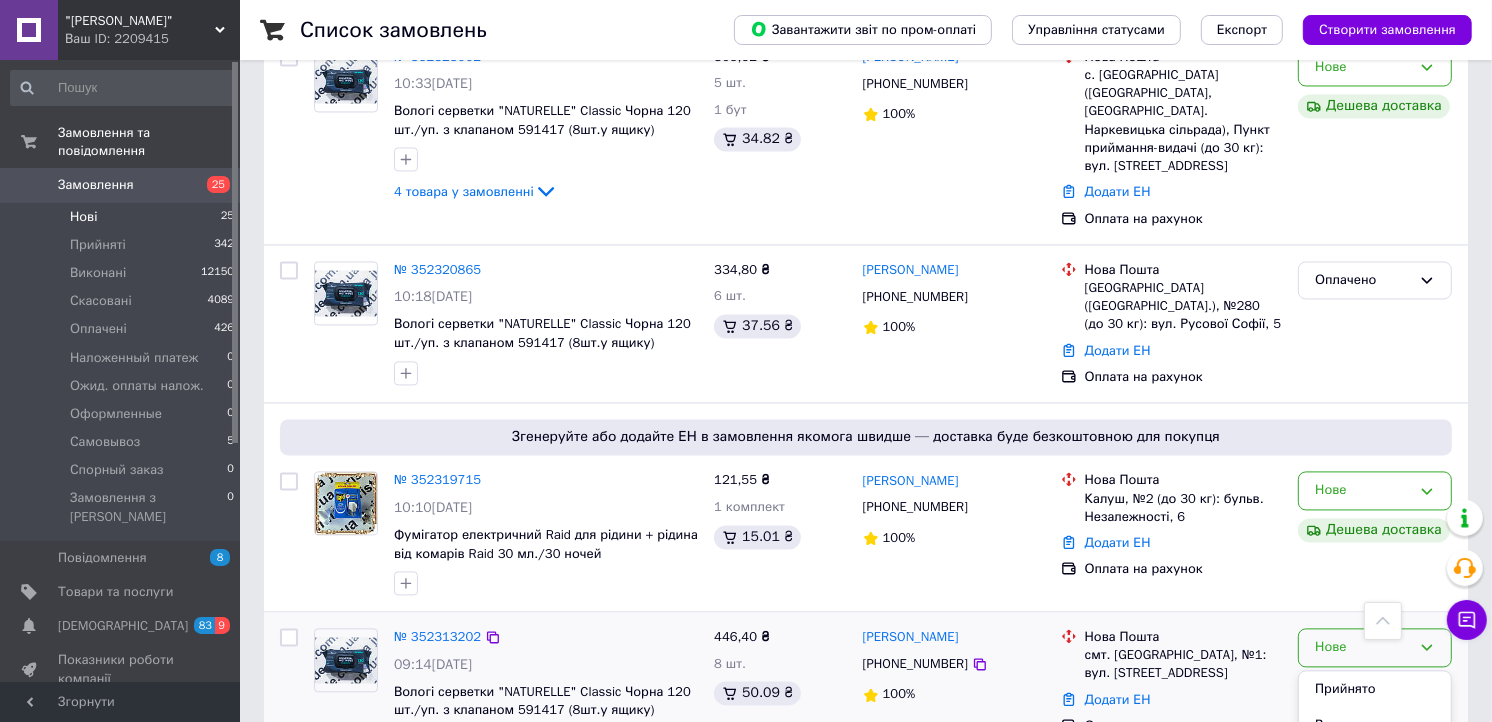 click on "Оплачено" at bounding box center (1375, 798) 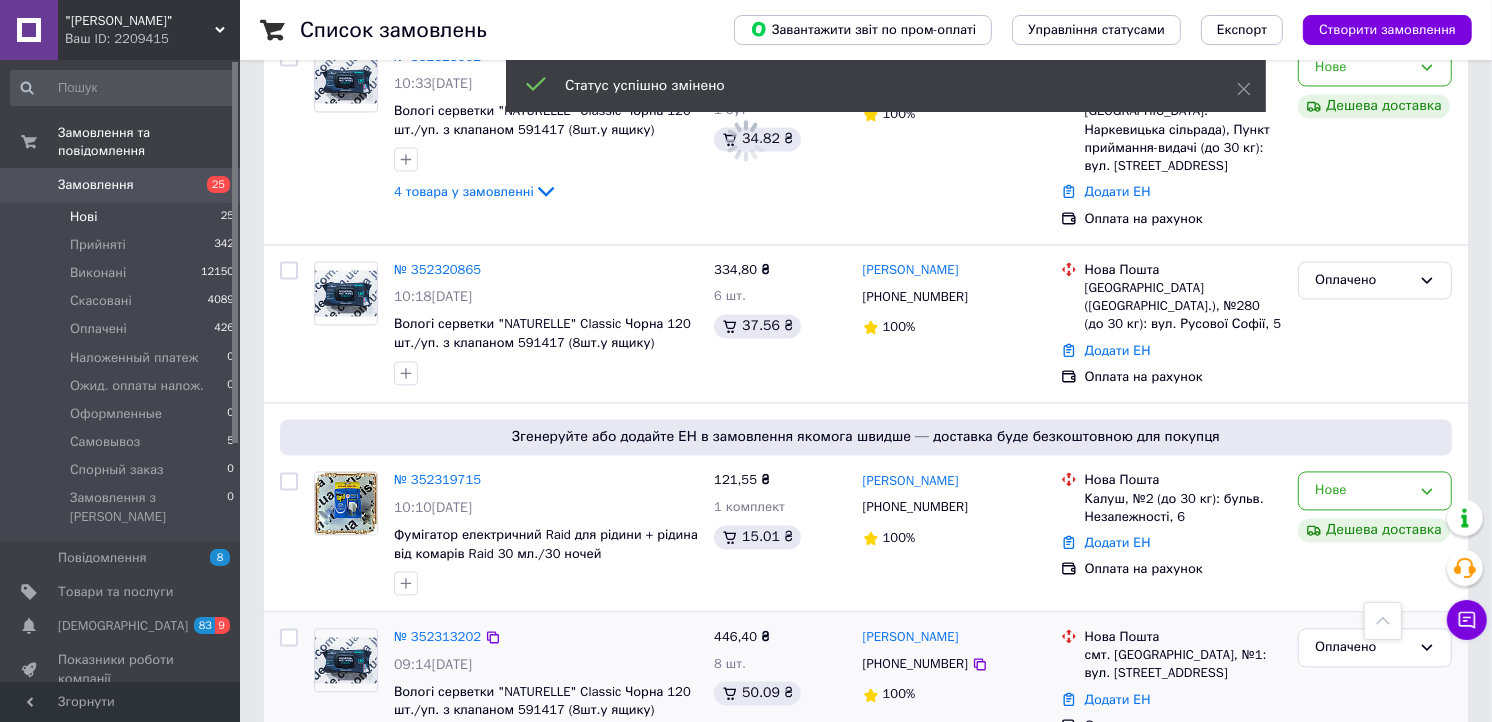 click on "2" at bounding box center [327, 813] 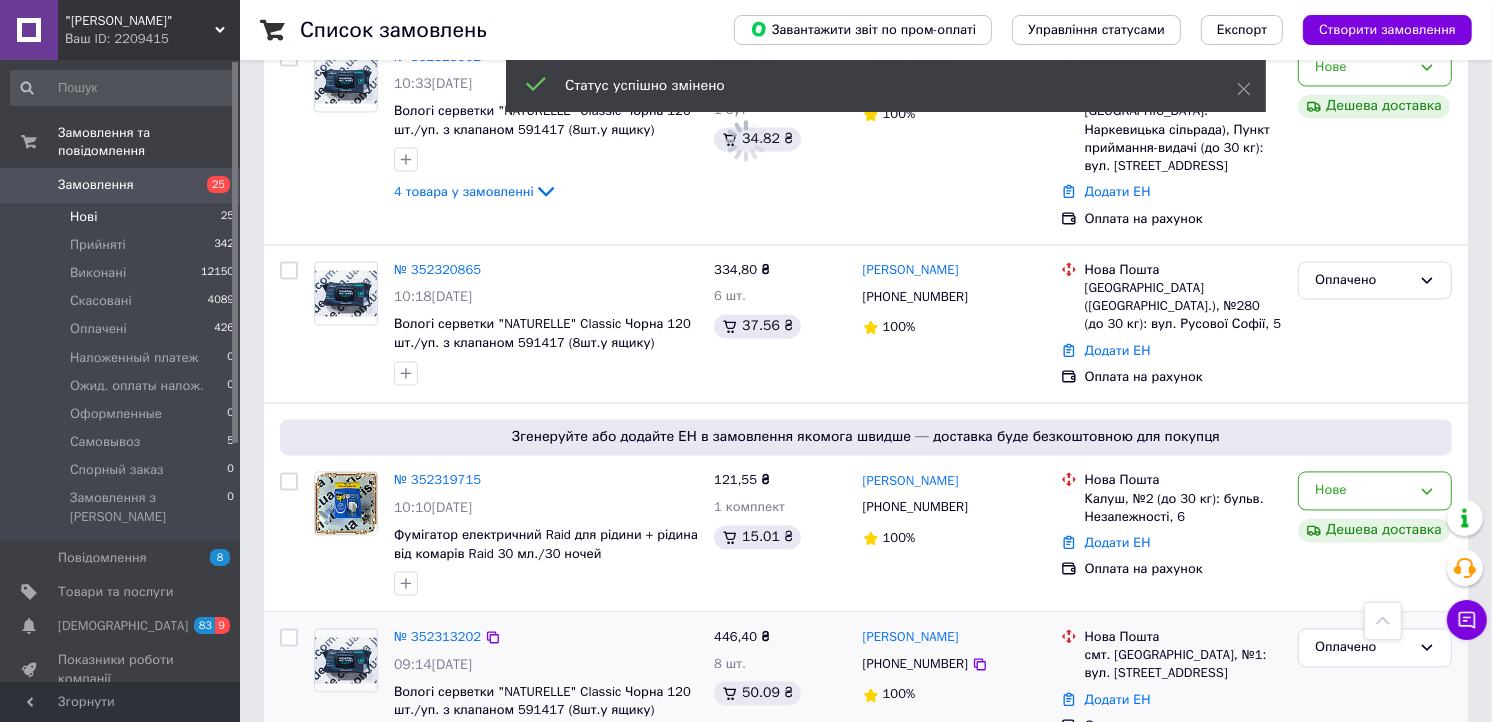 click on "Попередня" at bounding box center [321, 813] 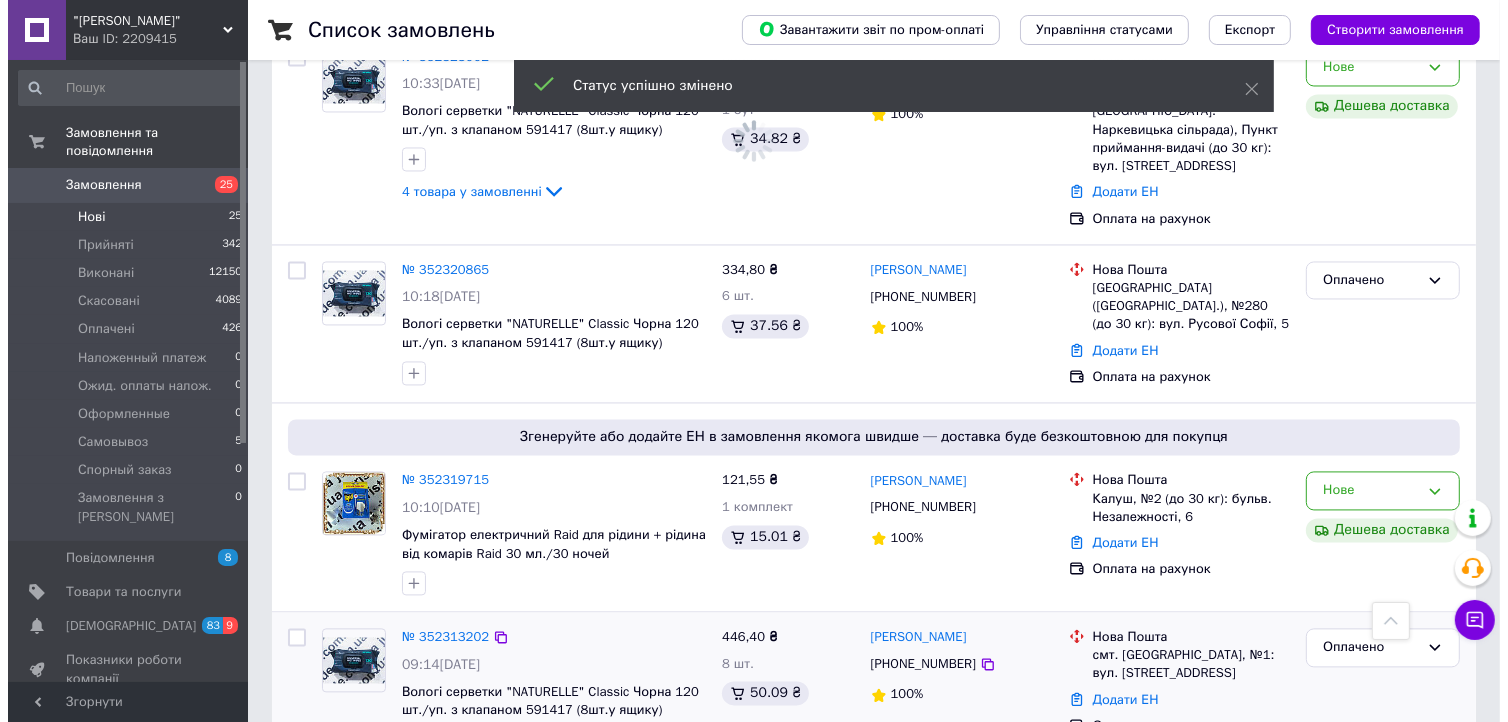 scroll, scrollTop: 0, scrollLeft: 0, axis: both 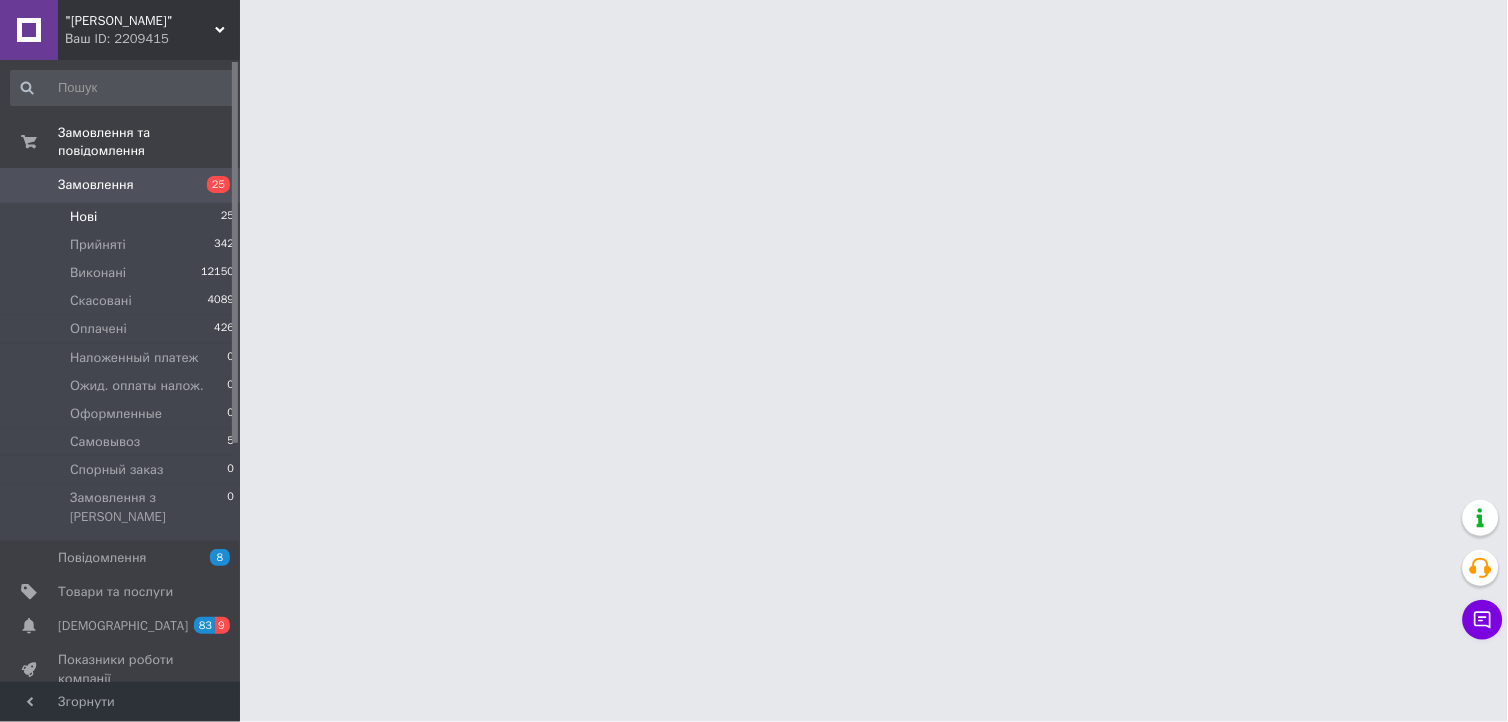click on "Нові 25" at bounding box center (123, 217) 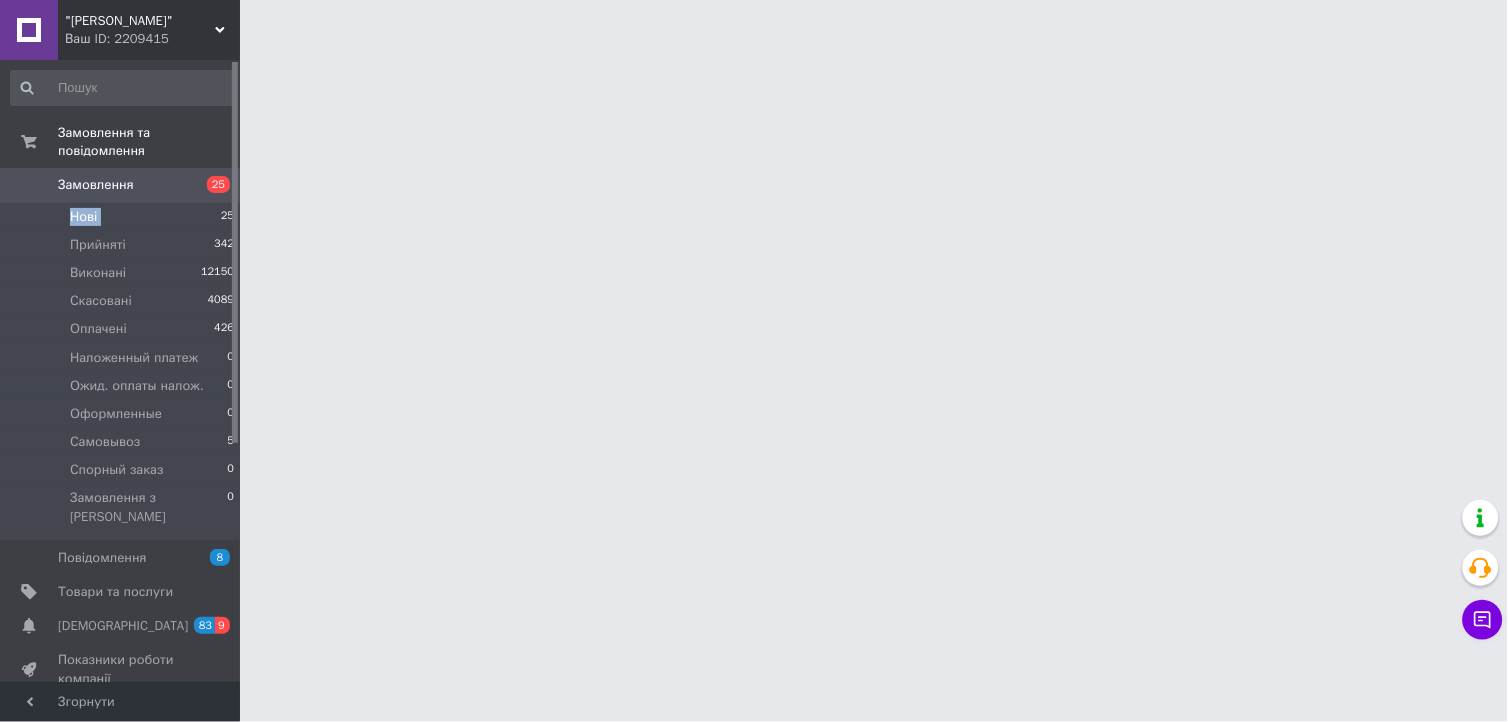 click on "Нові" at bounding box center [83, 217] 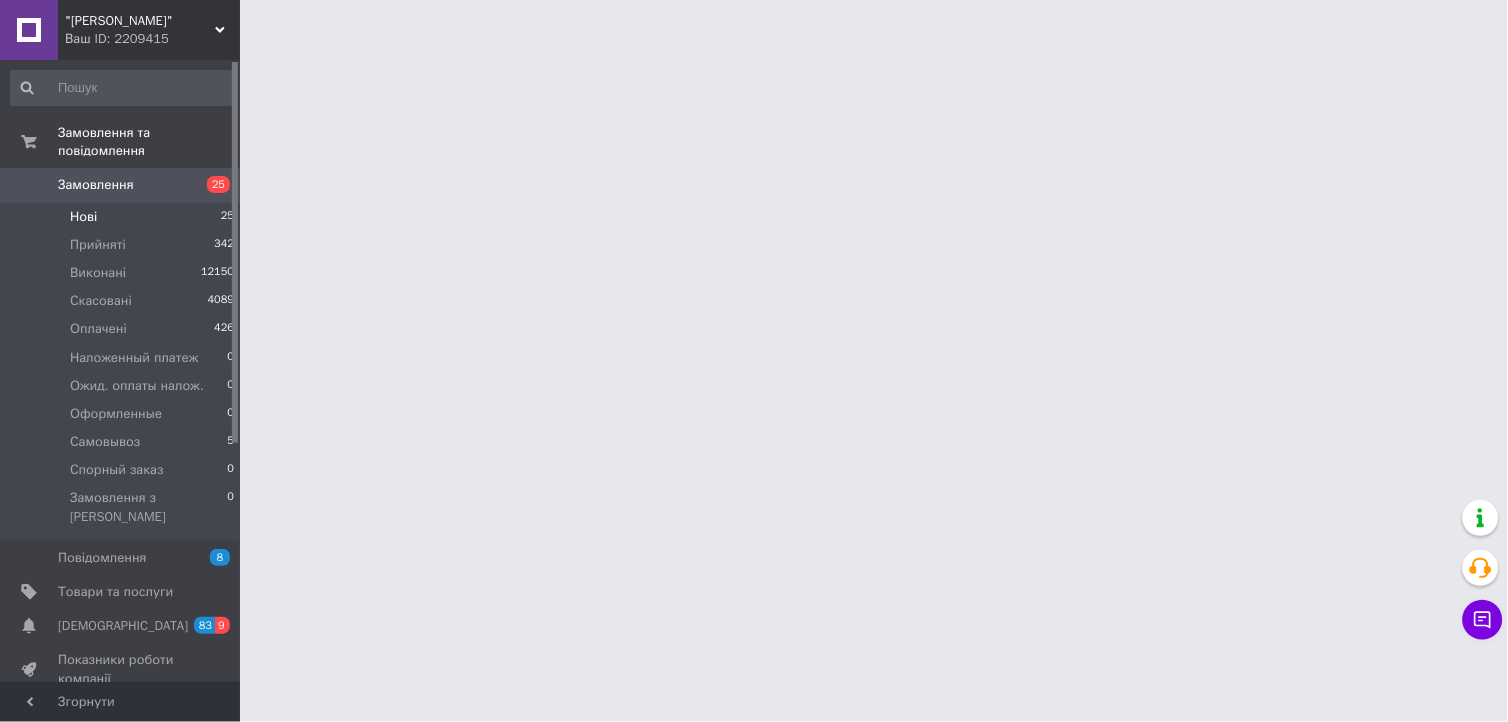 click on "Нові 25" at bounding box center (123, 217) 